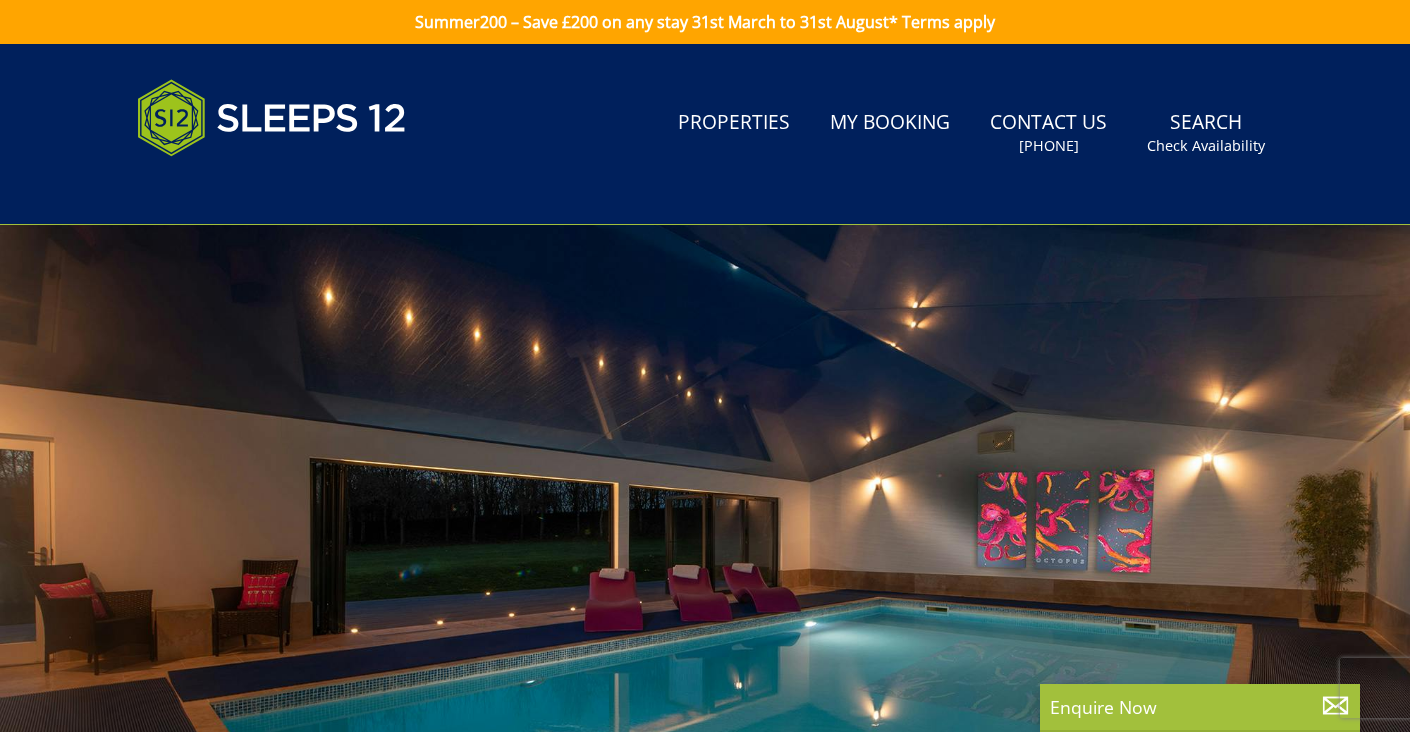 select 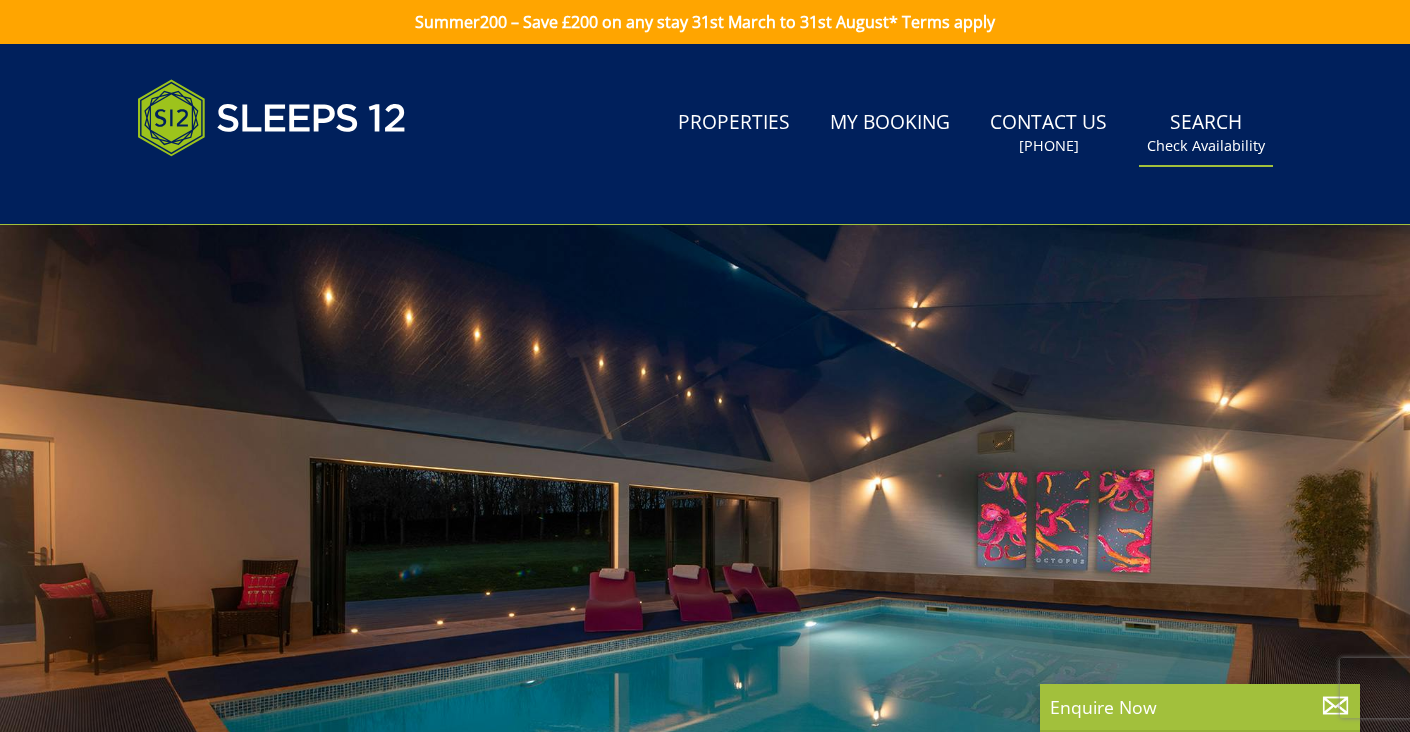 click on "Search  Check Availability" at bounding box center [1206, 133] 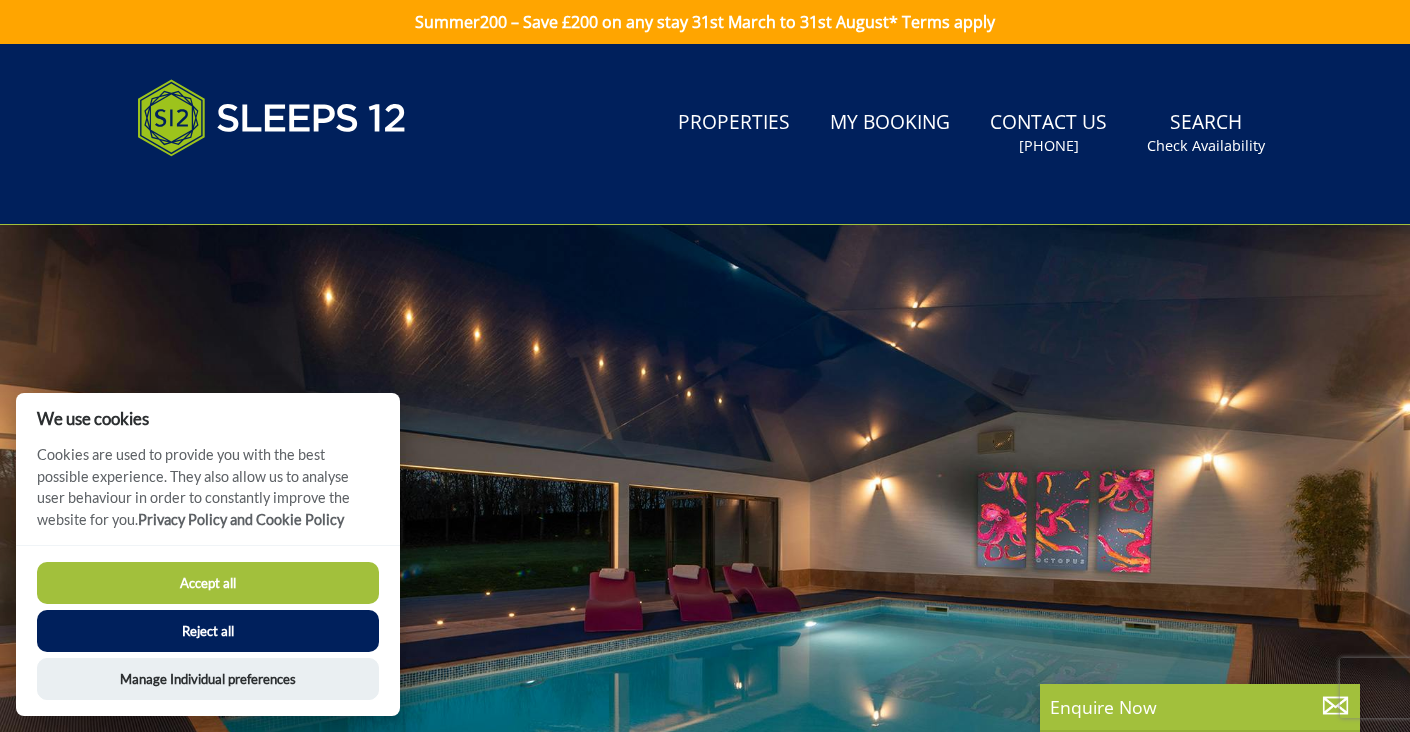click on "Accept all" at bounding box center (208, 583) 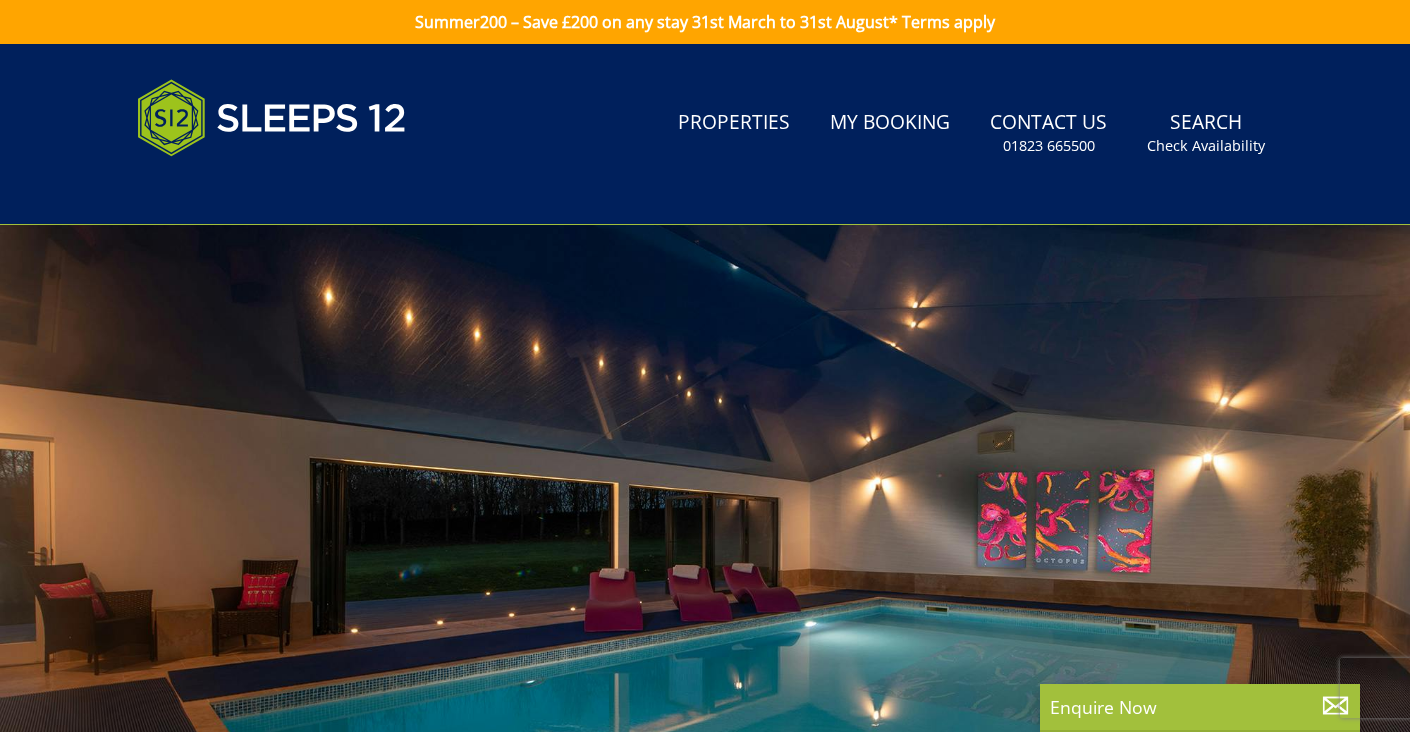 scroll, scrollTop: 0, scrollLeft: 0, axis: both 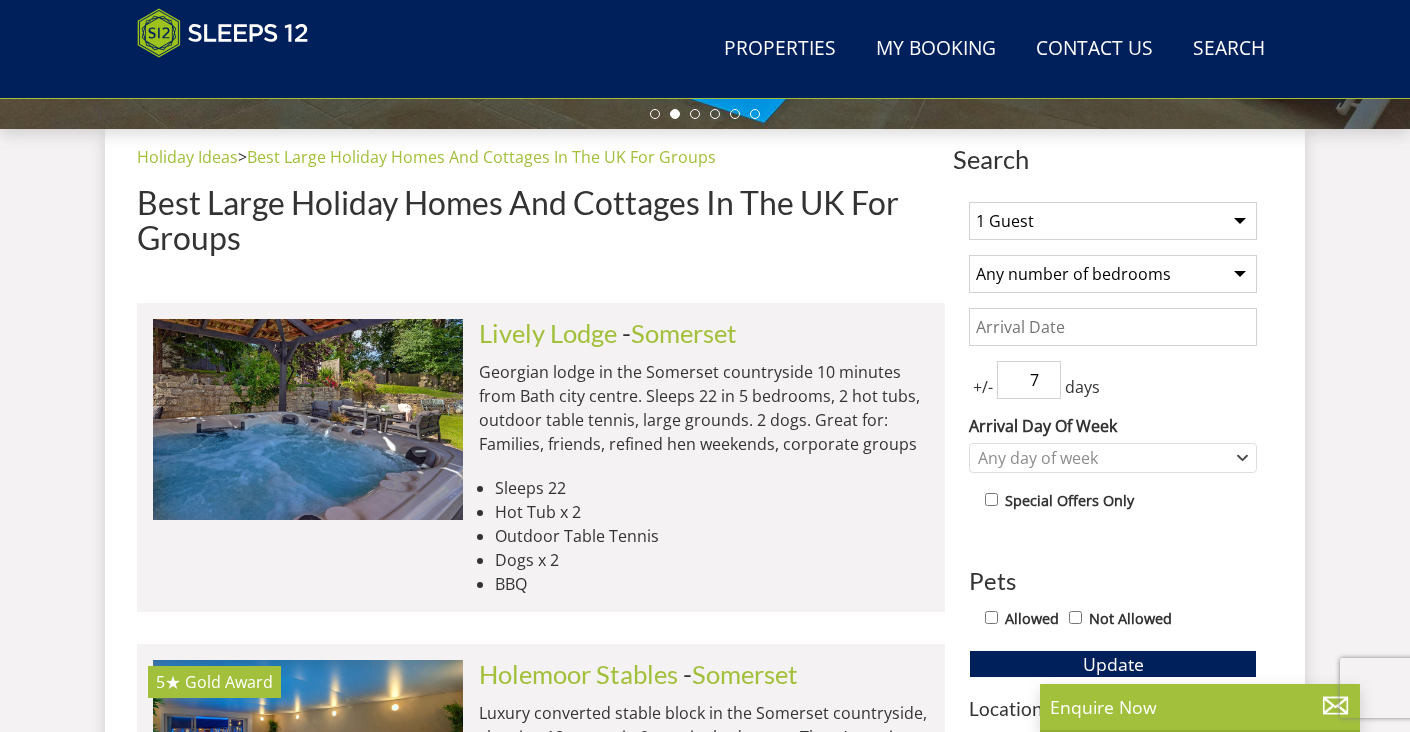 select on "20" 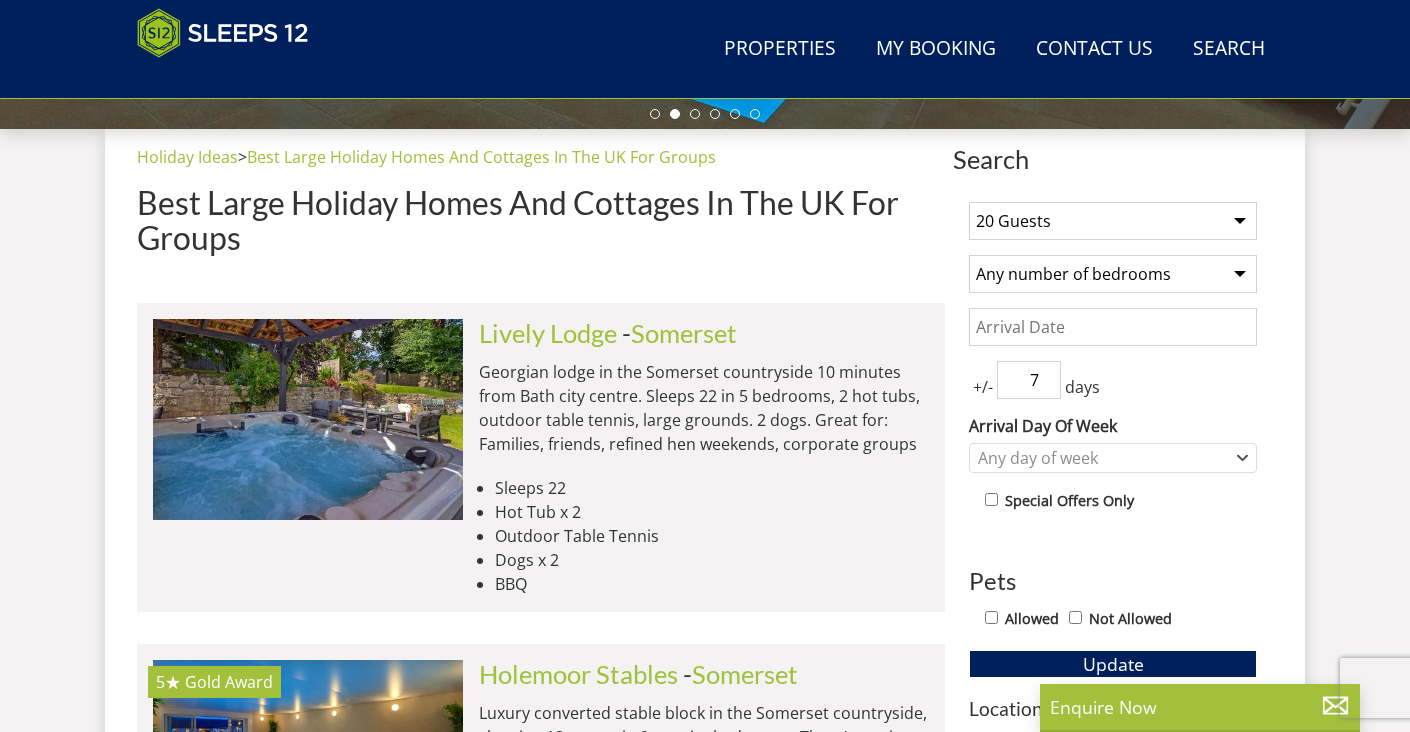 click on "Date" at bounding box center [1113, 327] 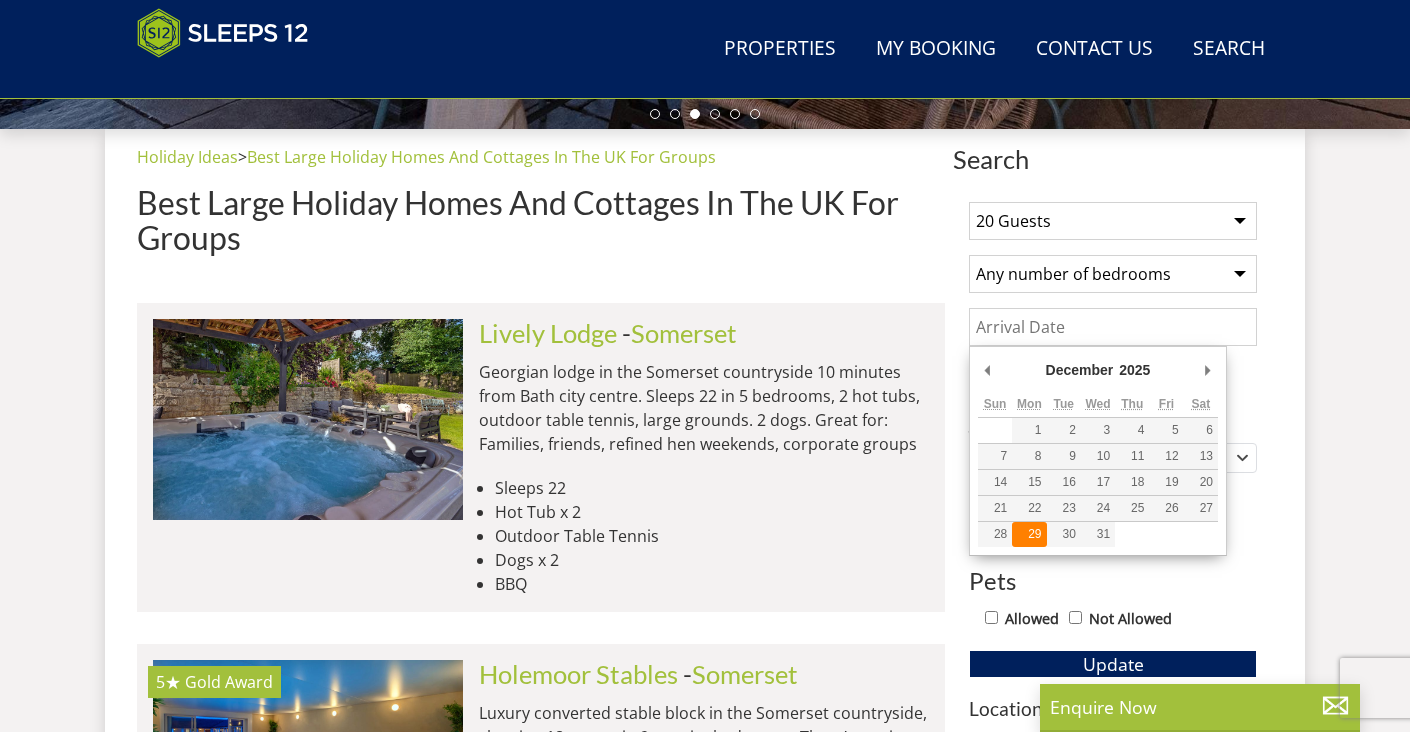 type on "29/12/2025" 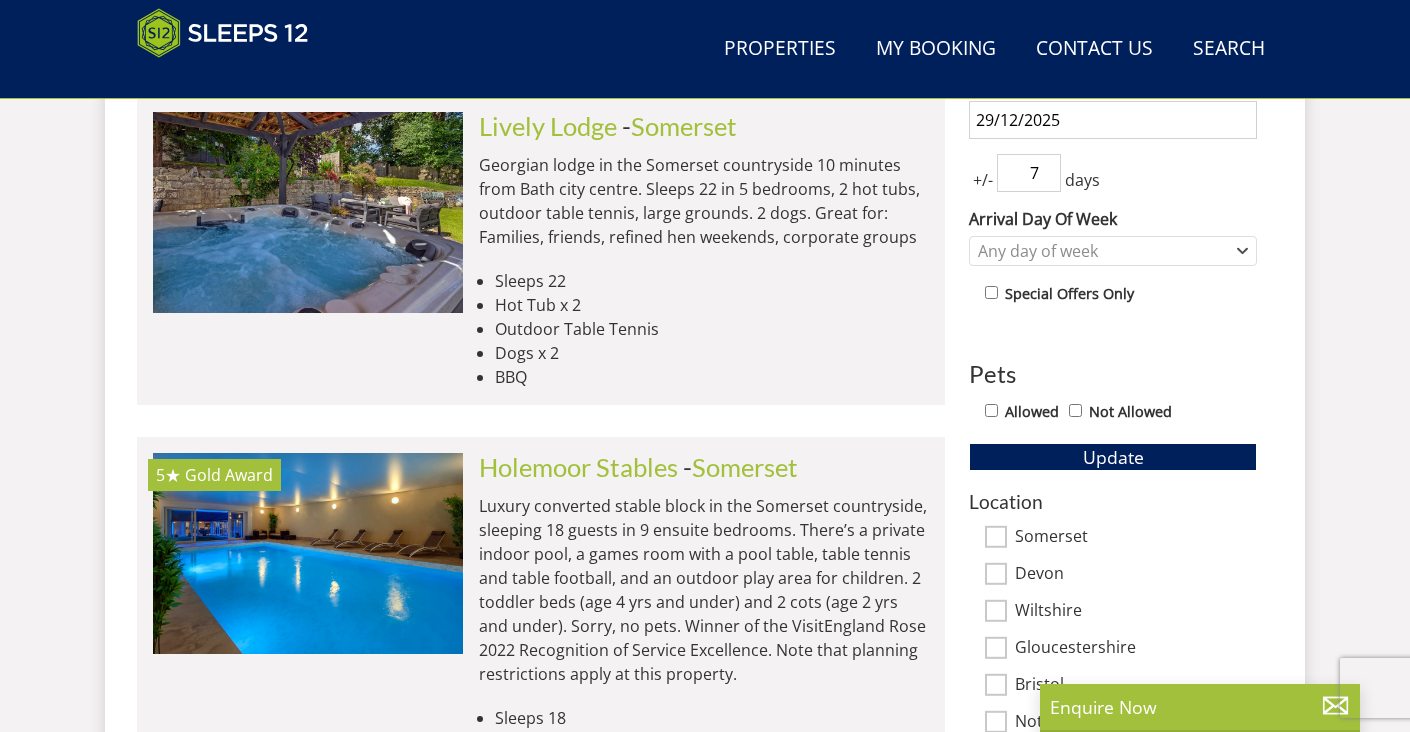 scroll, scrollTop: 948, scrollLeft: 0, axis: vertical 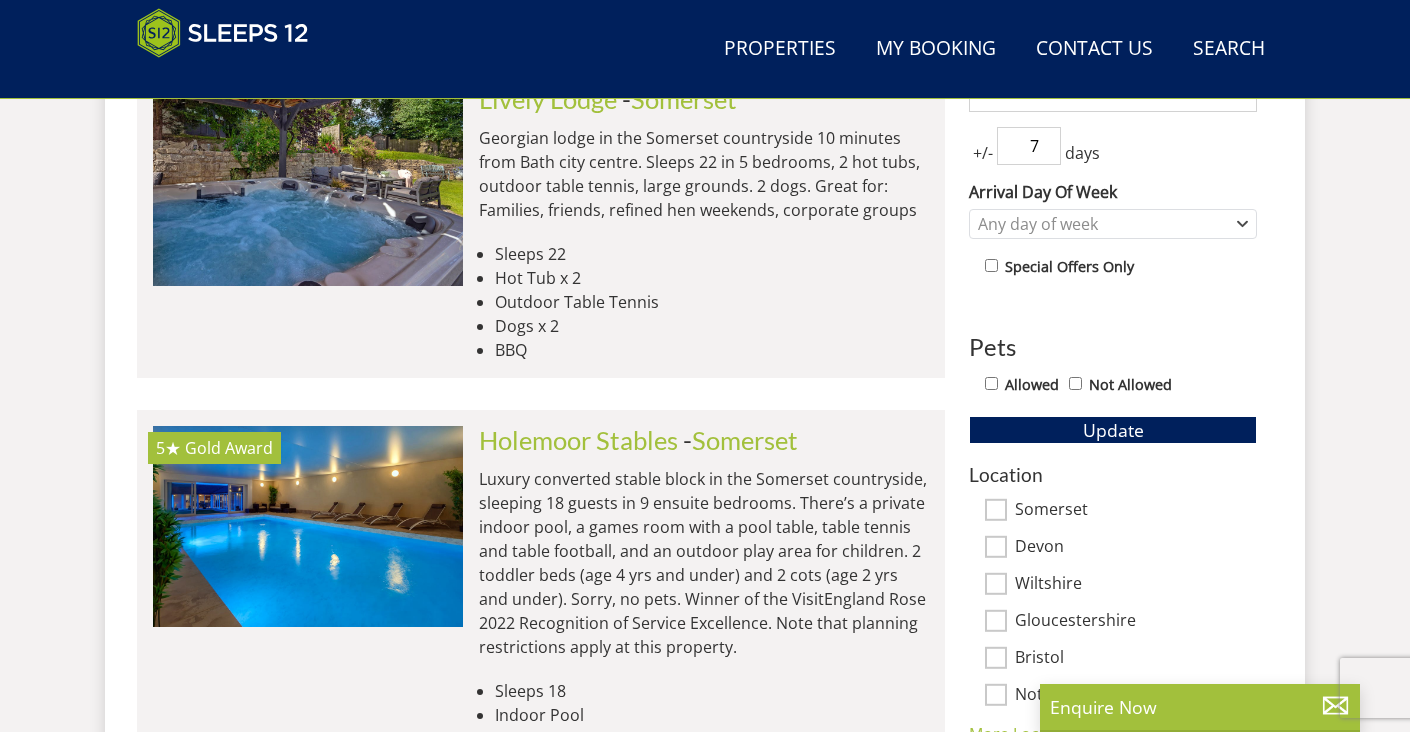 click on "Allowed" at bounding box center (991, 383) 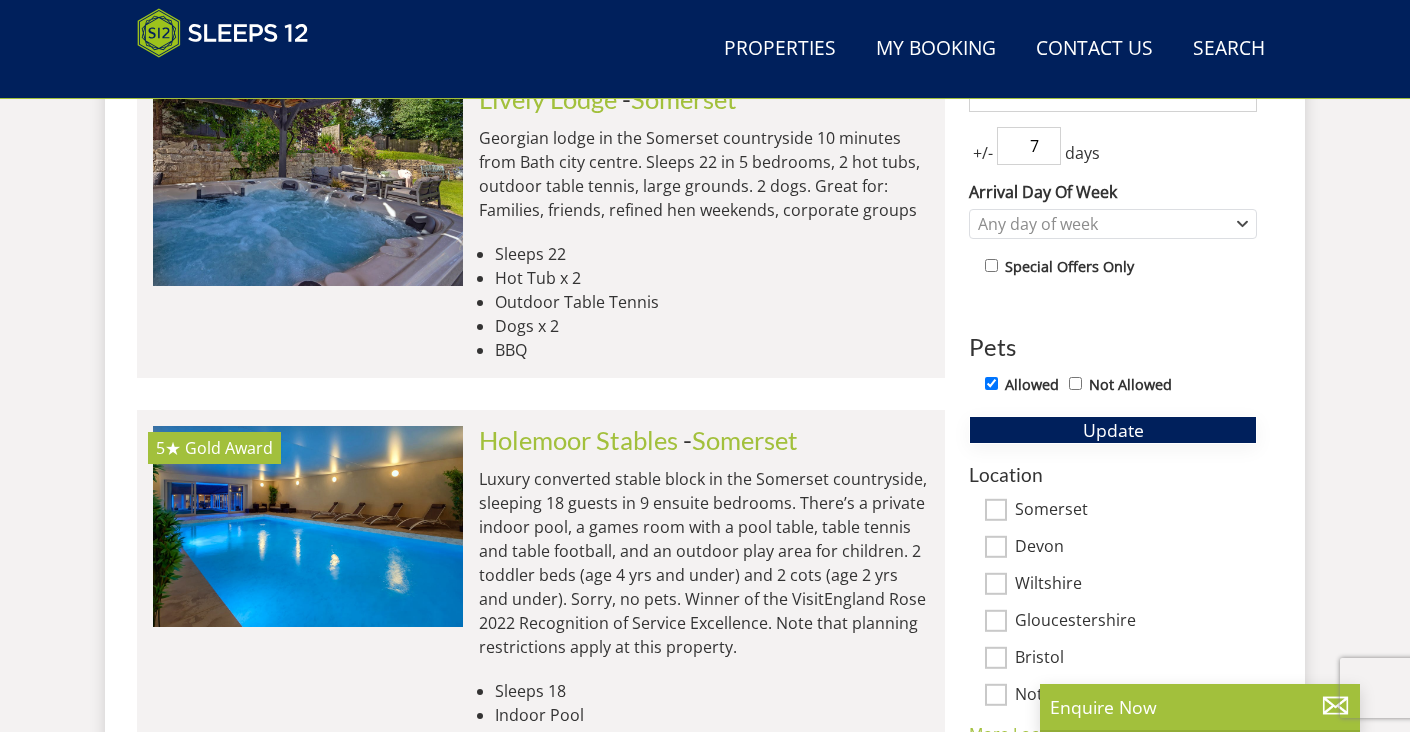 click on "Update" at bounding box center (1113, 430) 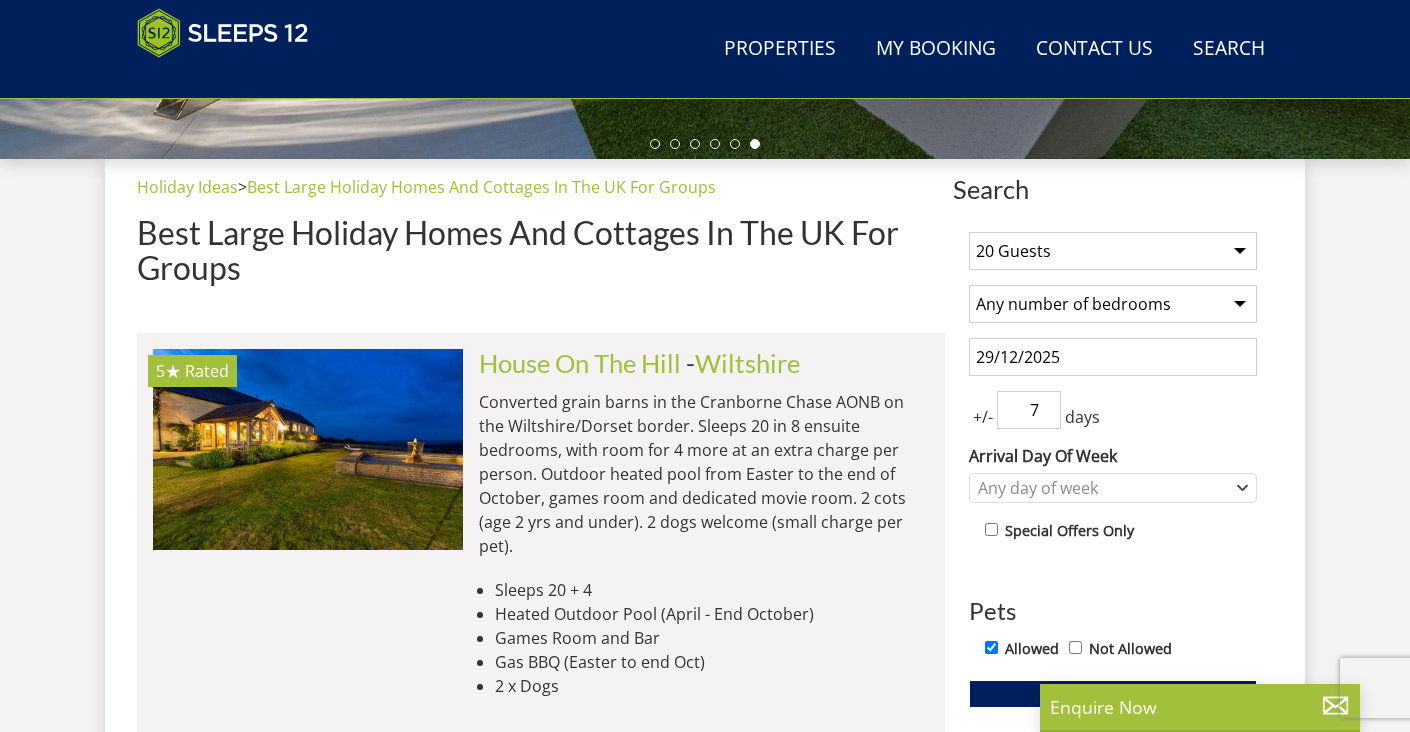 scroll, scrollTop: 683, scrollLeft: 0, axis: vertical 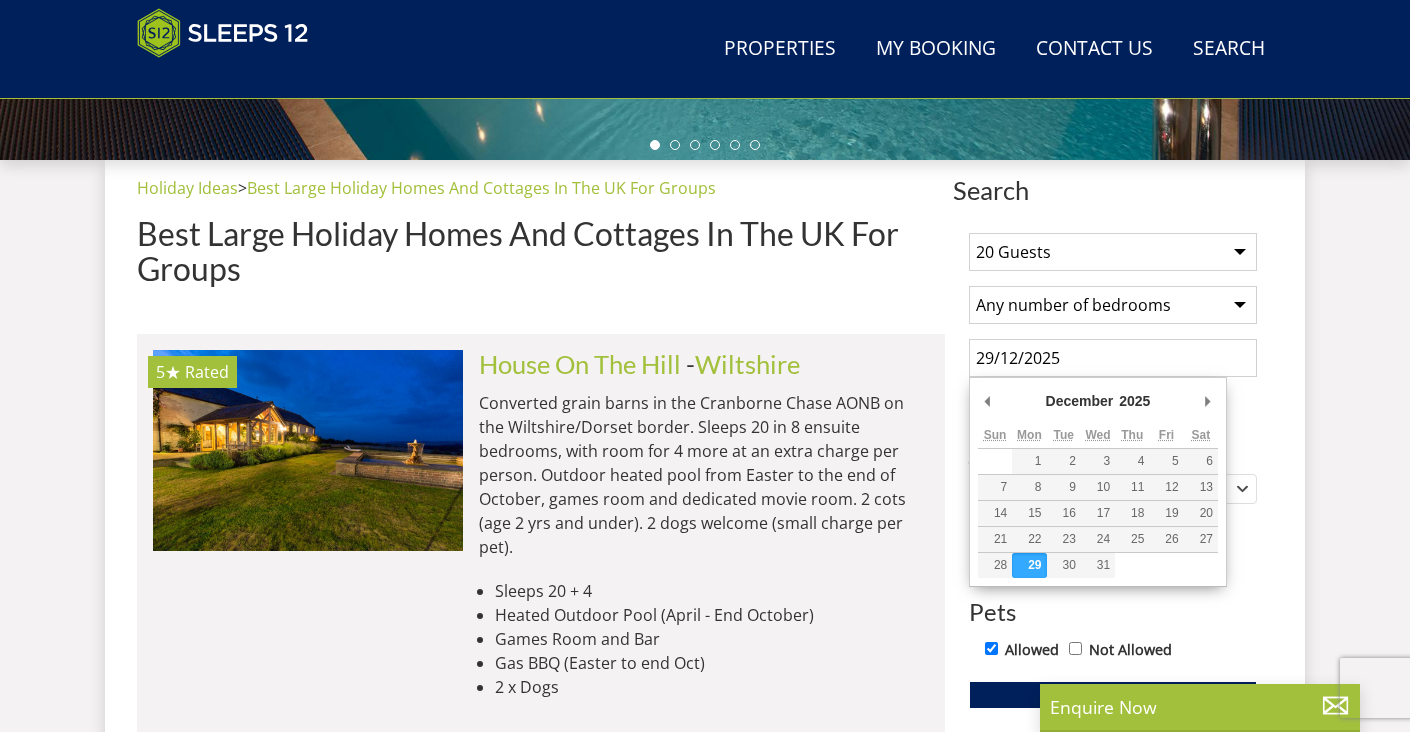 click on "29/12/2025" at bounding box center [1113, 358] 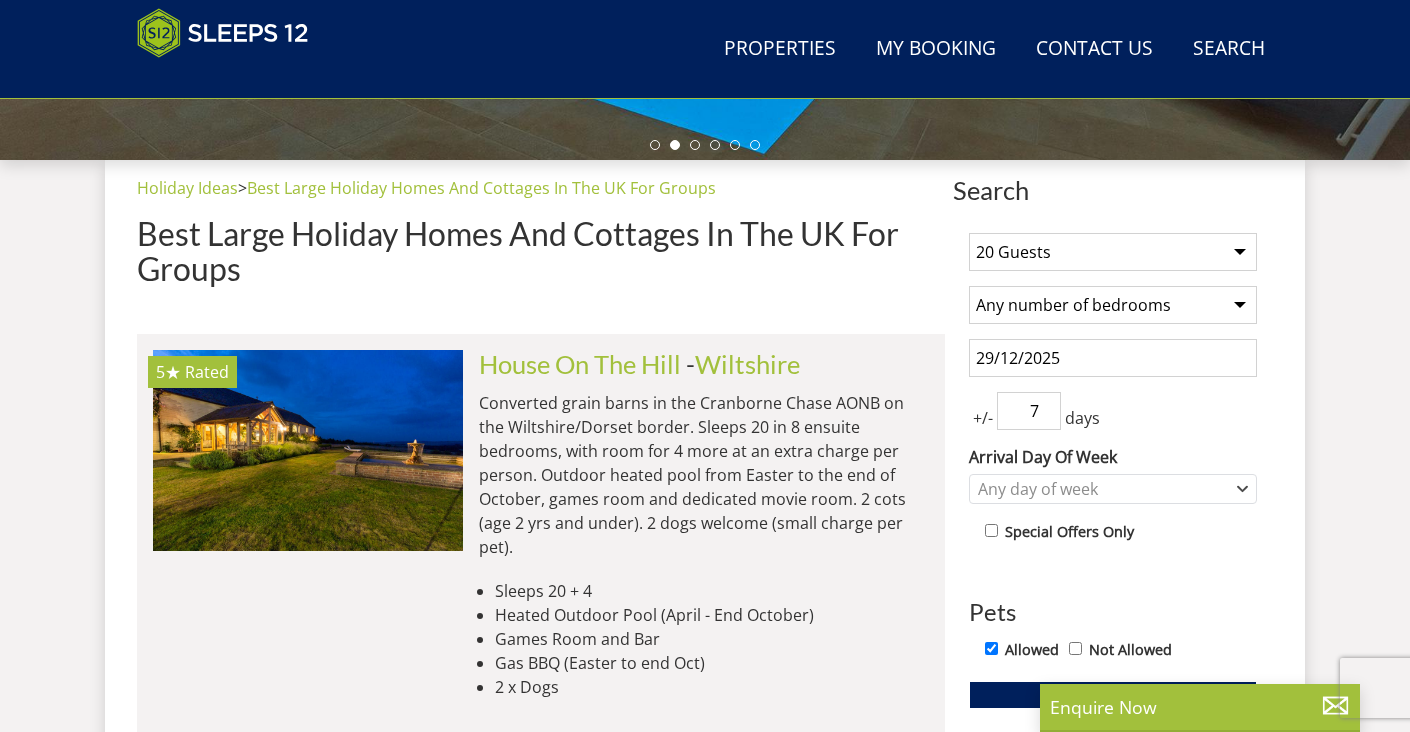 click on "[GUESTS]
2 Guests
3 Guests
4 Guests
5 Guests
6 Guests
7 Guests
8 Guests
9 Guests
10 Guests
11 Guests
12 Guests
13 Guests
14 Guests
15 Guests
16 Guests
17 Guests
18 Guests
19 Guests
20 Guests
21 Guests
22 Guests
23 Guests
24 Guests
25 Guests
26 Guests
27 Guests
28 Guests
29 Guests
30 Guests
31 Guests
32 Guests
Any number of bedrooms
4 Bedrooms
5 Bedrooms
6 Bedrooms
7 Bedrooms
8 Bedrooms
9 Bedrooms
10 Bedrooms
11 Bedrooms
12 Bedrooms
13 Bedrooms
14 Bedrooms
15 Bedrooms
16 Bedrooms
[DATE]
+/-
7
days
Arrival Day Of Week
Monday
Tuesday
Wednesday" at bounding box center (1113, 732) 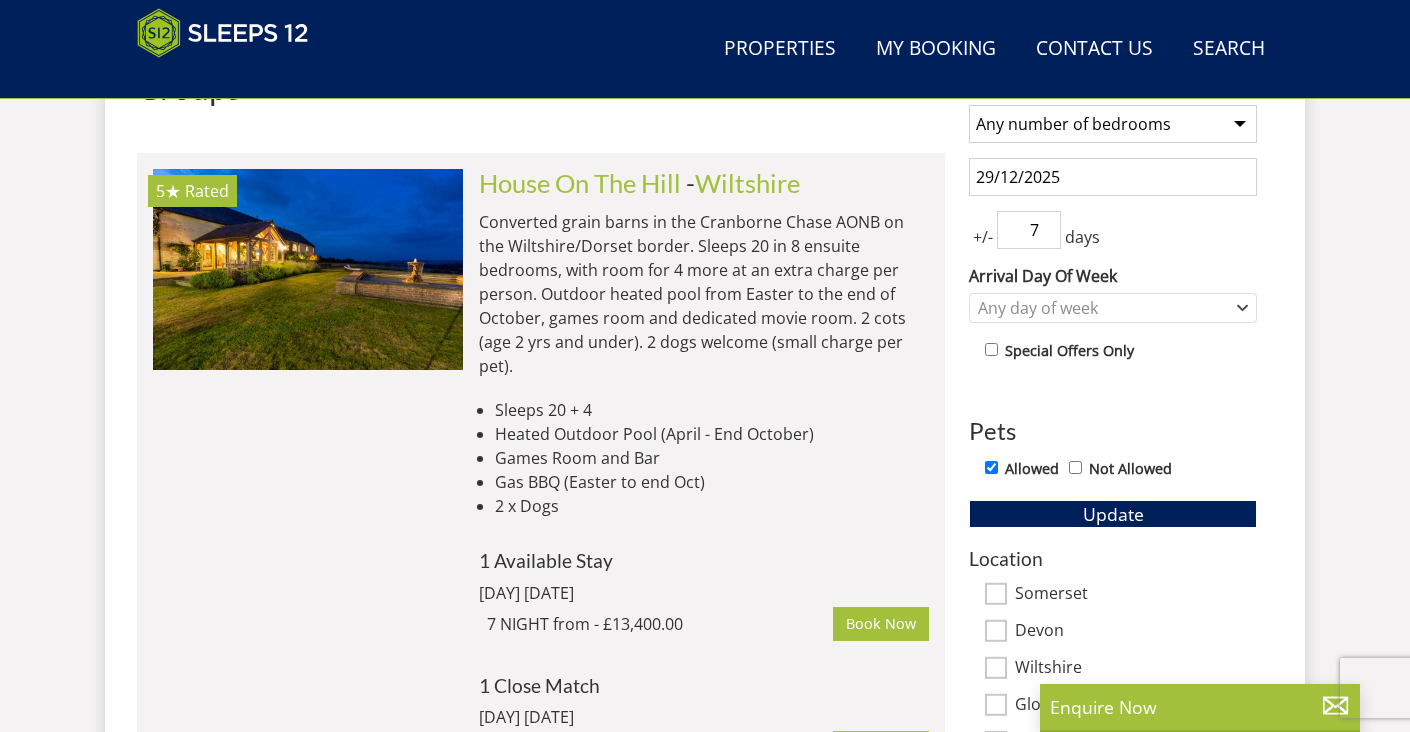 scroll, scrollTop: 860, scrollLeft: 0, axis: vertical 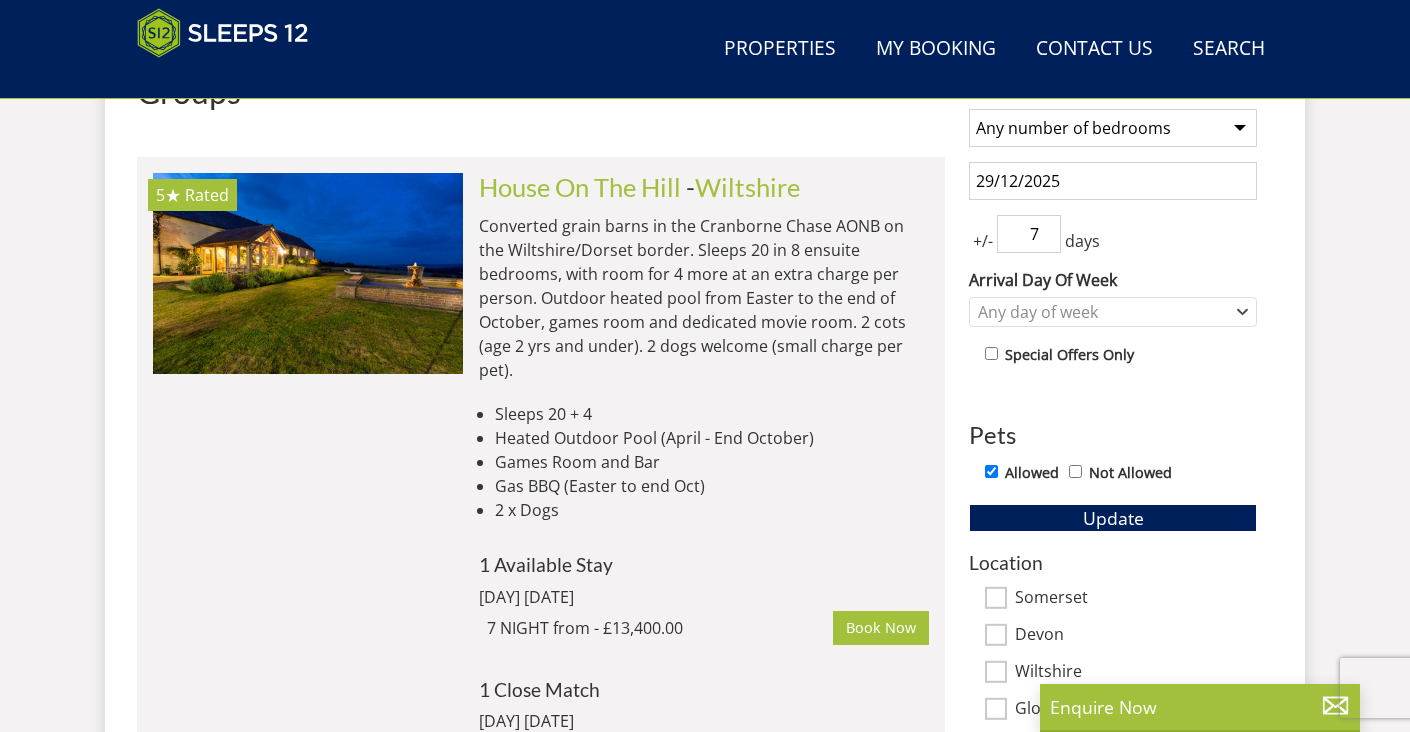 click on "29/12/2025" at bounding box center [1113, 181] 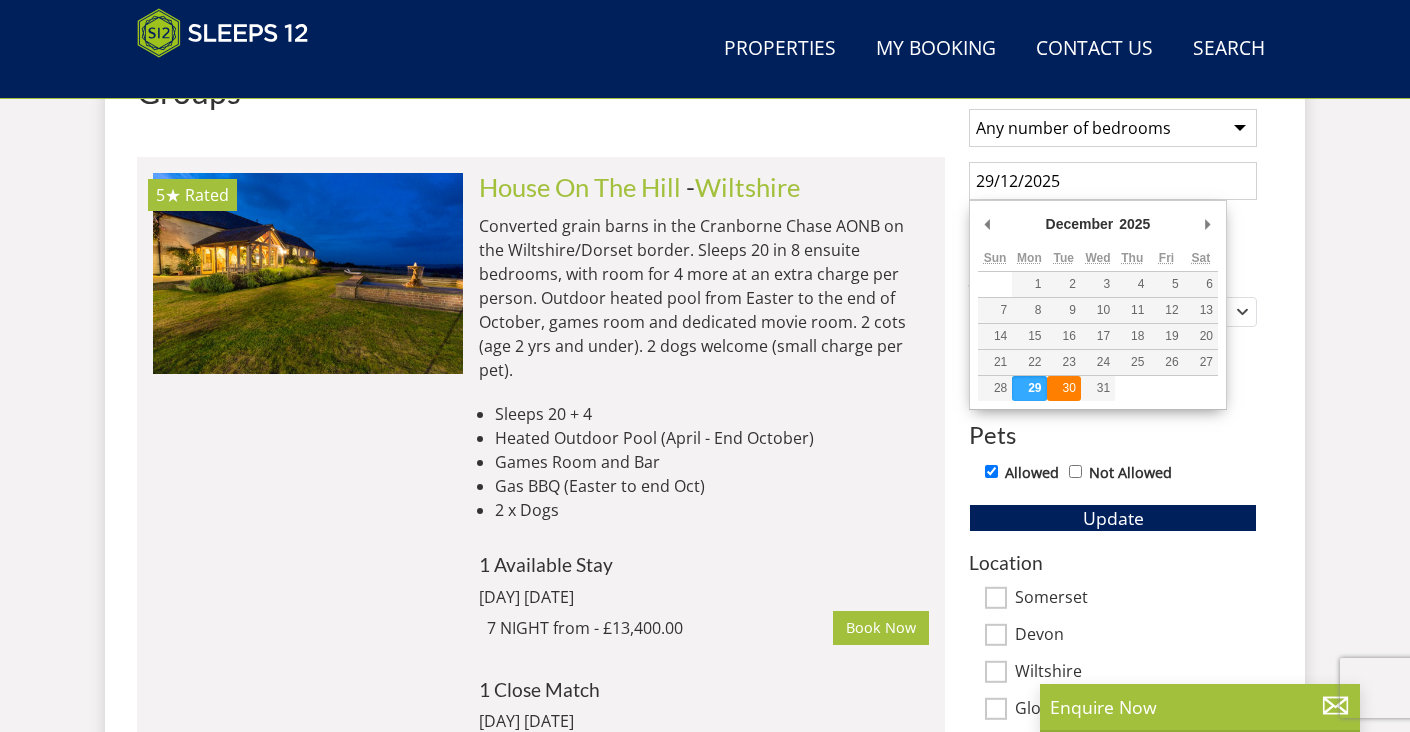 type on "30/12/2025" 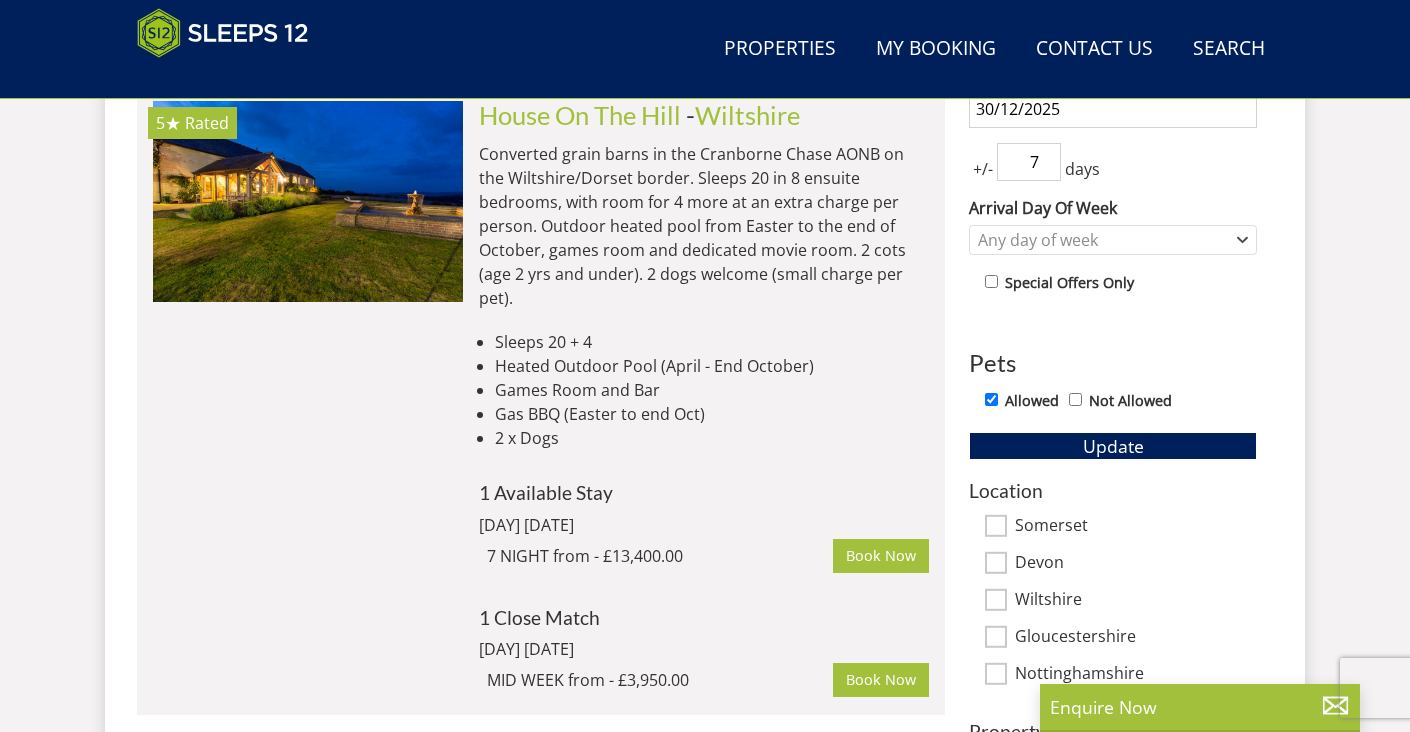 scroll, scrollTop: 952, scrollLeft: 0, axis: vertical 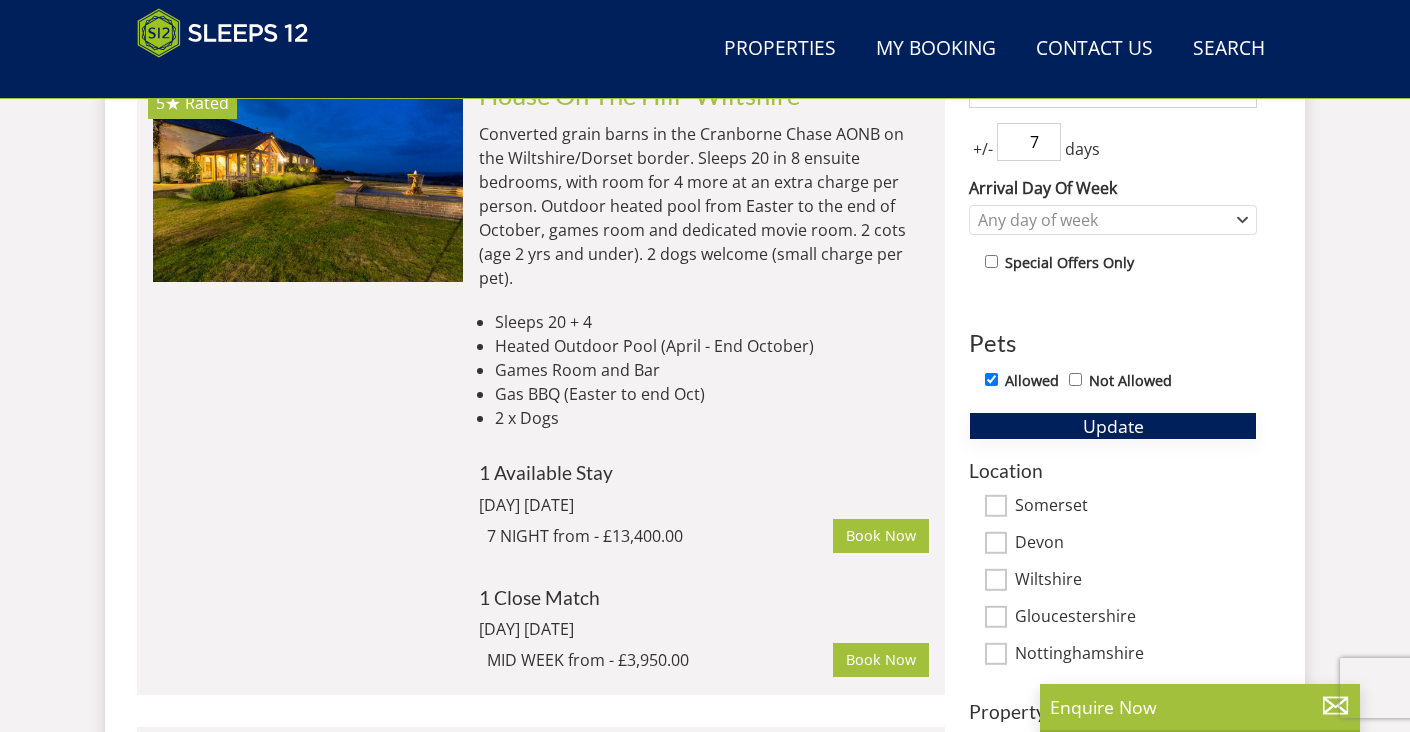 click on "Update" at bounding box center (1113, 426) 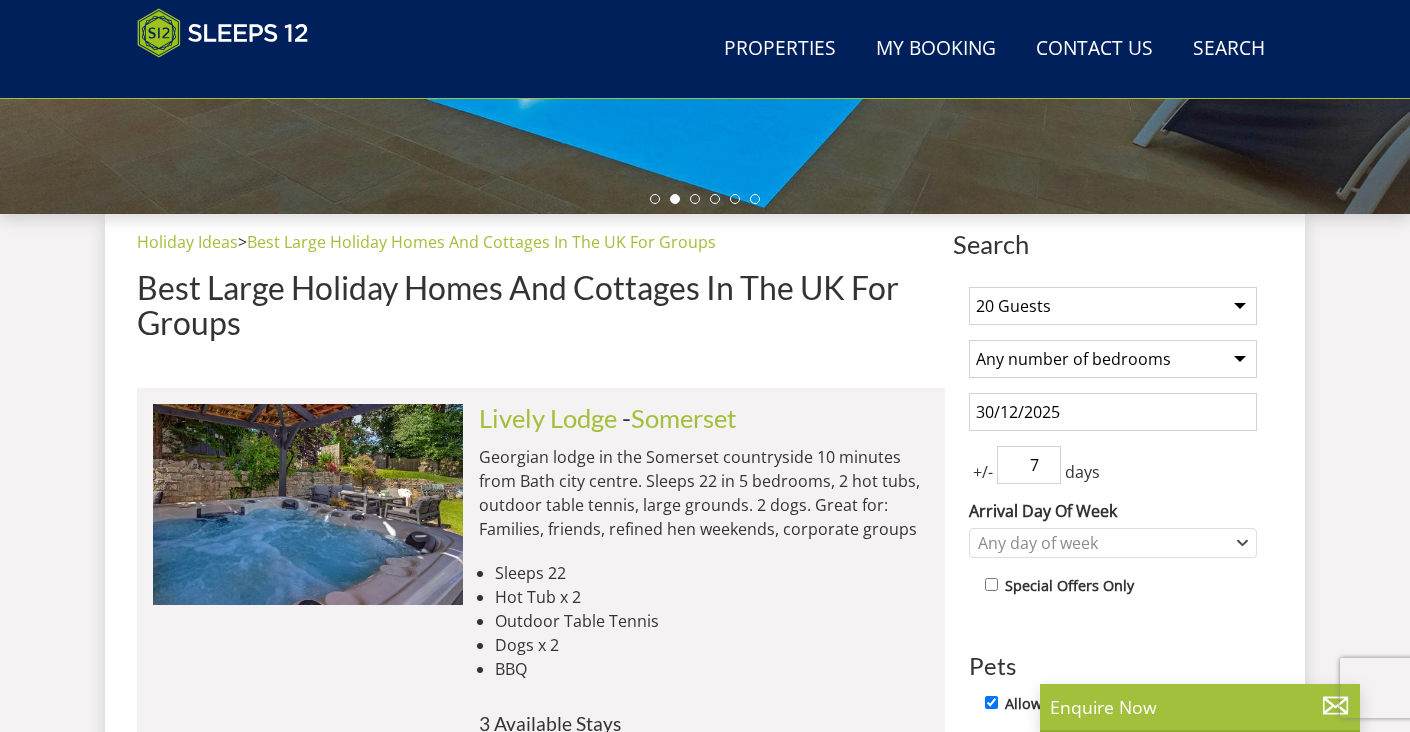 scroll, scrollTop: 641, scrollLeft: 0, axis: vertical 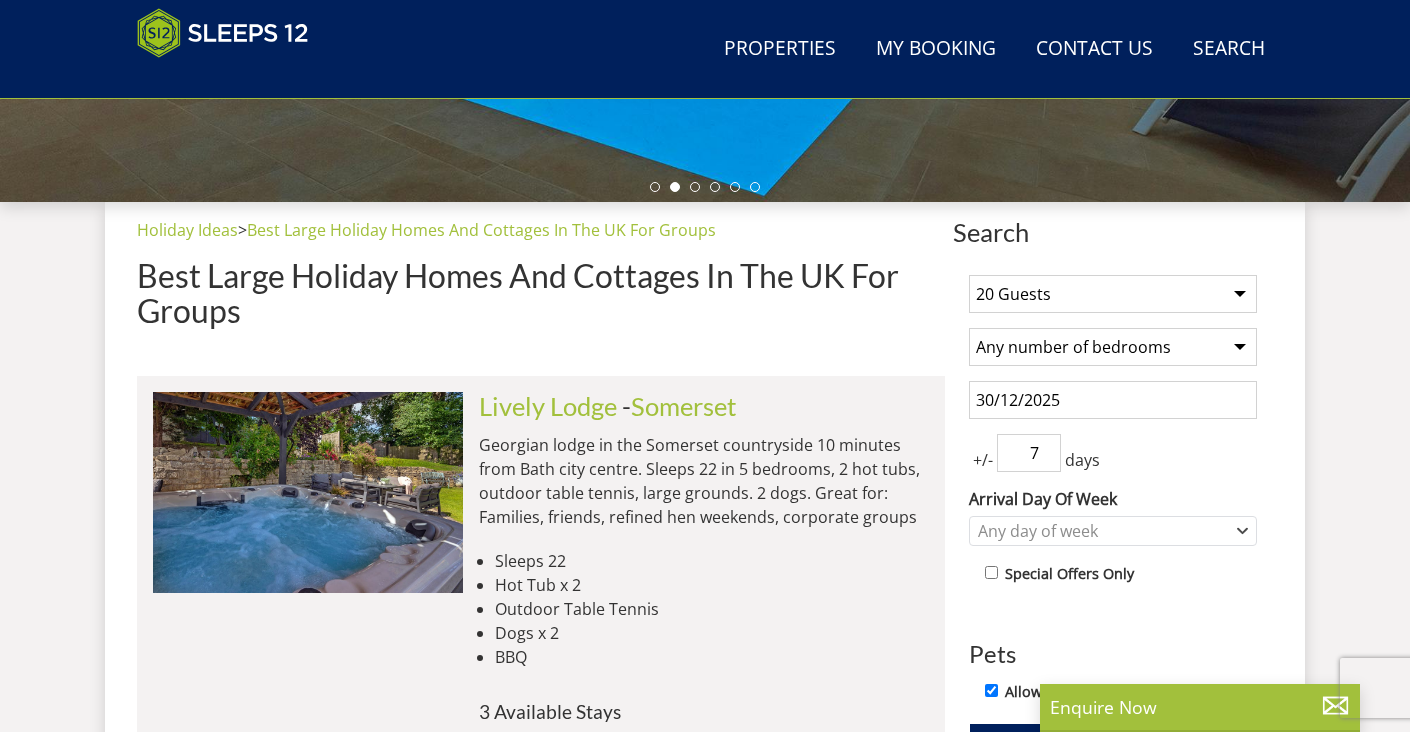 select on "16" 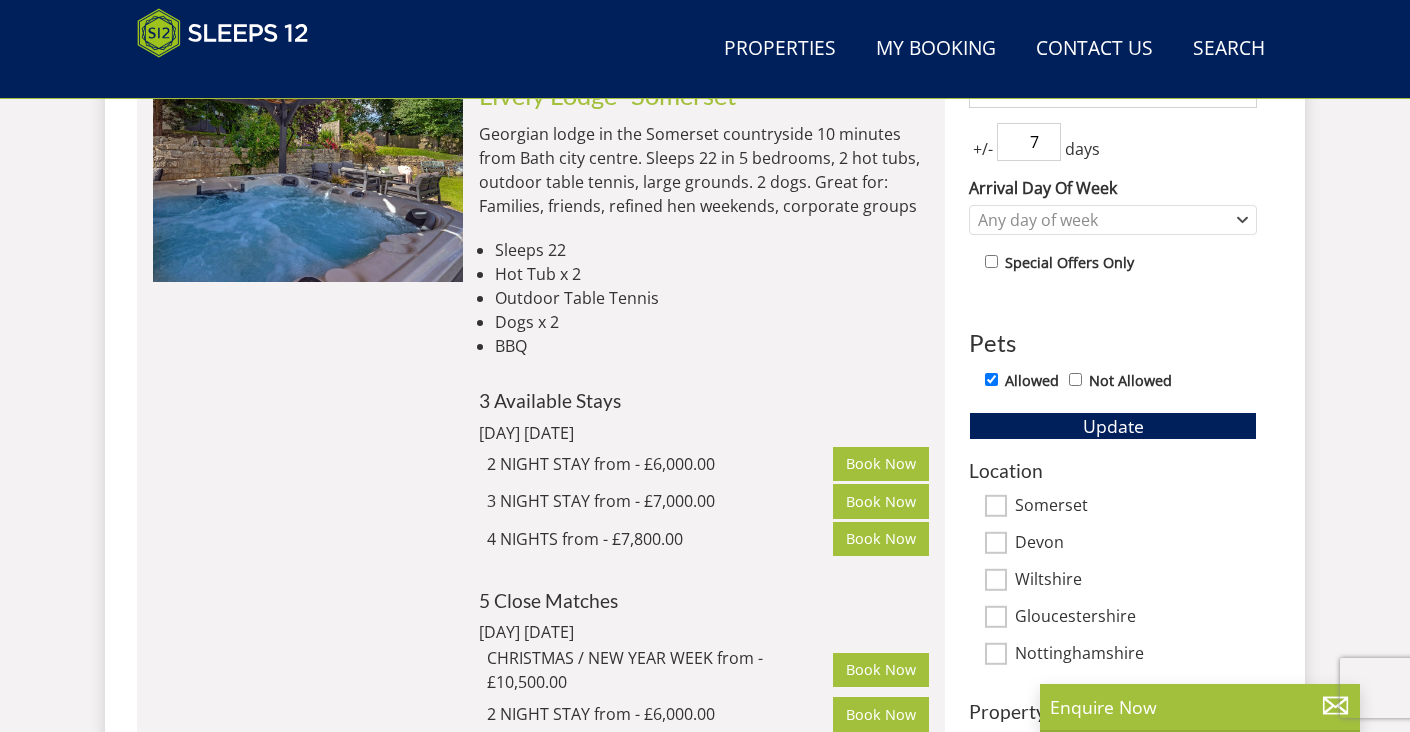 scroll, scrollTop: 960, scrollLeft: 0, axis: vertical 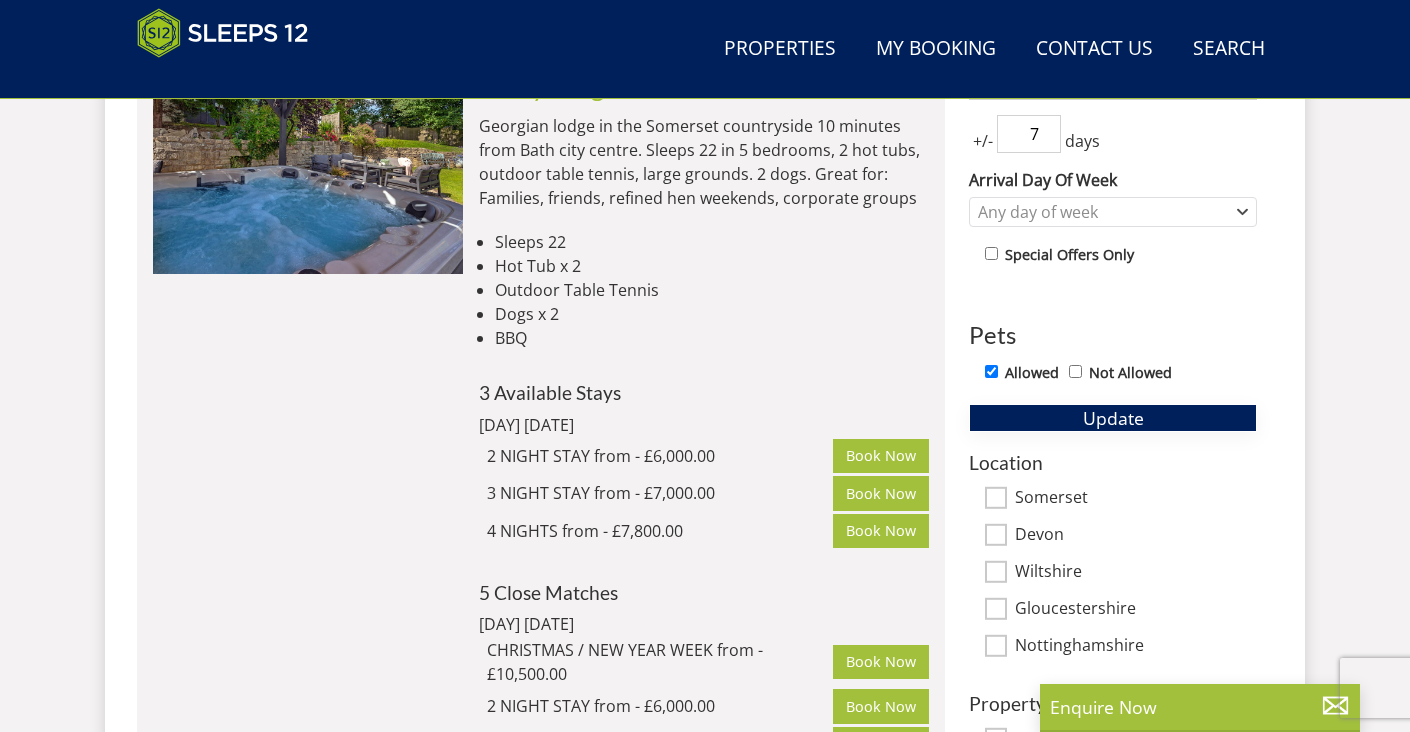 click on "Update" at bounding box center [1113, 418] 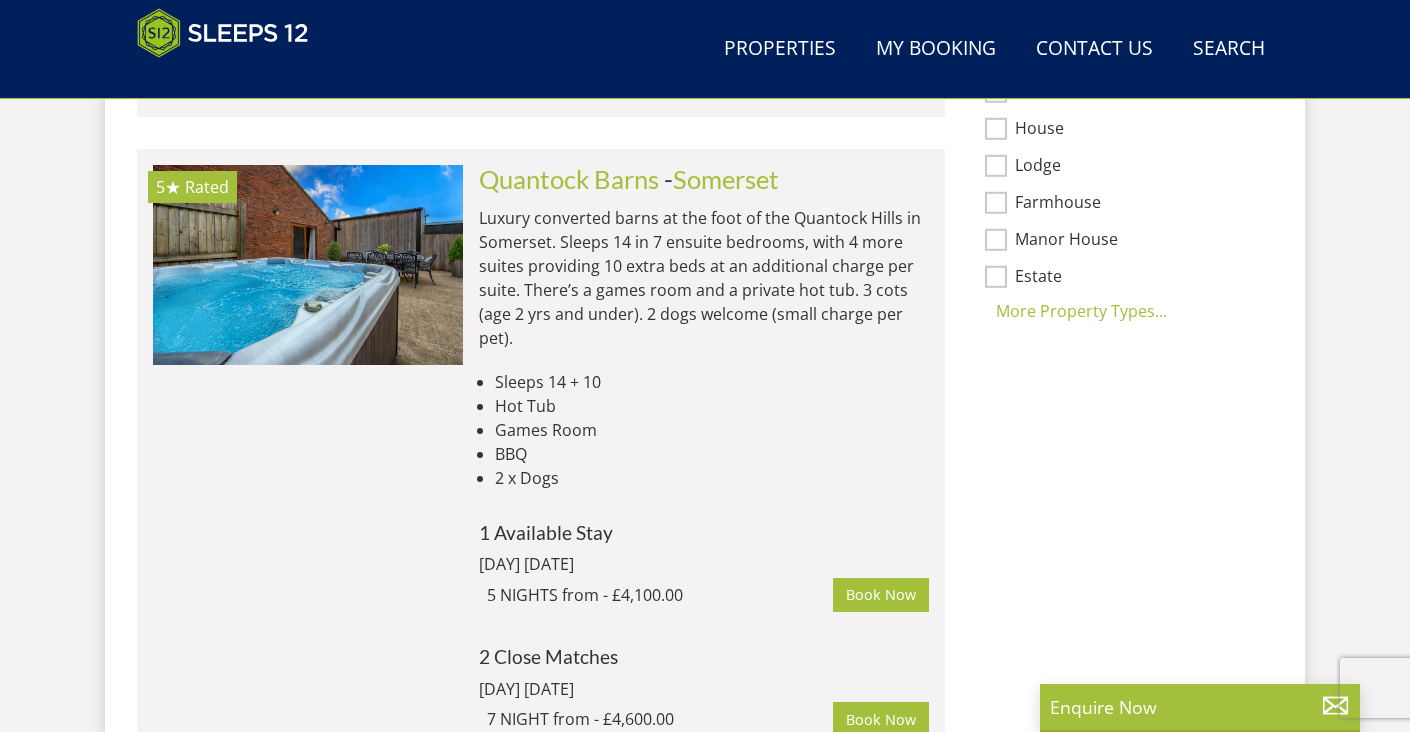 scroll, scrollTop: 1595, scrollLeft: 0, axis: vertical 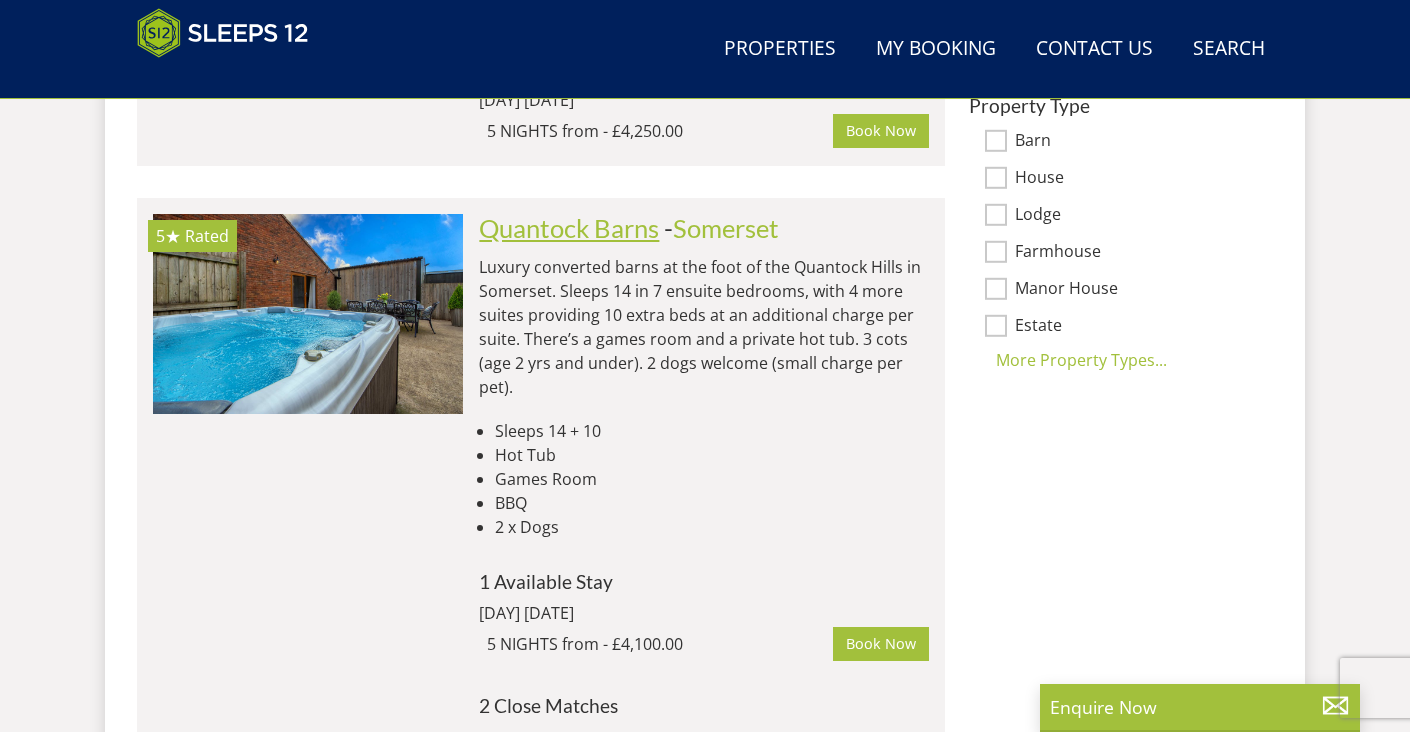 click on "Quantock Barns" at bounding box center [569, 228] 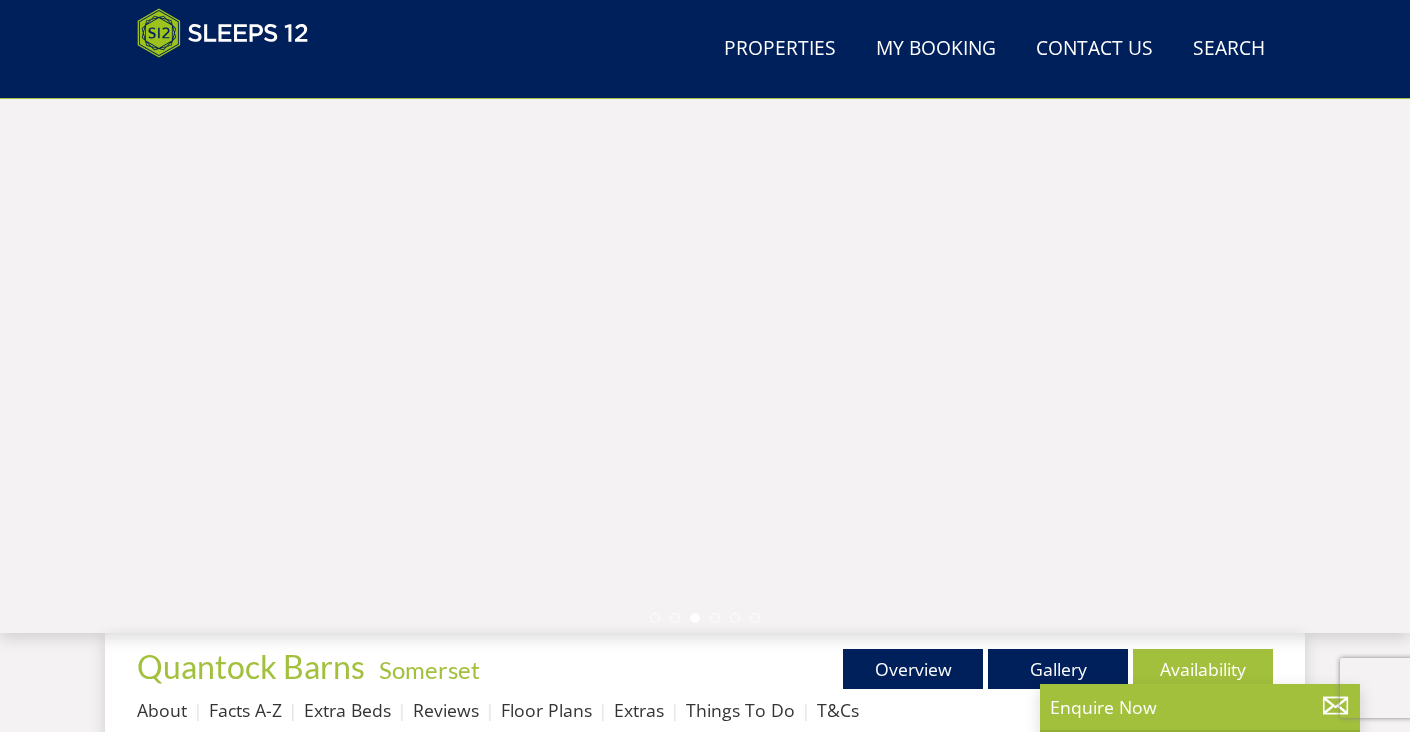 scroll, scrollTop: 196, scrollLeft: 0, axis: vertical 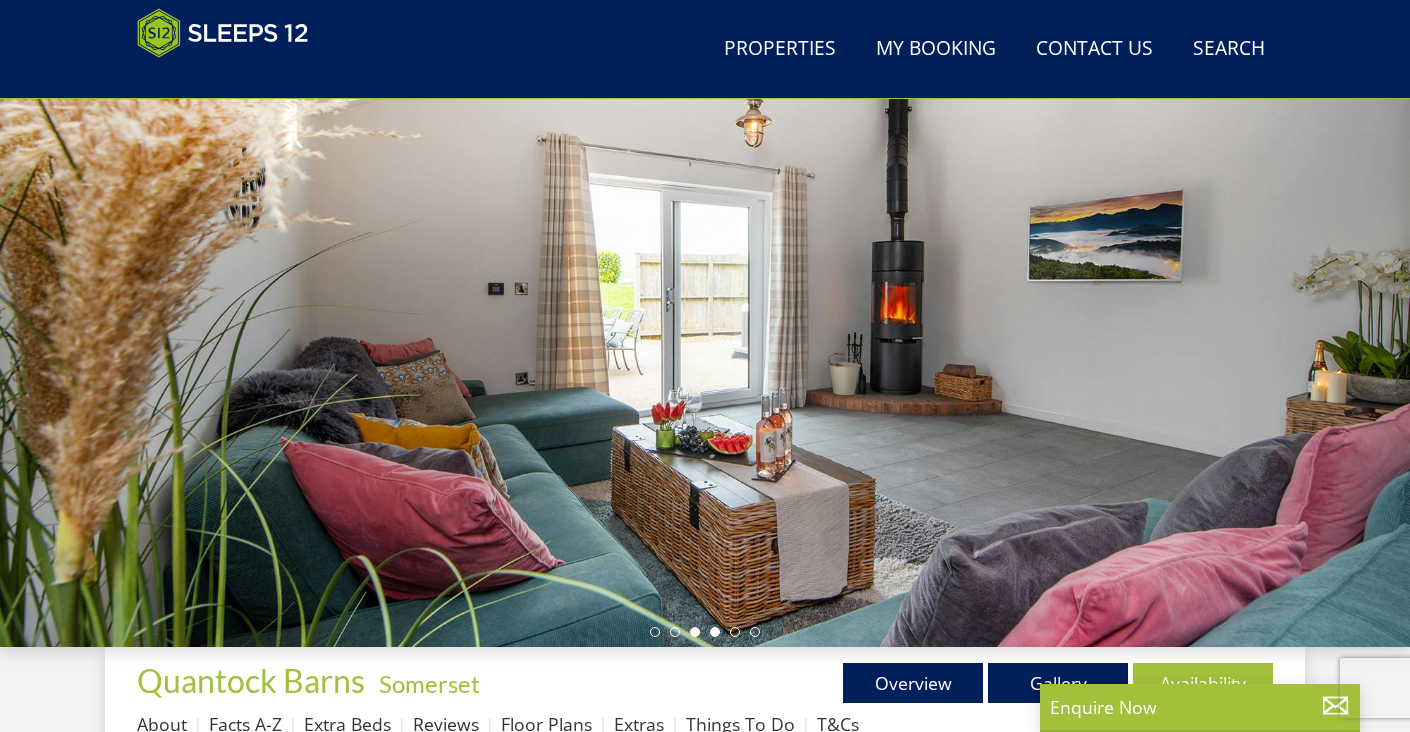 click at bounding box center [715, 632] 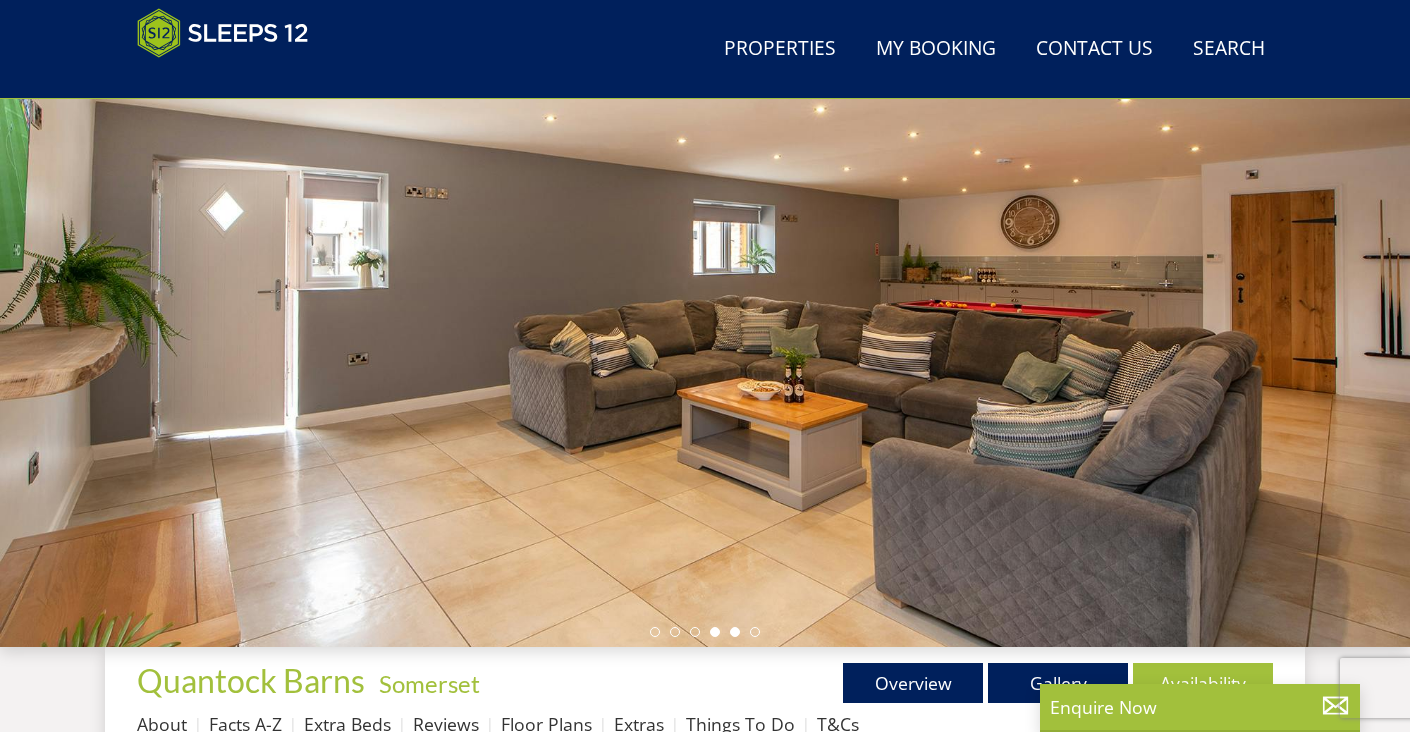 click at bounding box center (735, 632) 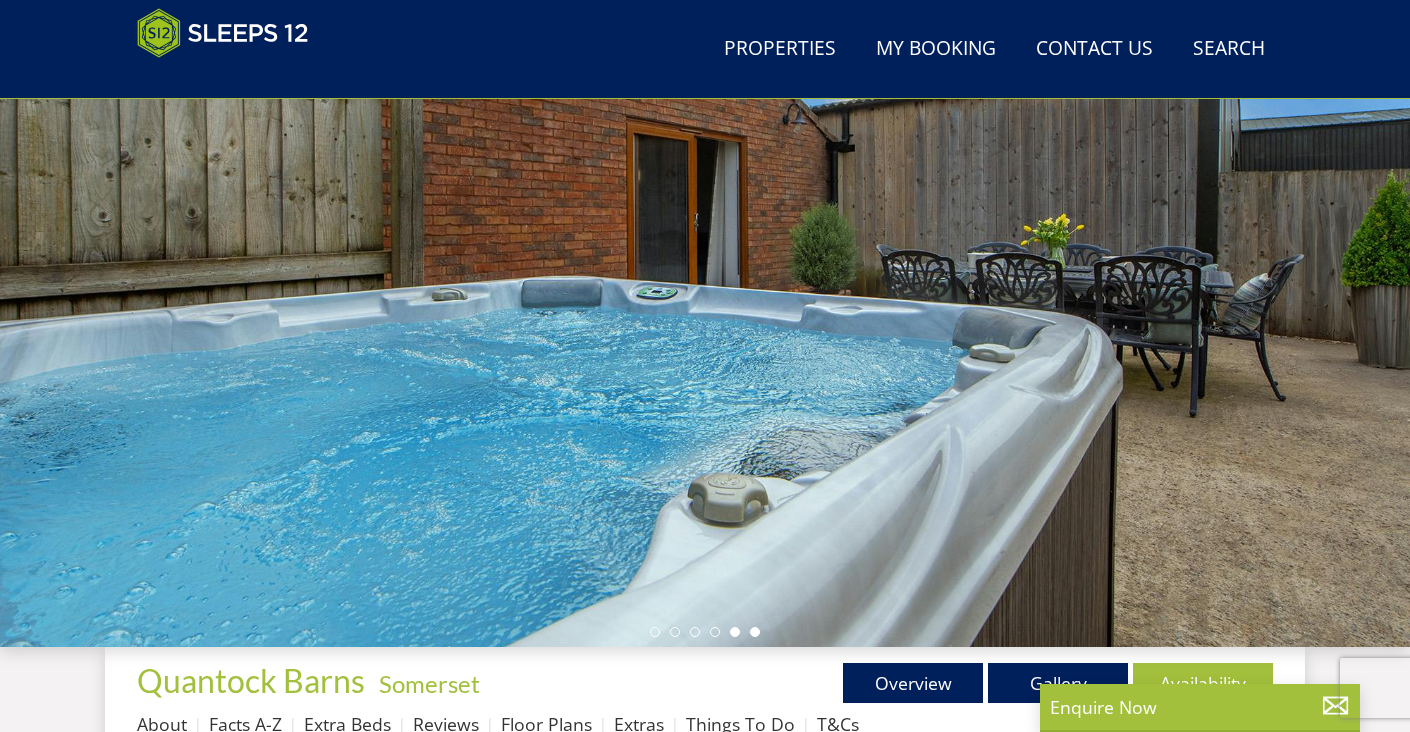 click at bounding box center [755, 632] 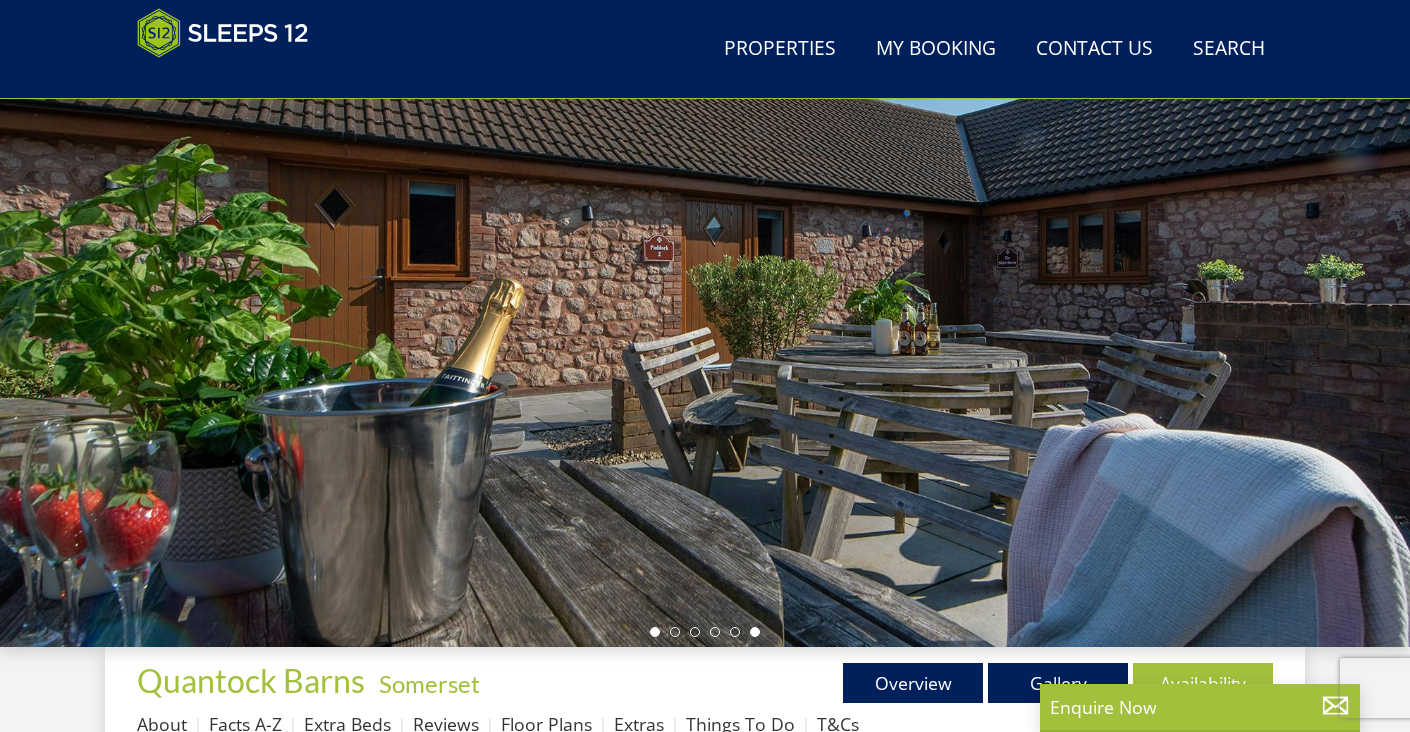 click at bounding box center (655, 632) 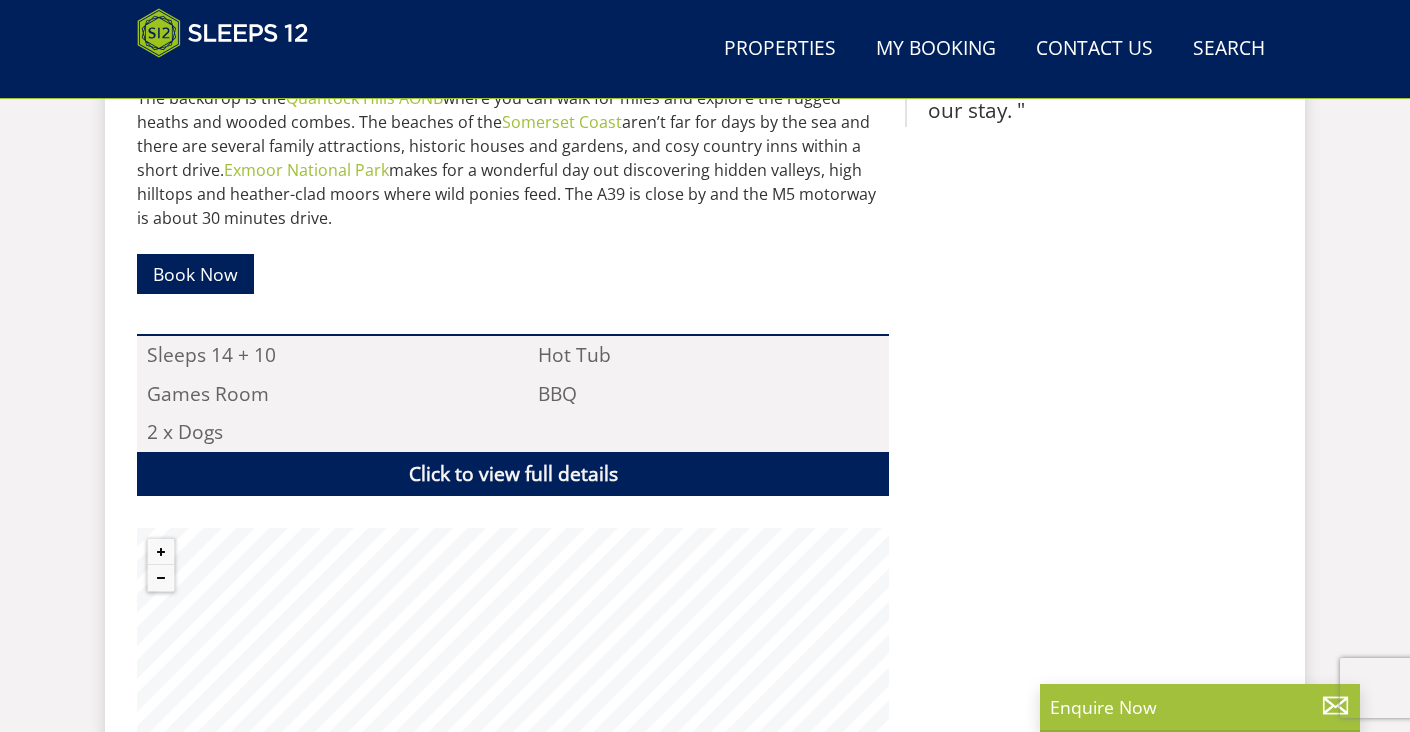 scroll, scrollTop: 1181, scrollLeft: 0, axis: vertical 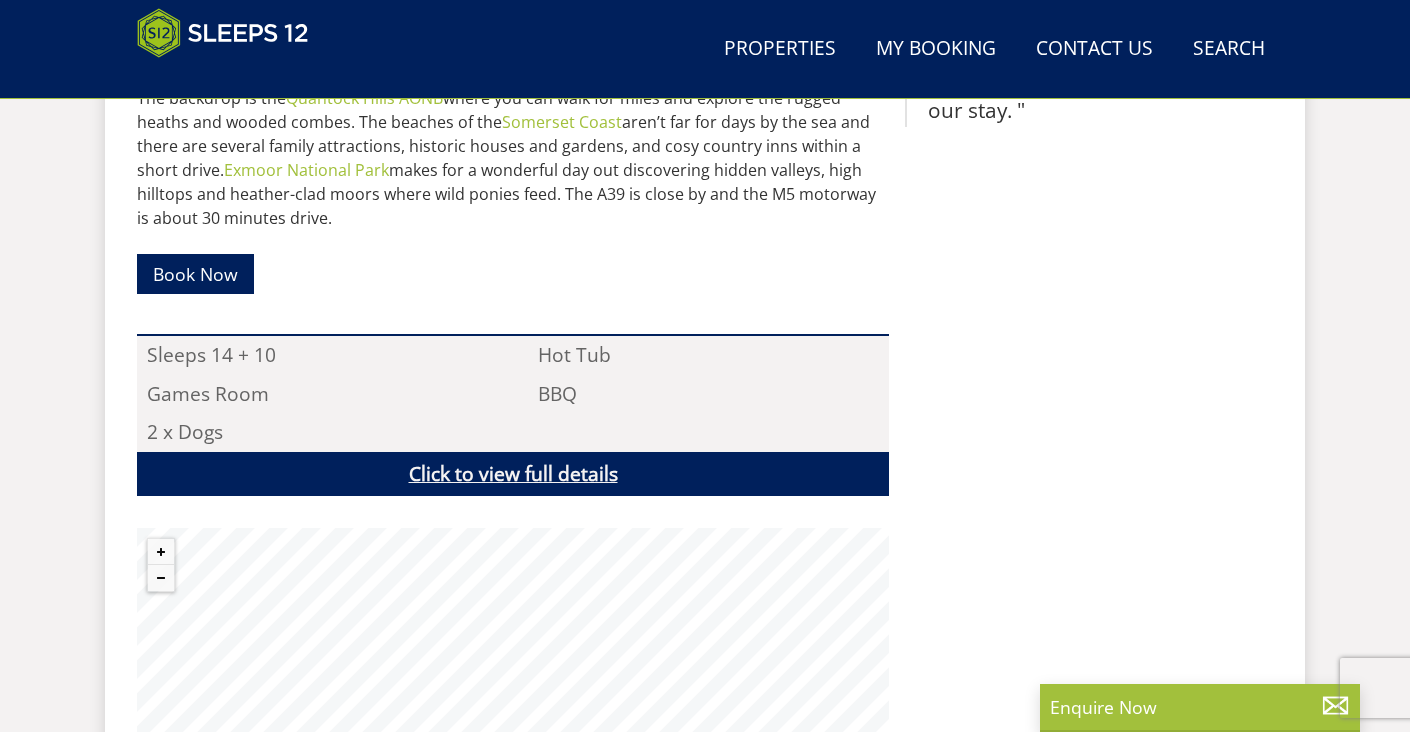 click on "Click to view full details" at bounding box center [513, 474] 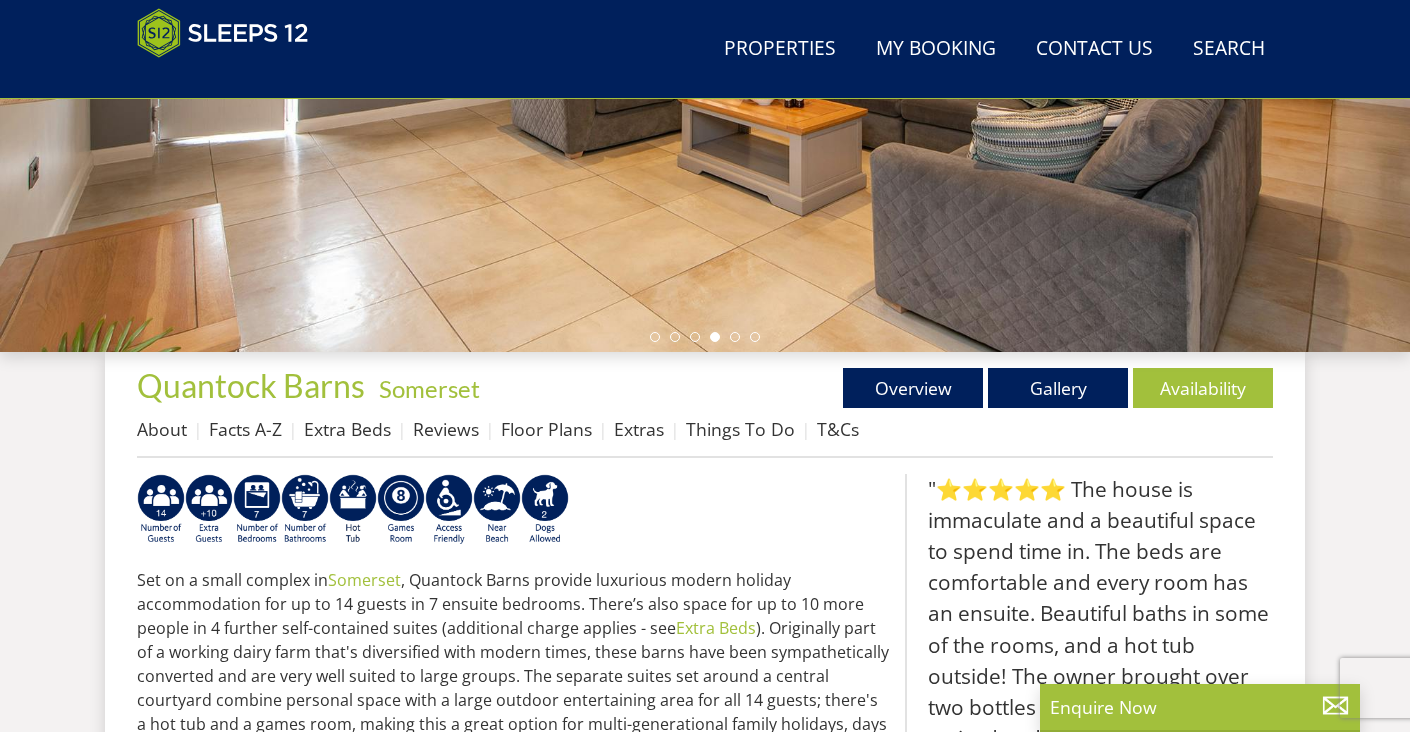 scroll, scrollTop: 481, scrollLeft: 0, axis: vertical 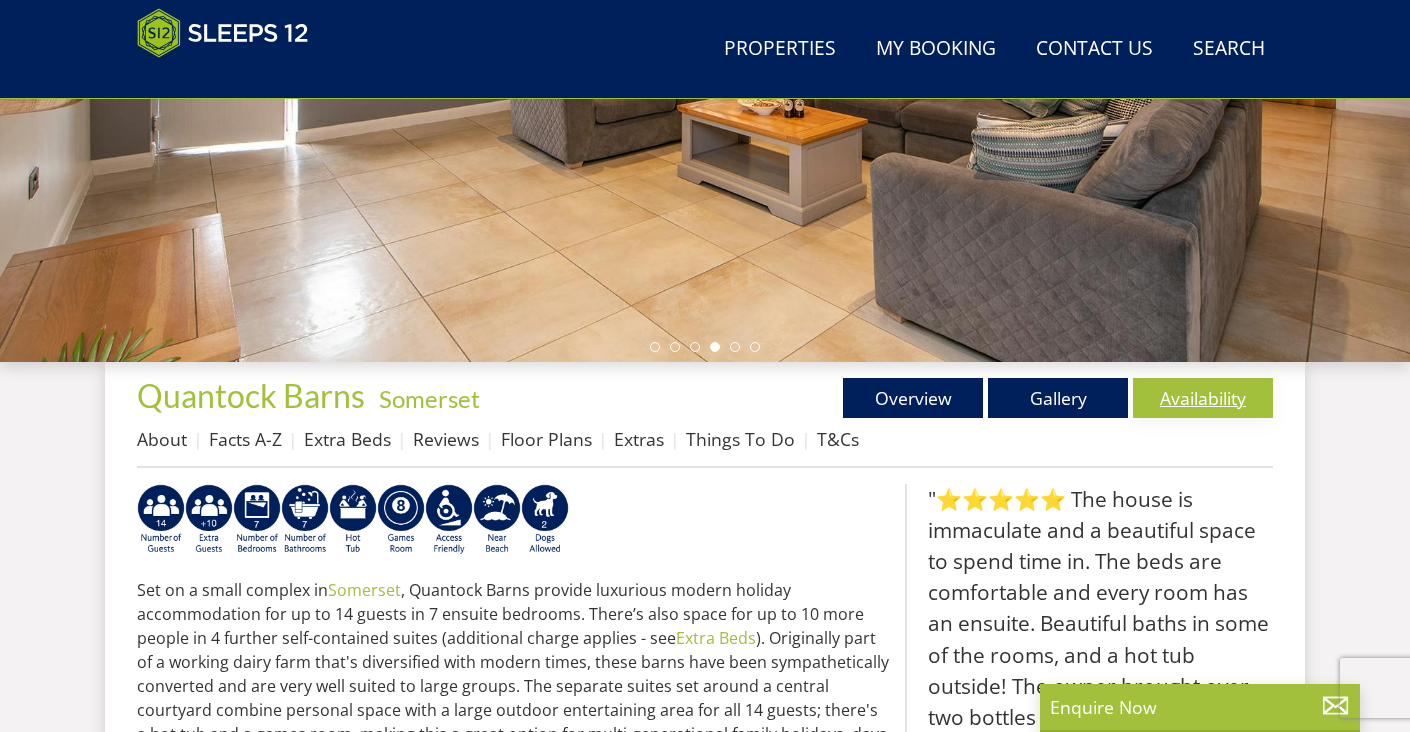 click on "Availability" at bounding box center [1203, 398] 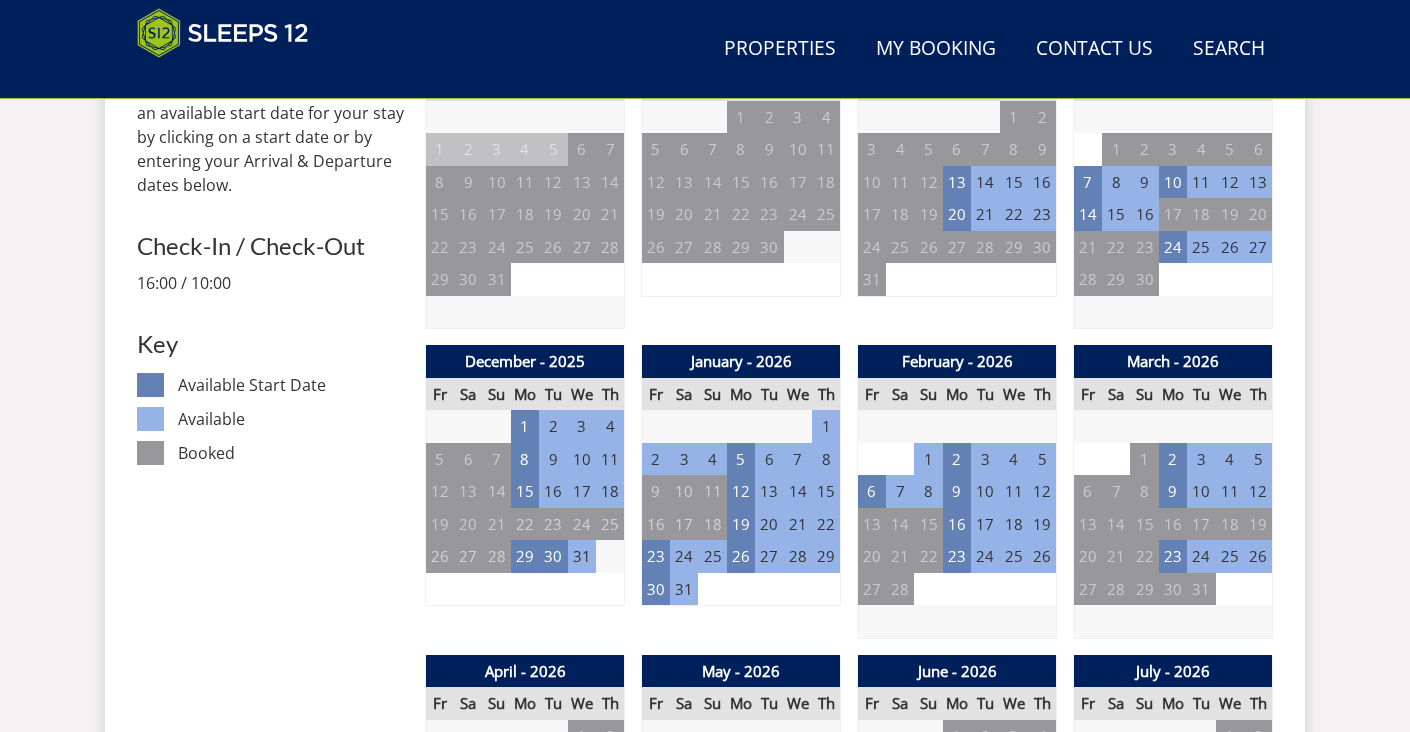 scroll, scrollTop: 931, scrollLeft: 0, axis: vertical 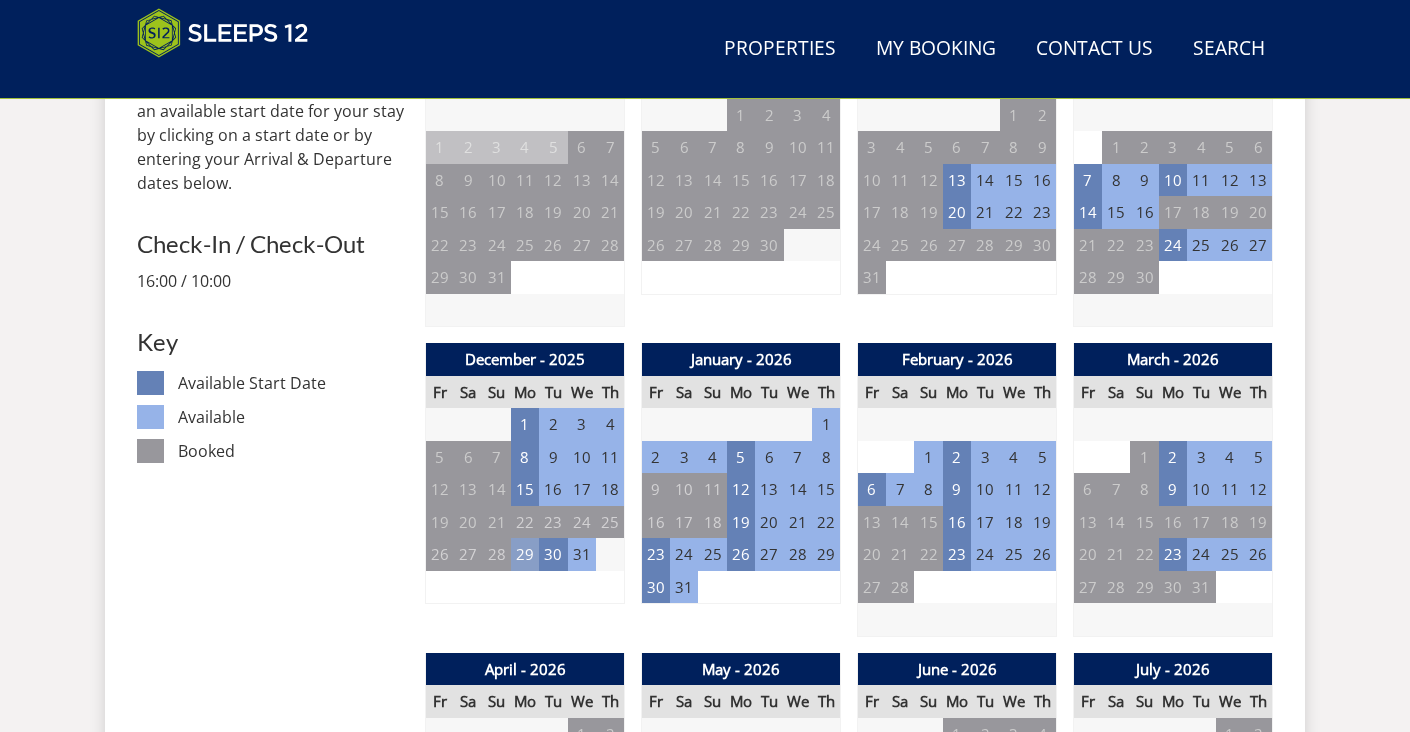 click on "29" at bounding box center [525, 554] 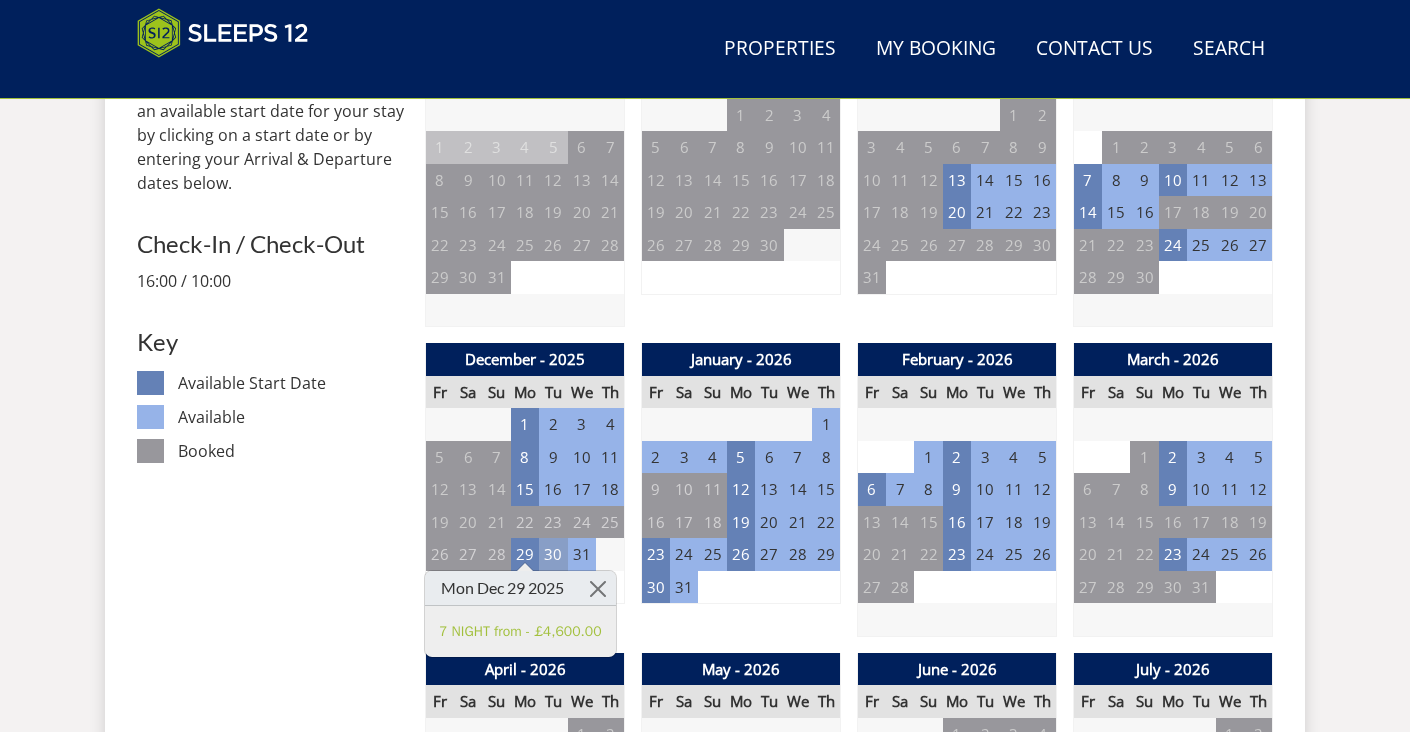 click on "30" at bounding box center (553, 554) 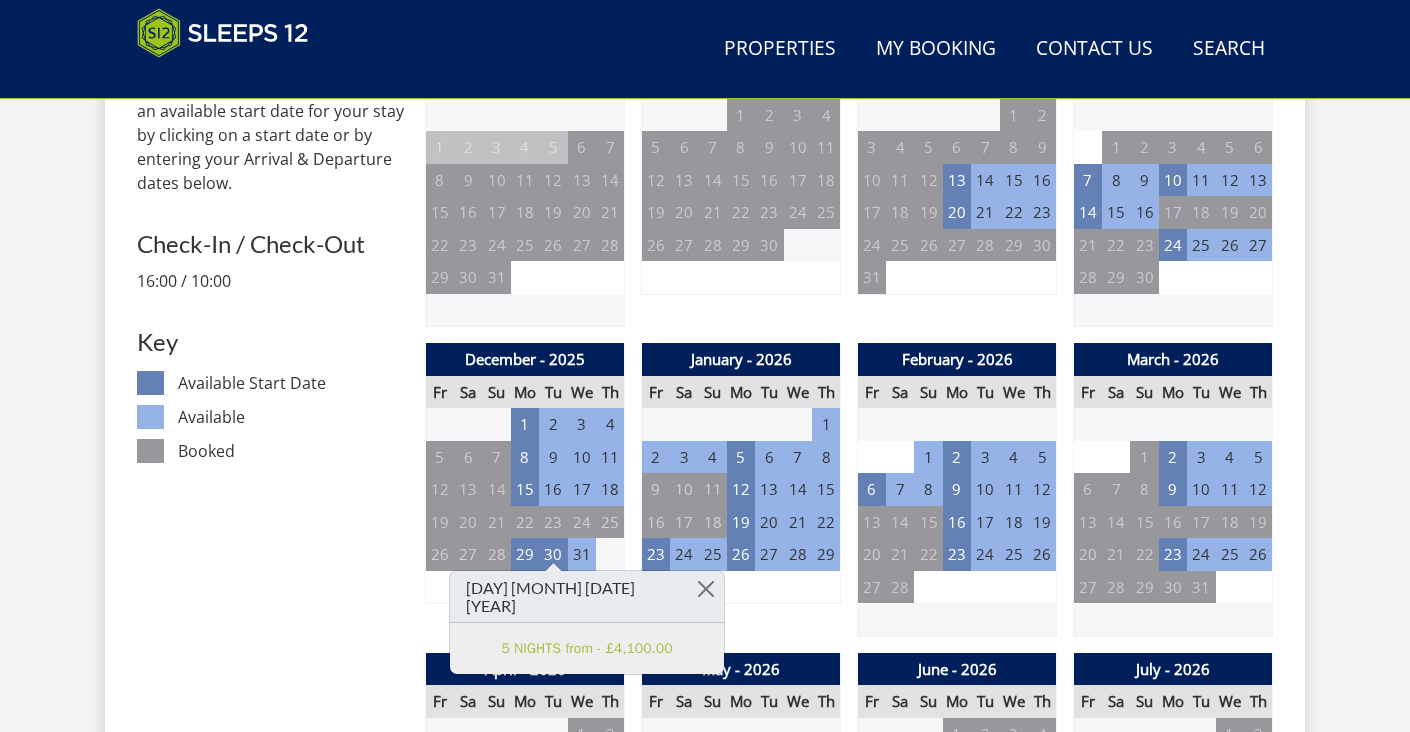 click on "31" at bounding box center [582, 554] 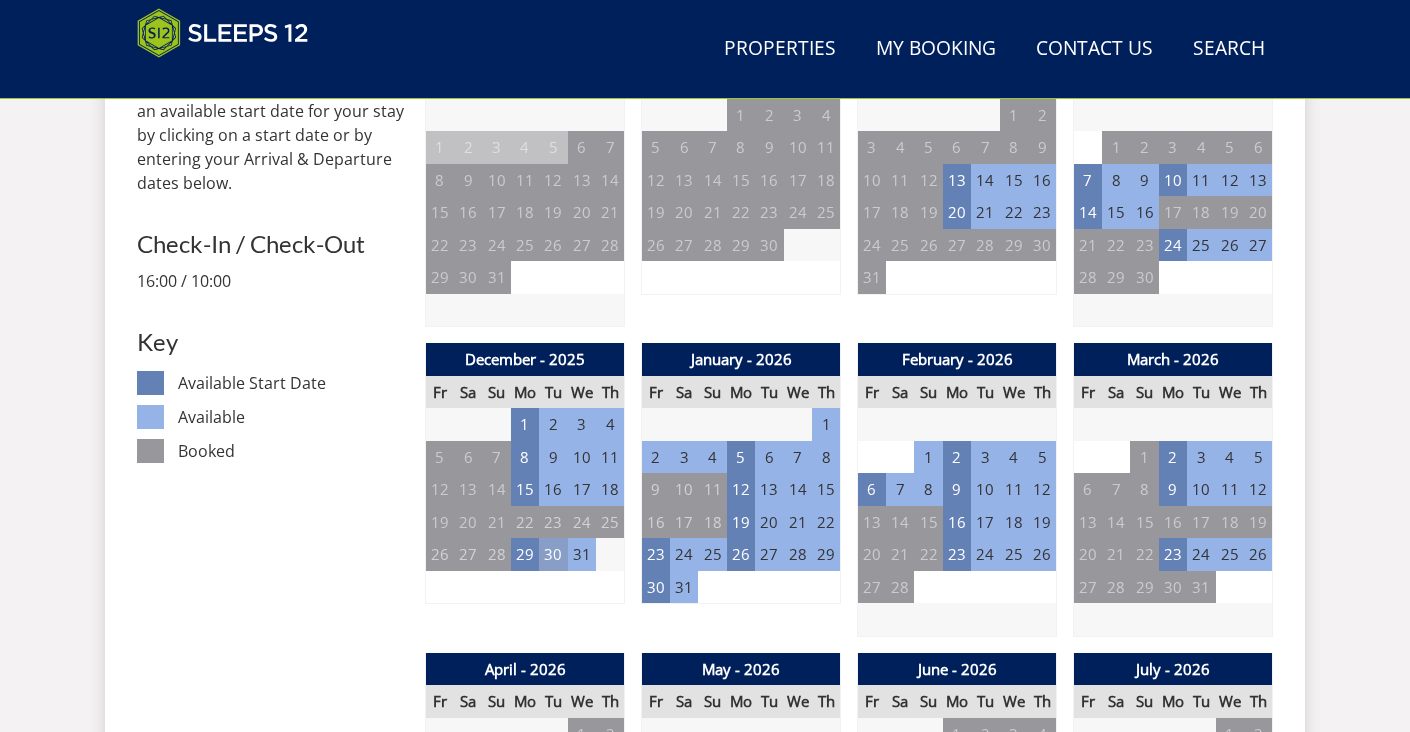 click on "30" at bounding box center [553, 554] 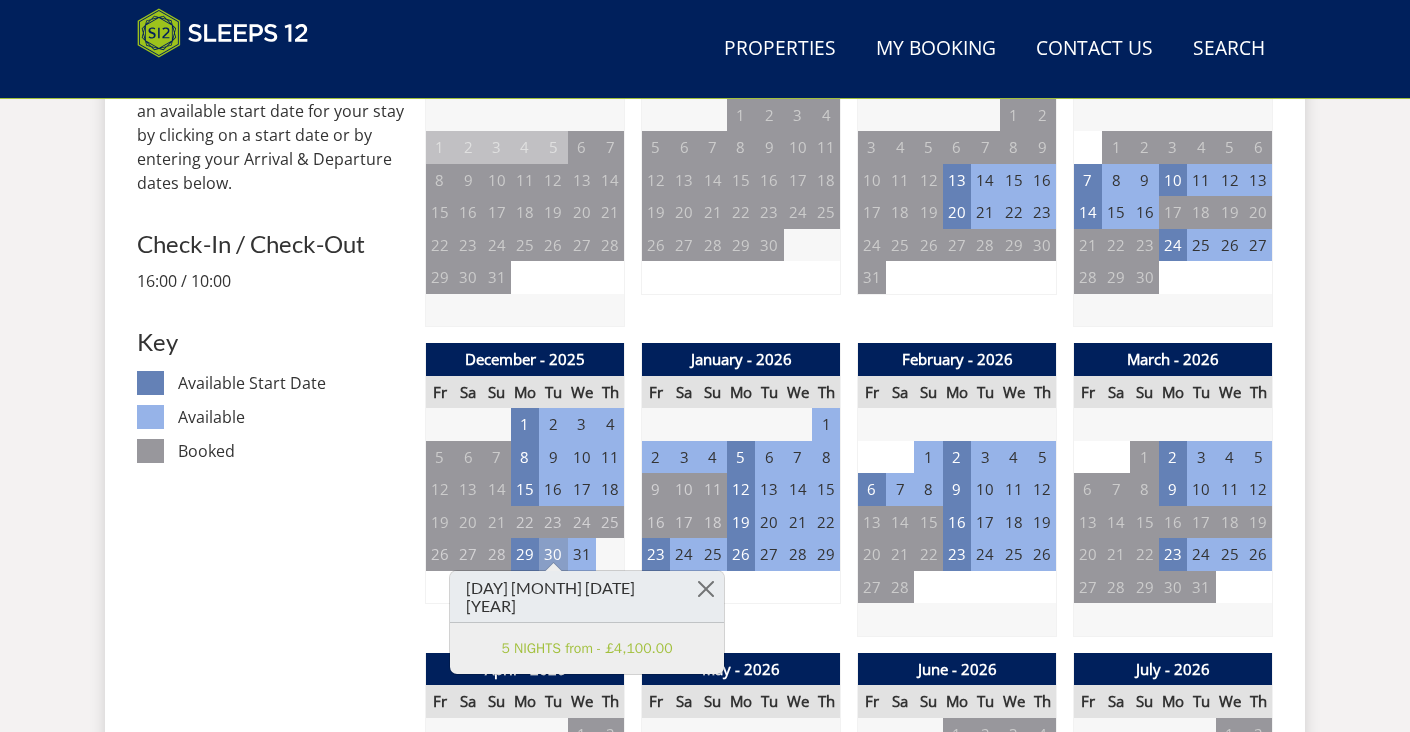 click on "30" at bounding box center (553, 554) 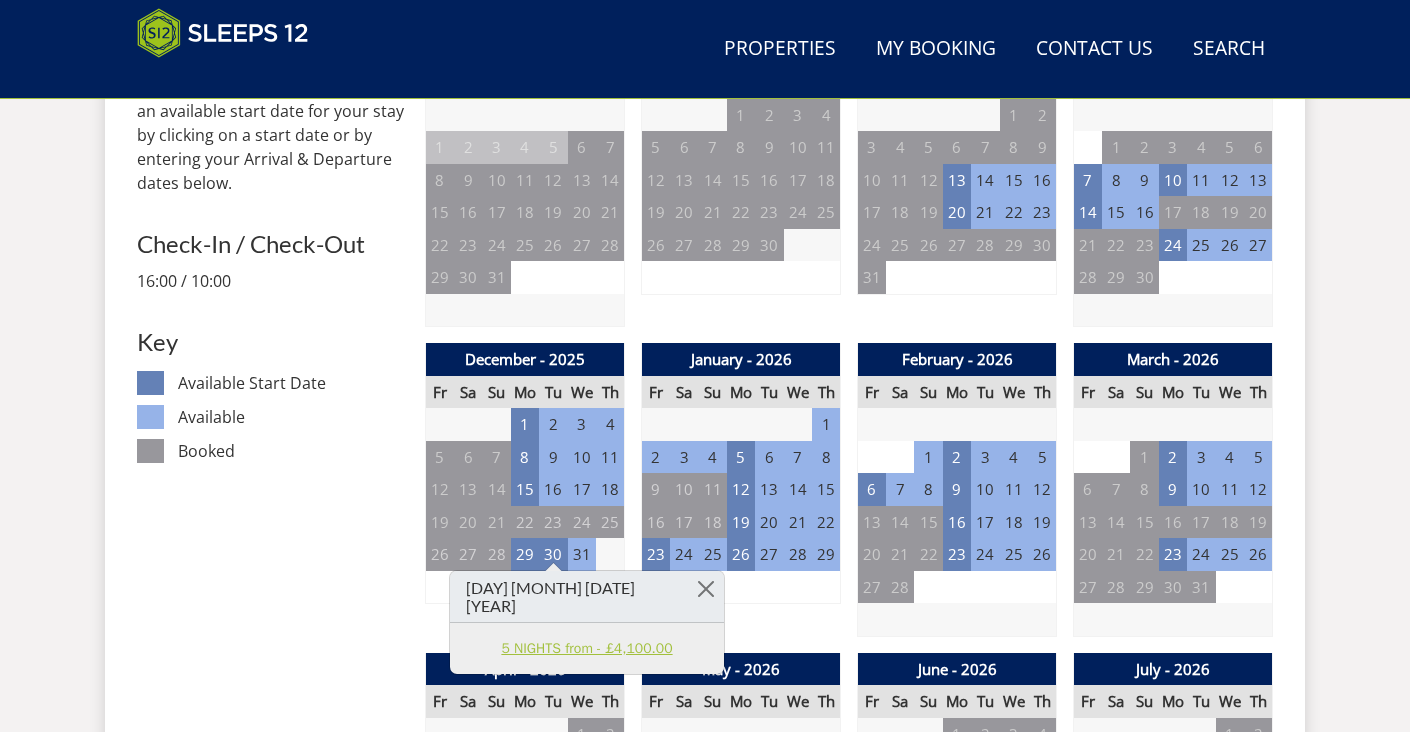 click on "5 NIGHTS from  - £4,100.00" at bounding box center [587, 648] 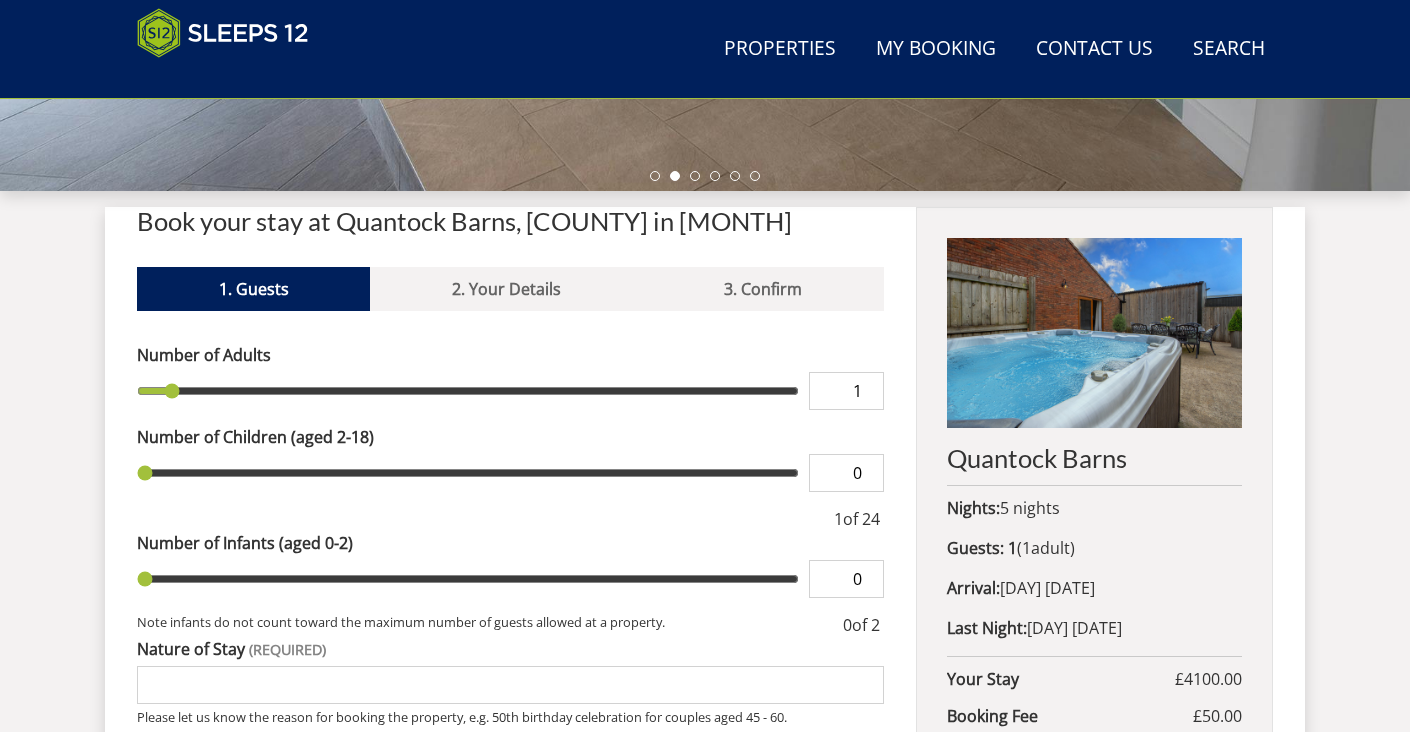 scroll, scrollTop: 651, scrollLeft: 0, axis: vertical 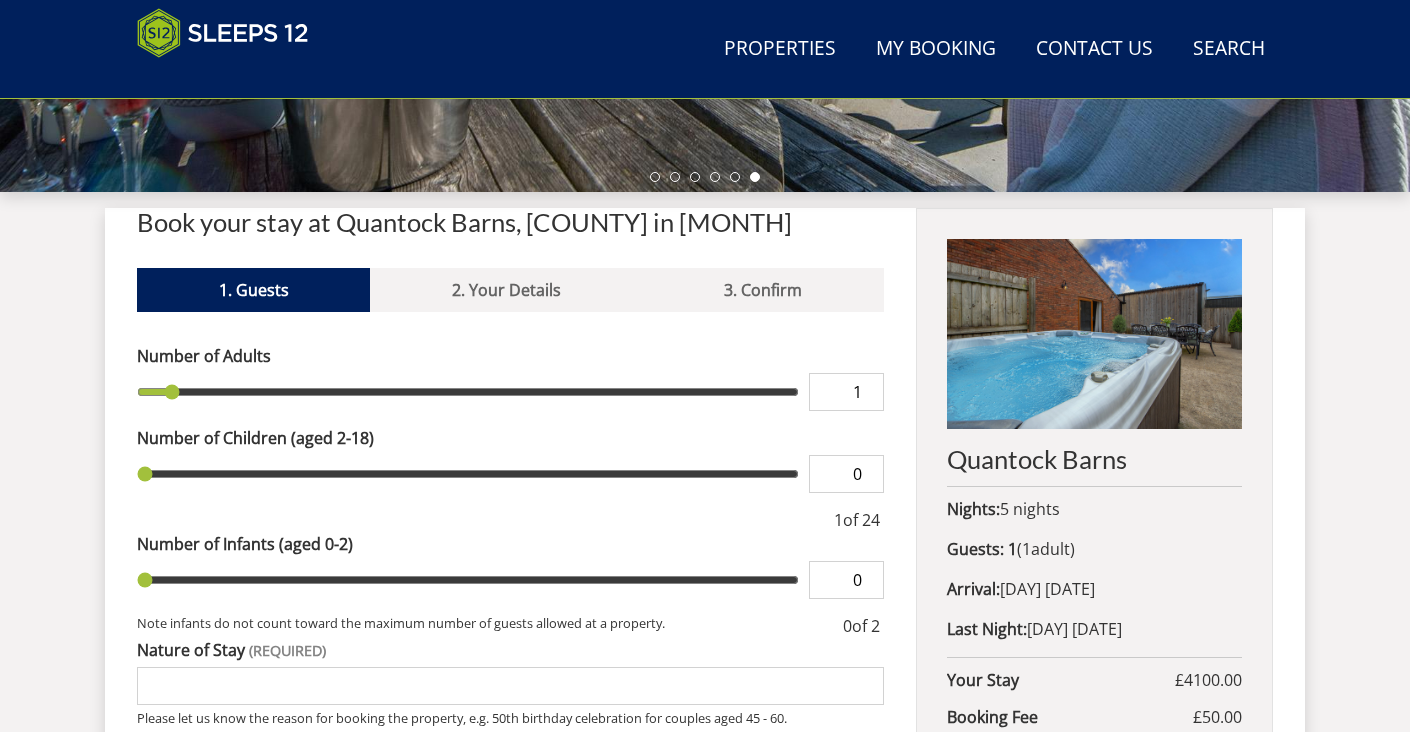 click on "1" at bounding box center [846, 392] 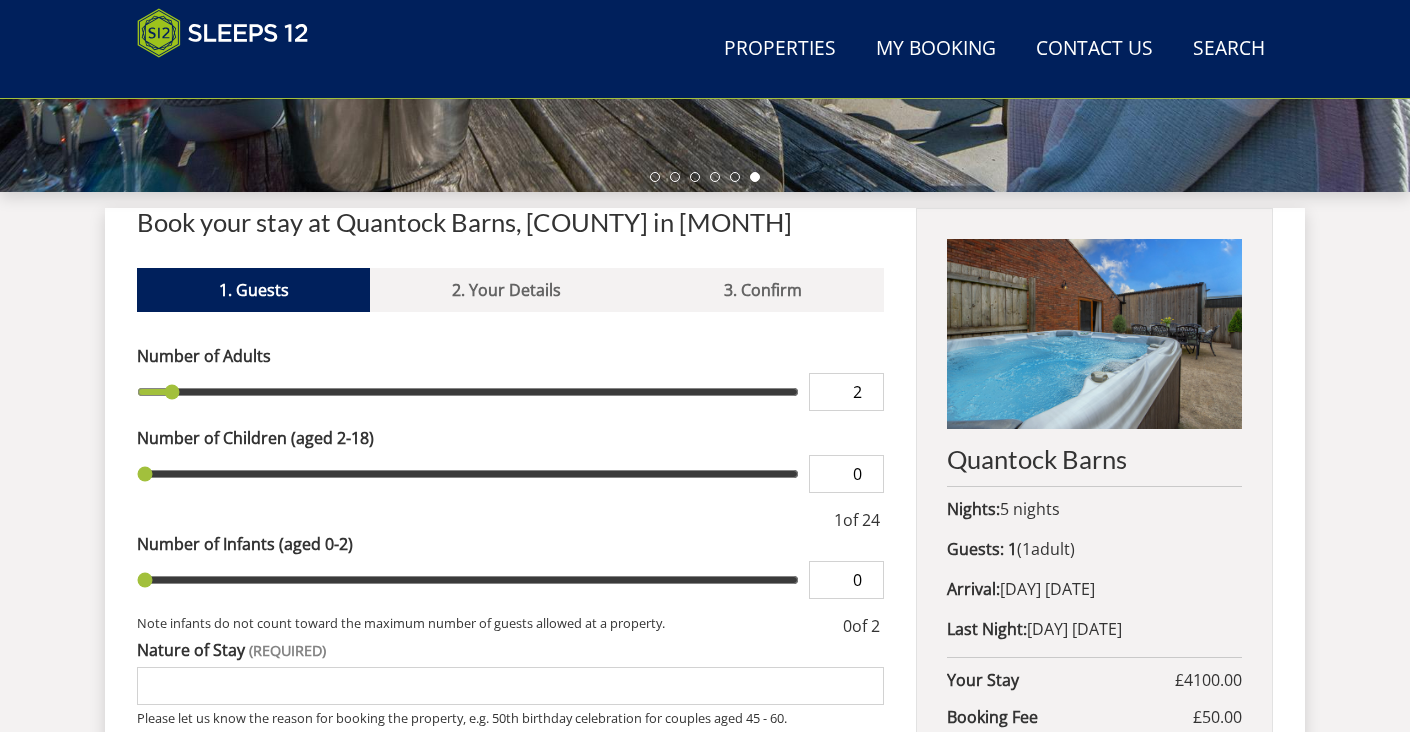 type on "2" 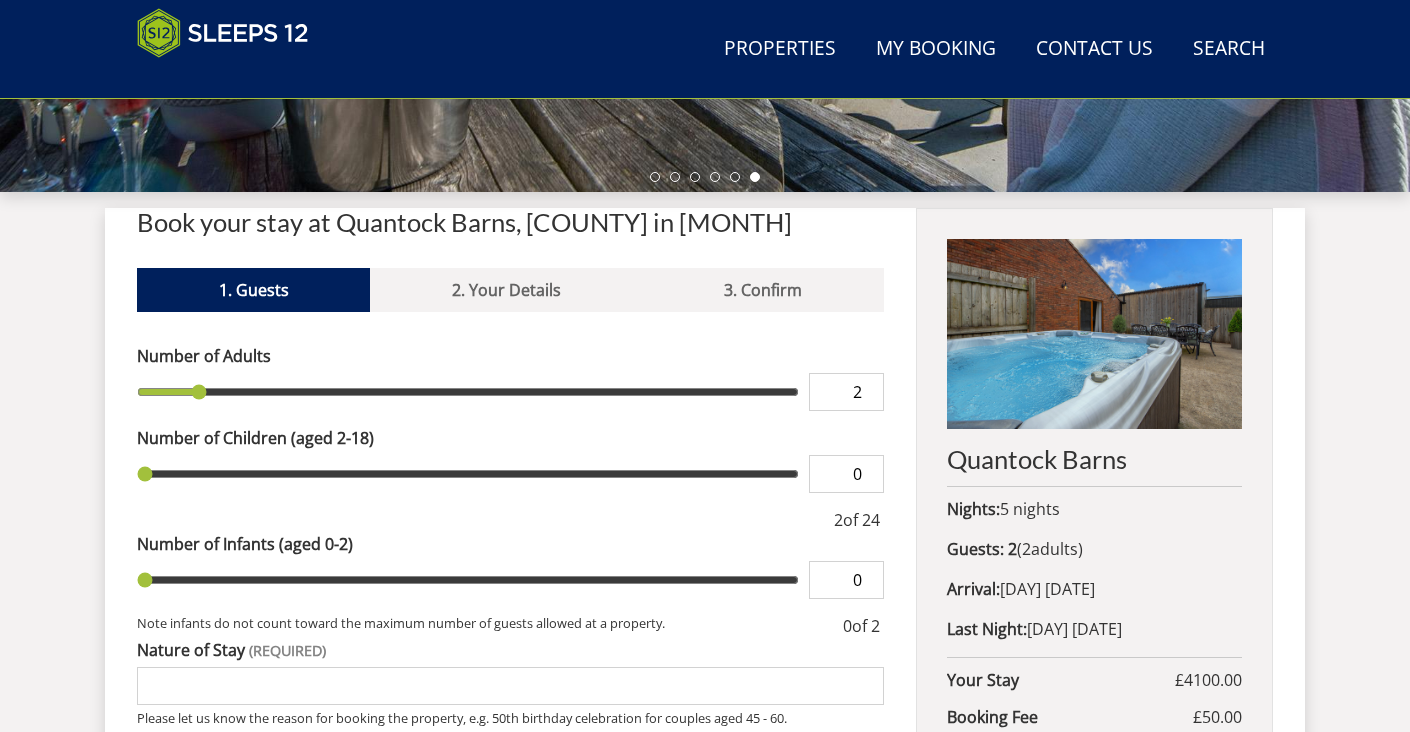 click on "2" at bounding box center (846, 392) 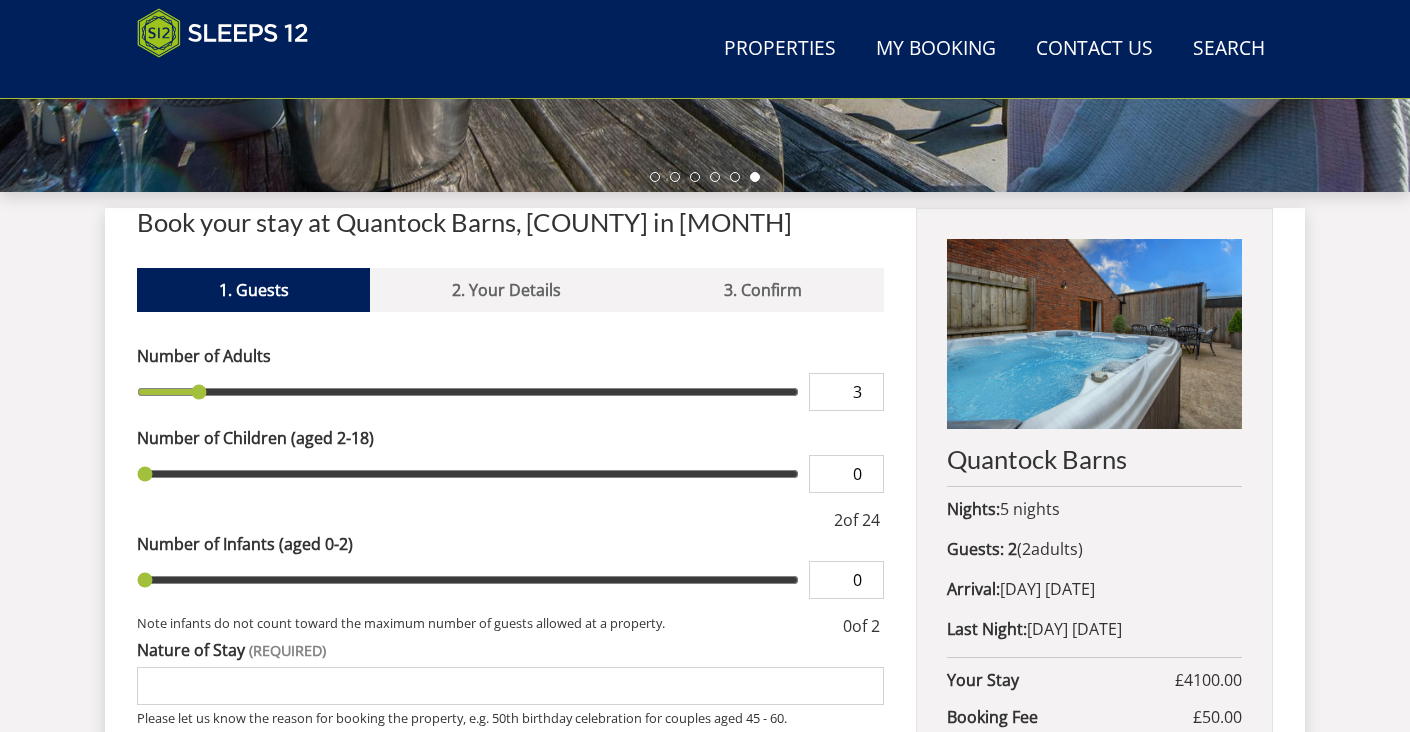 type on "3" 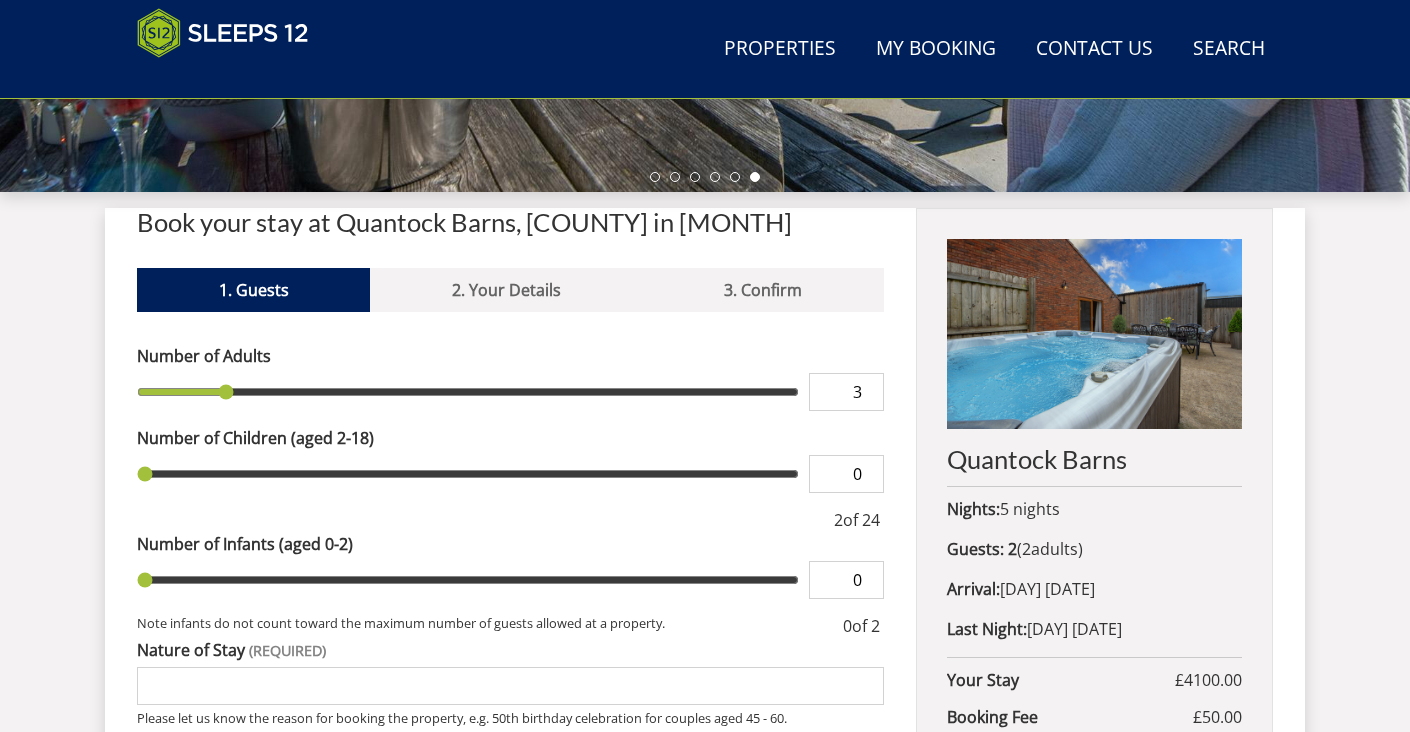 click on "3" at bounding box center (846, 392) 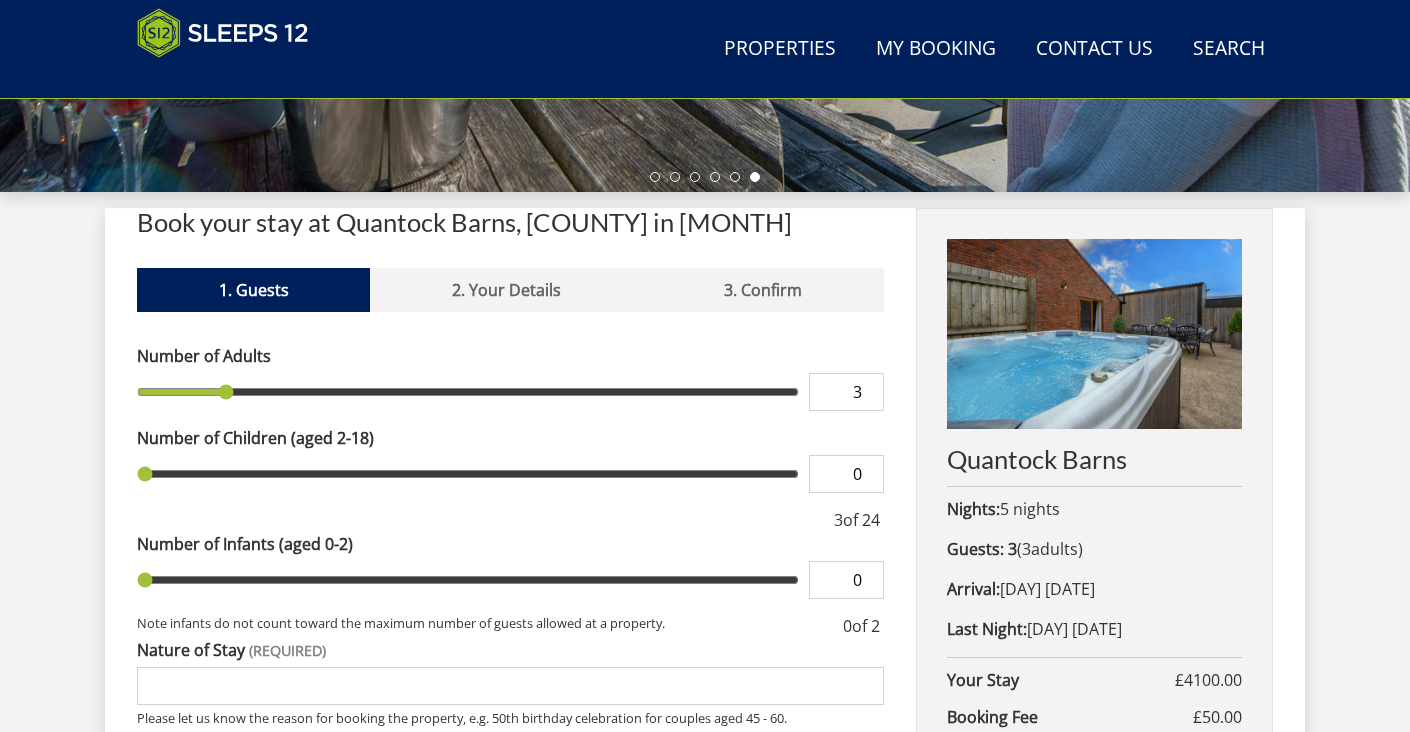 type on "4" 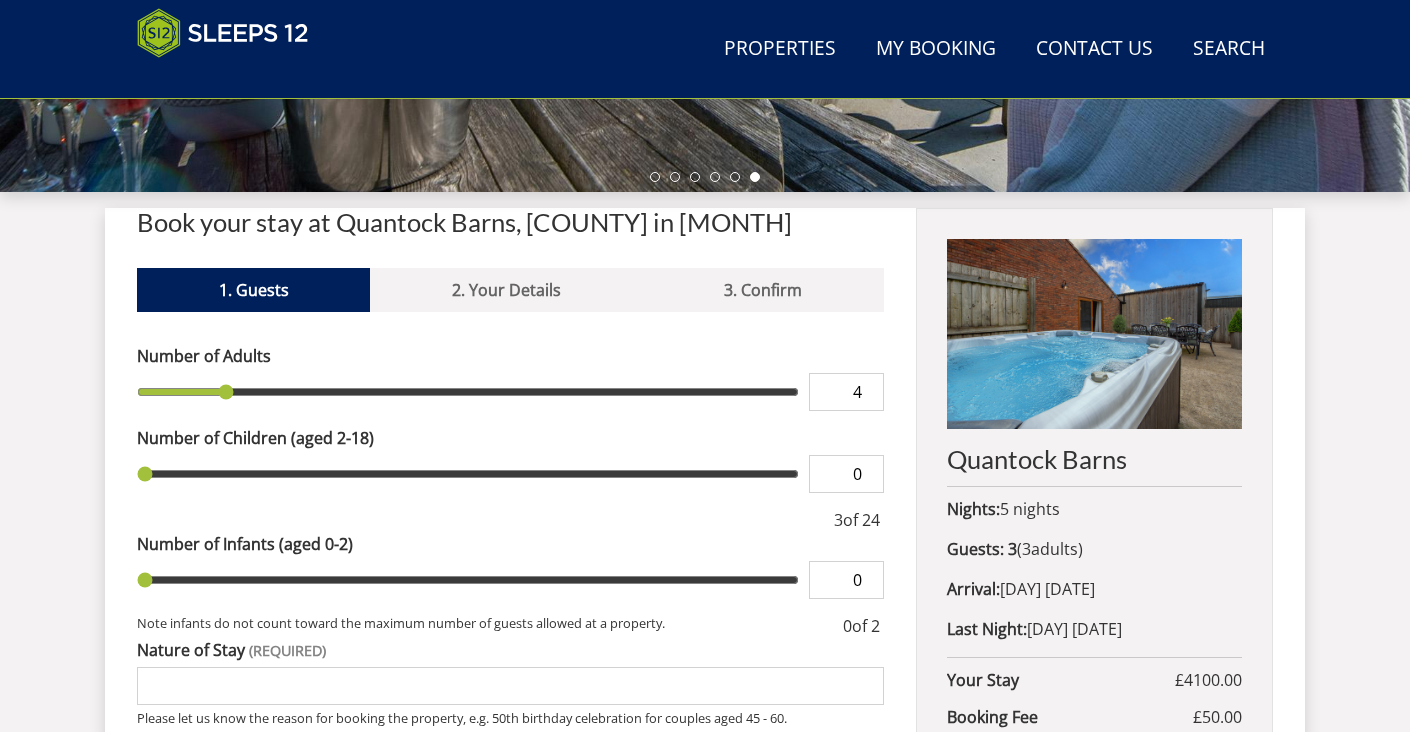 type on "4" 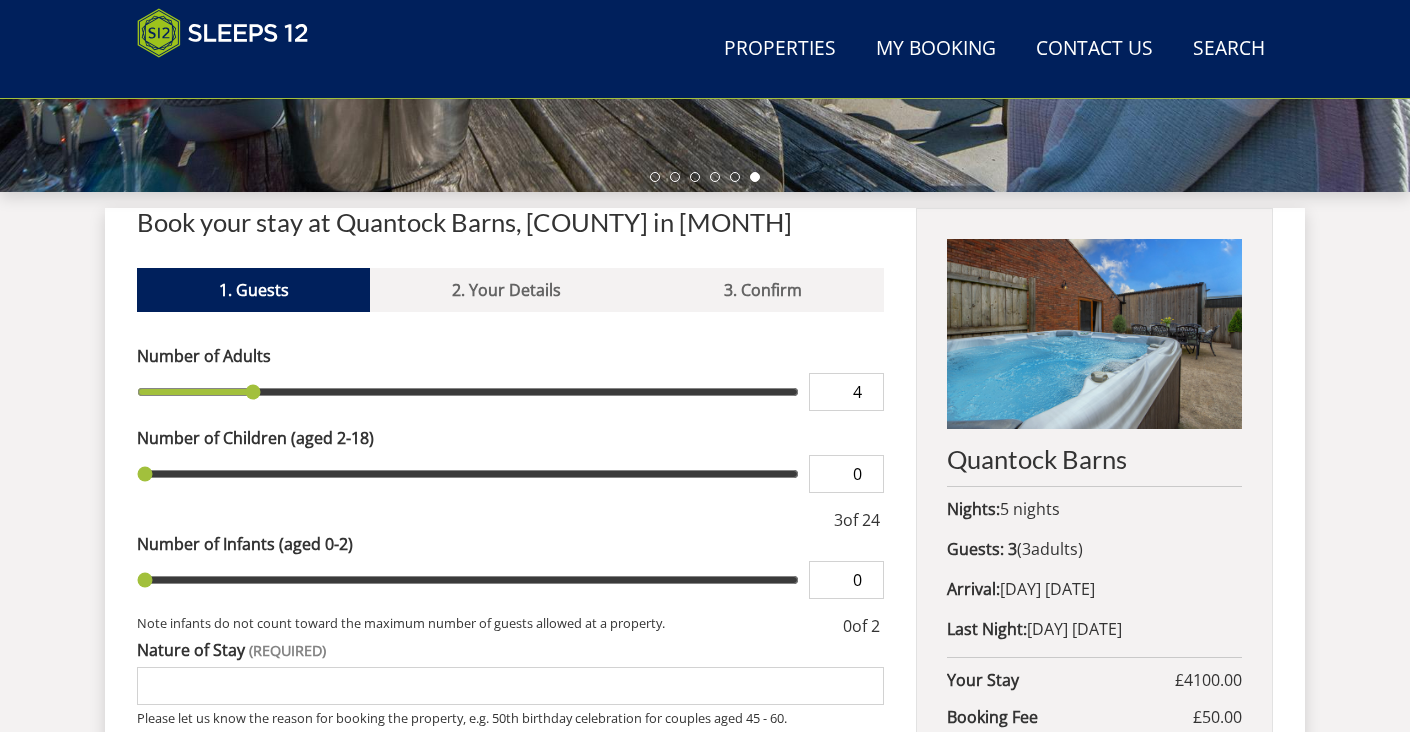 click on "4" at bounding box center (846, 392) 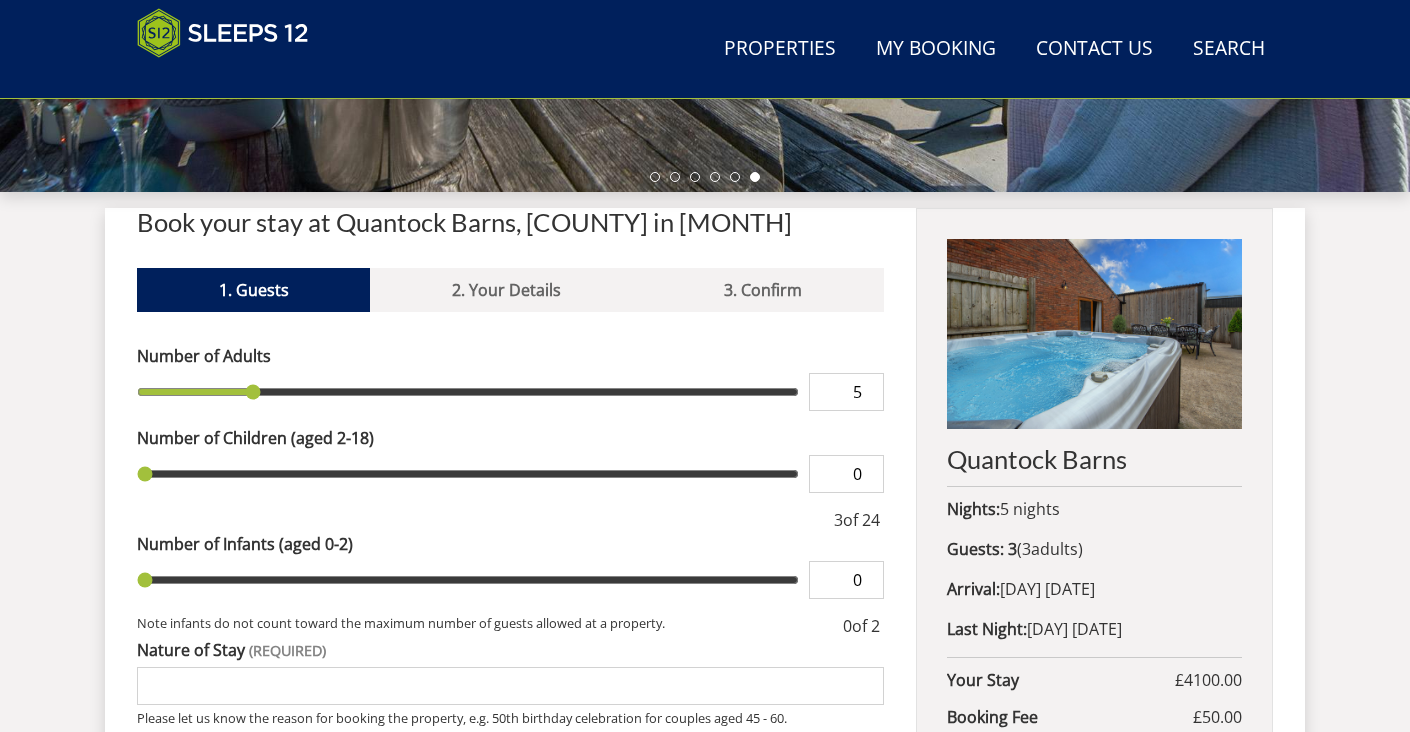 type on "5" 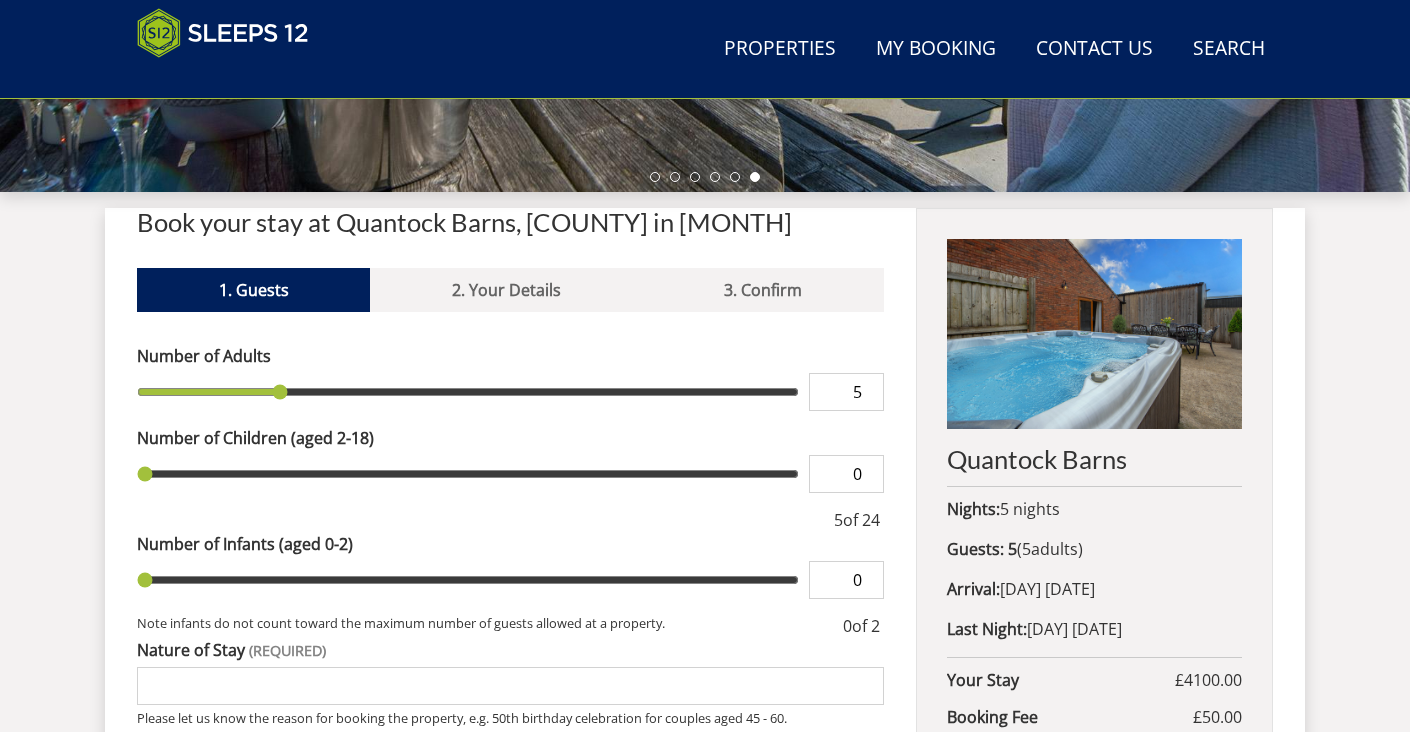 click on "5" at bounding box center (846, 392) 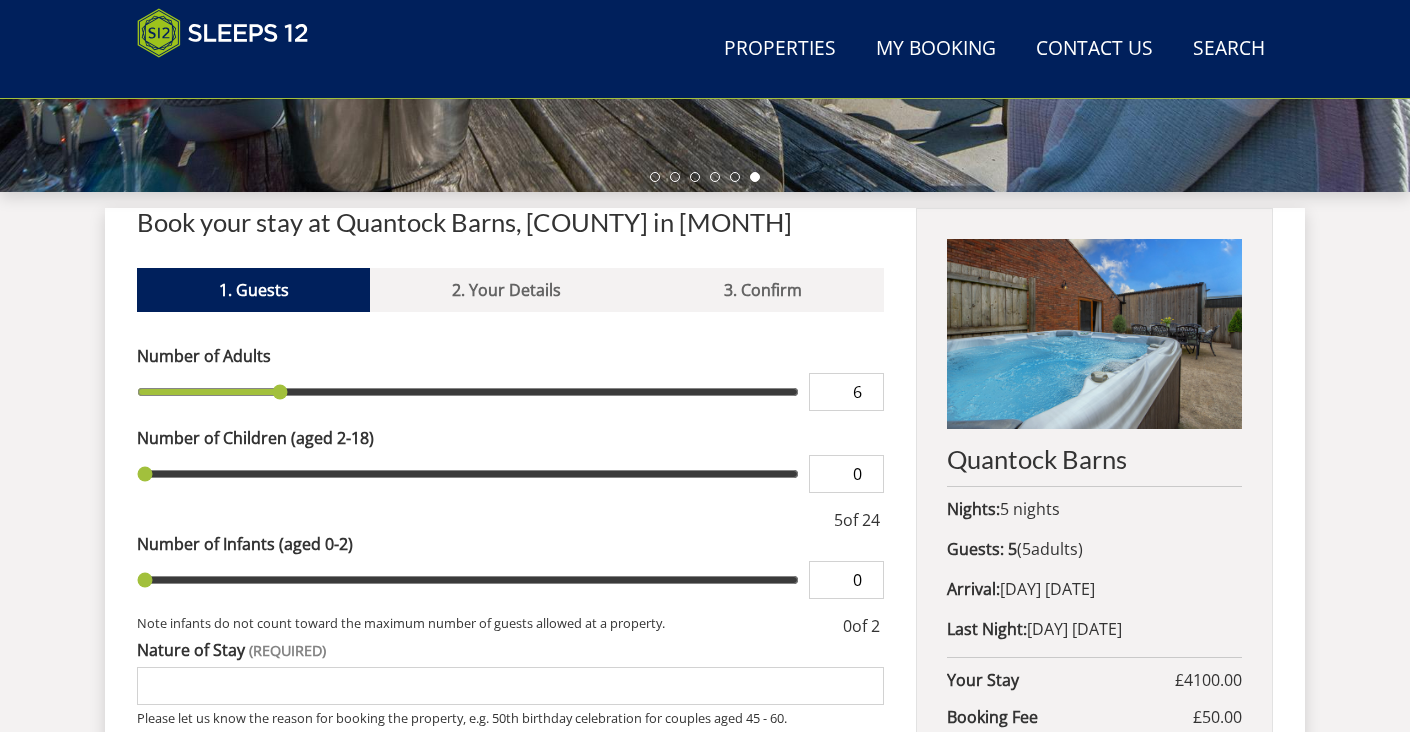 type on "6" 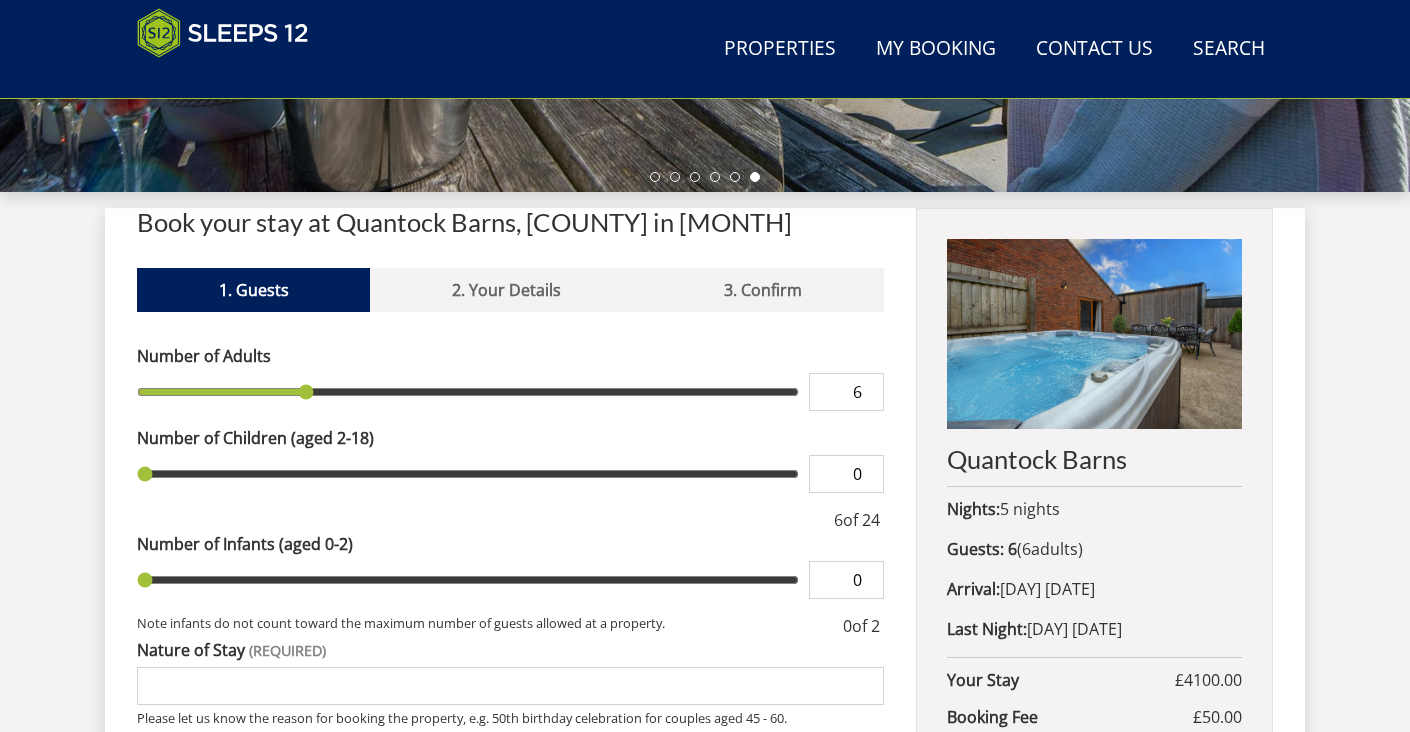 click on "6" at bounding box center [846, 392] 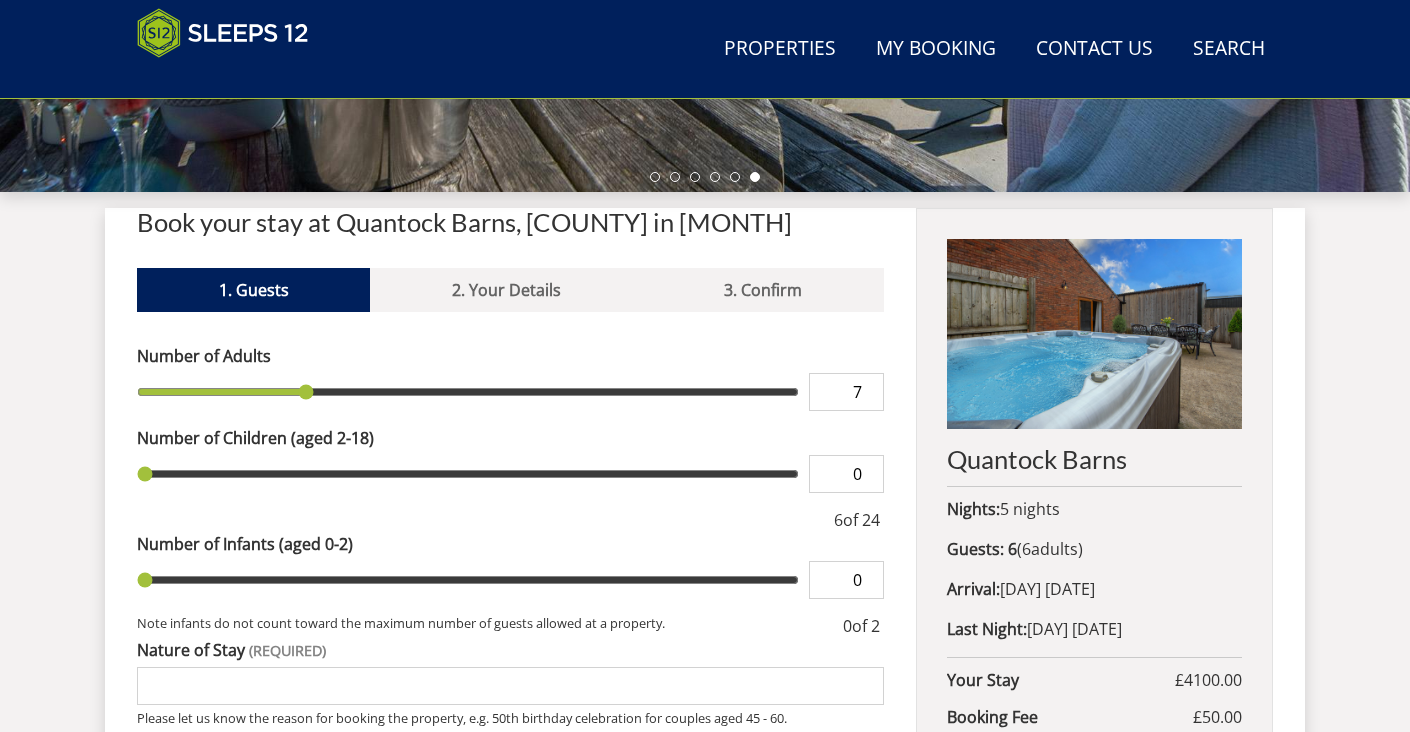 type on "7" 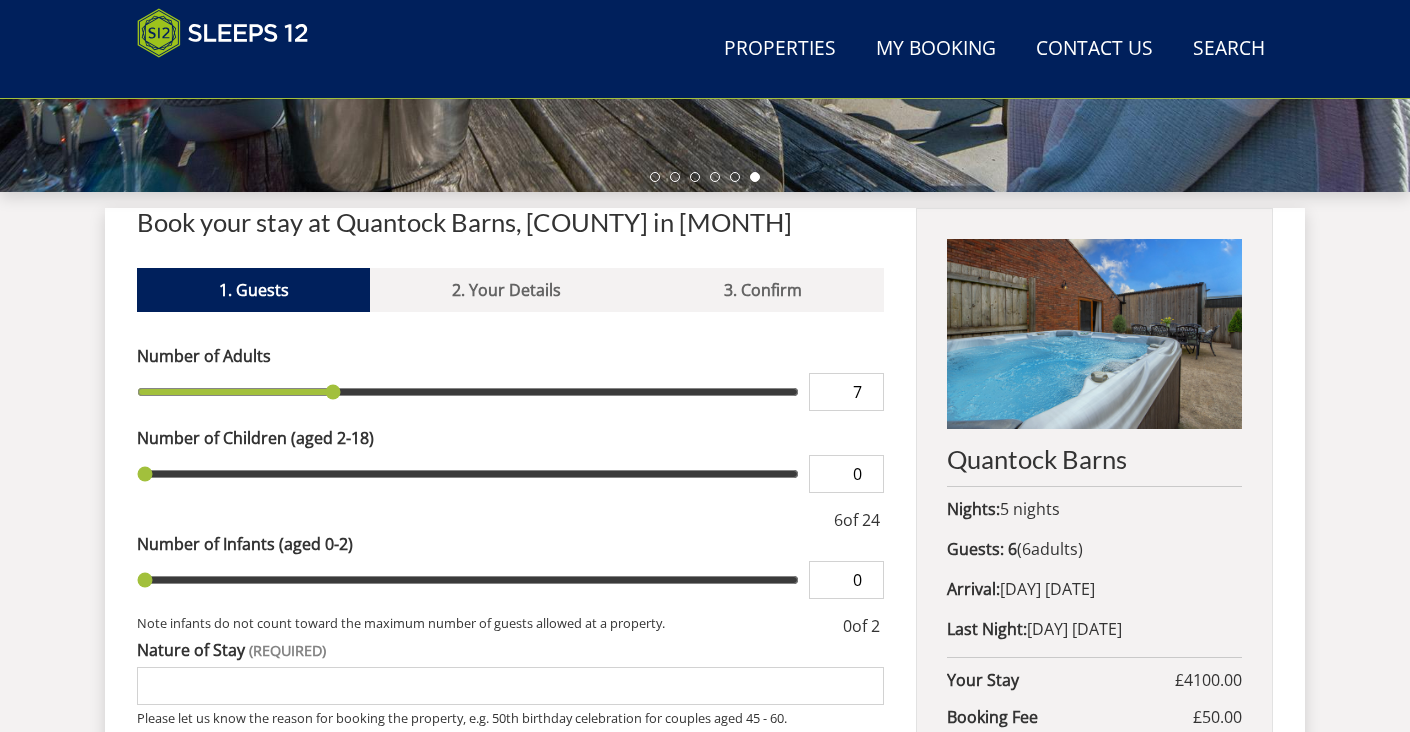 click on "7" at bounding box center [846, 392] 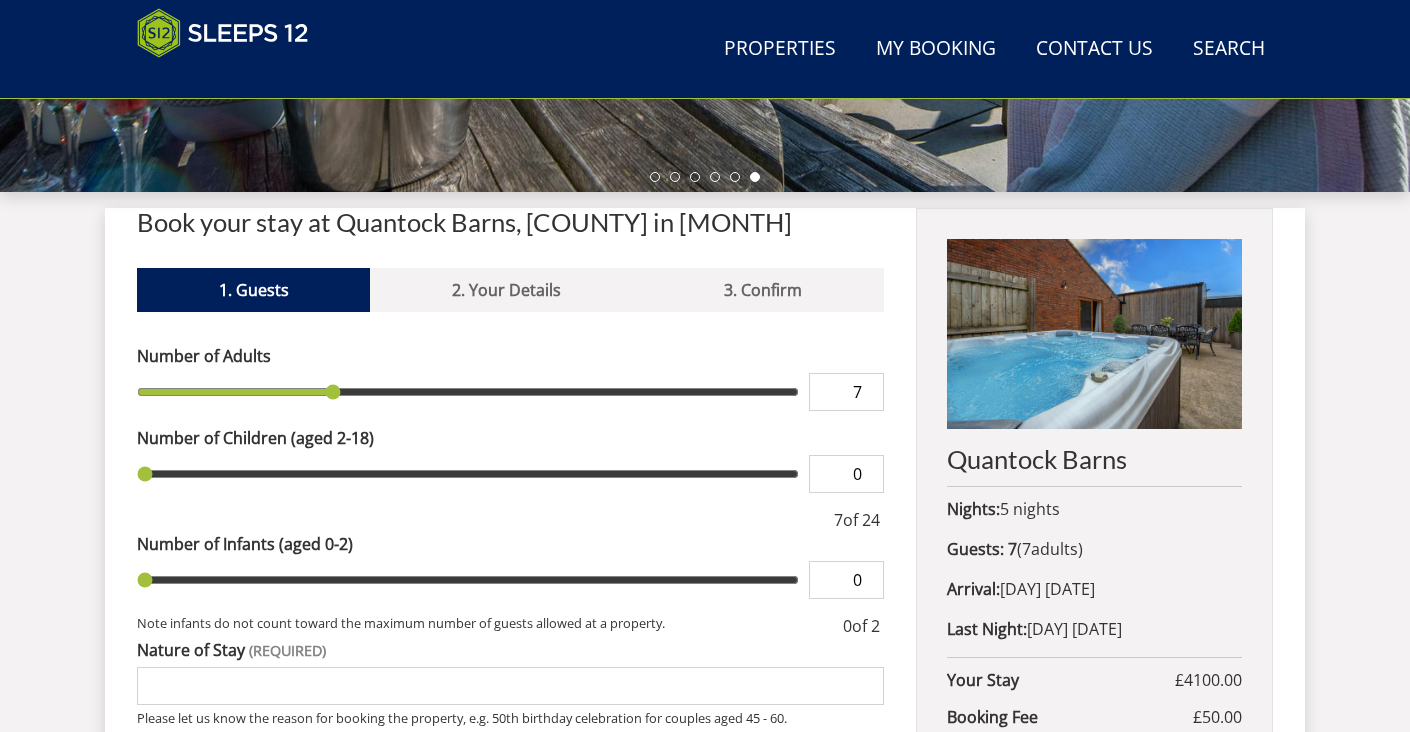 type on "8" 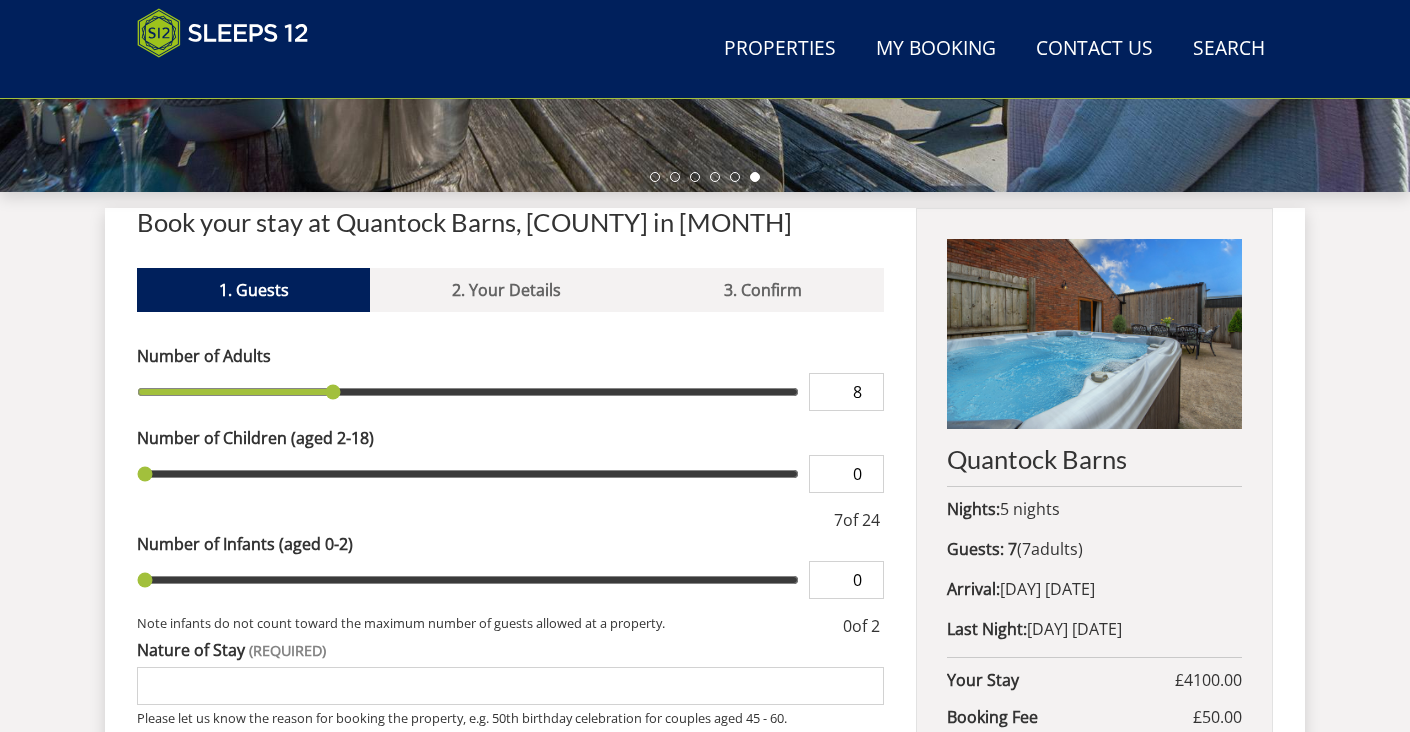 type on "8" 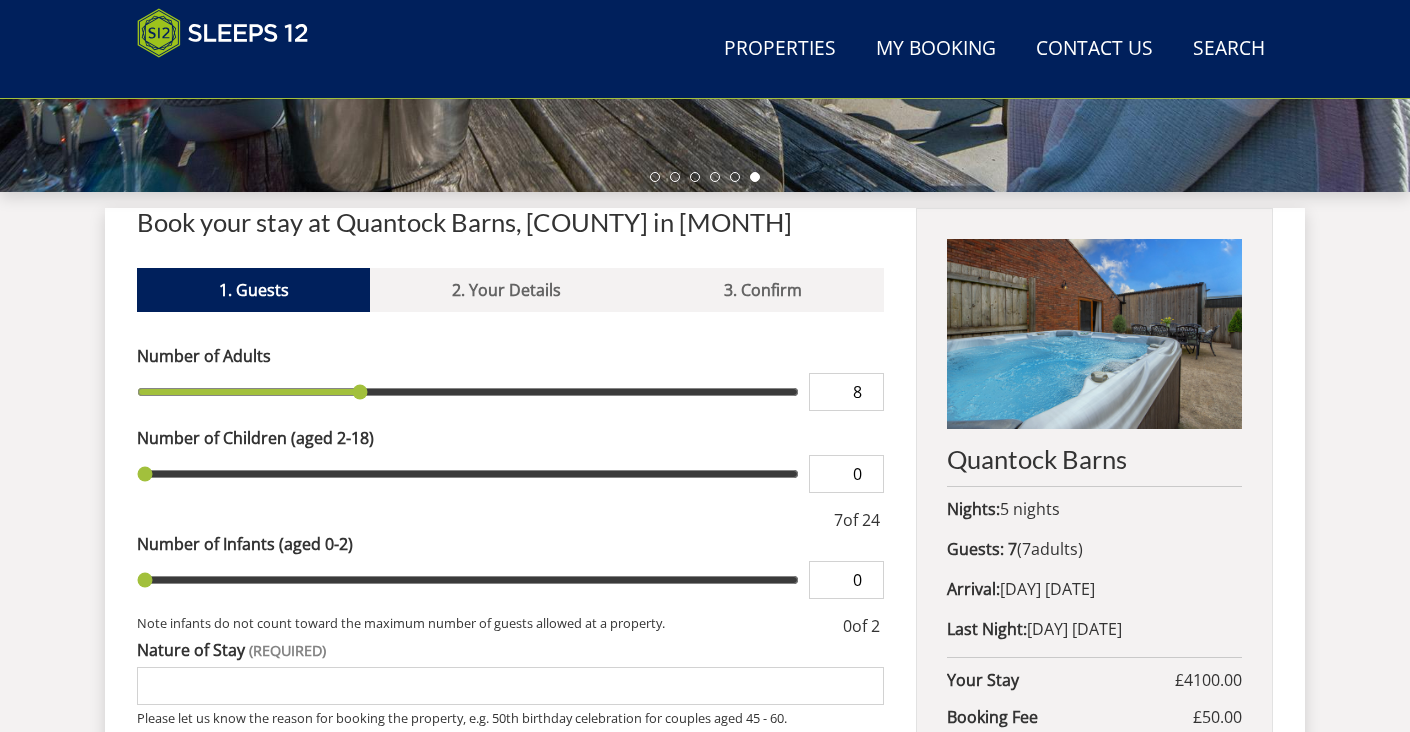 click on "8" at bounding box center [846, 392] 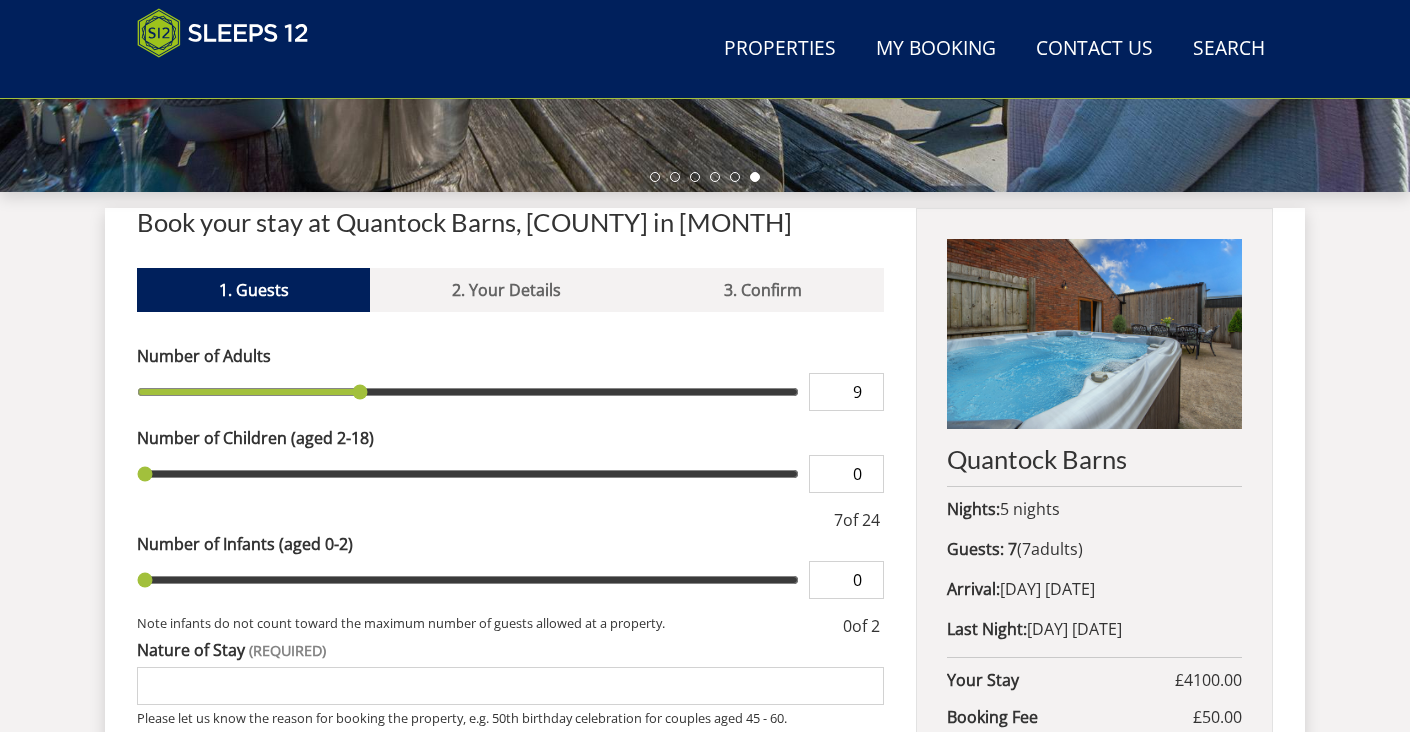 type on "9" 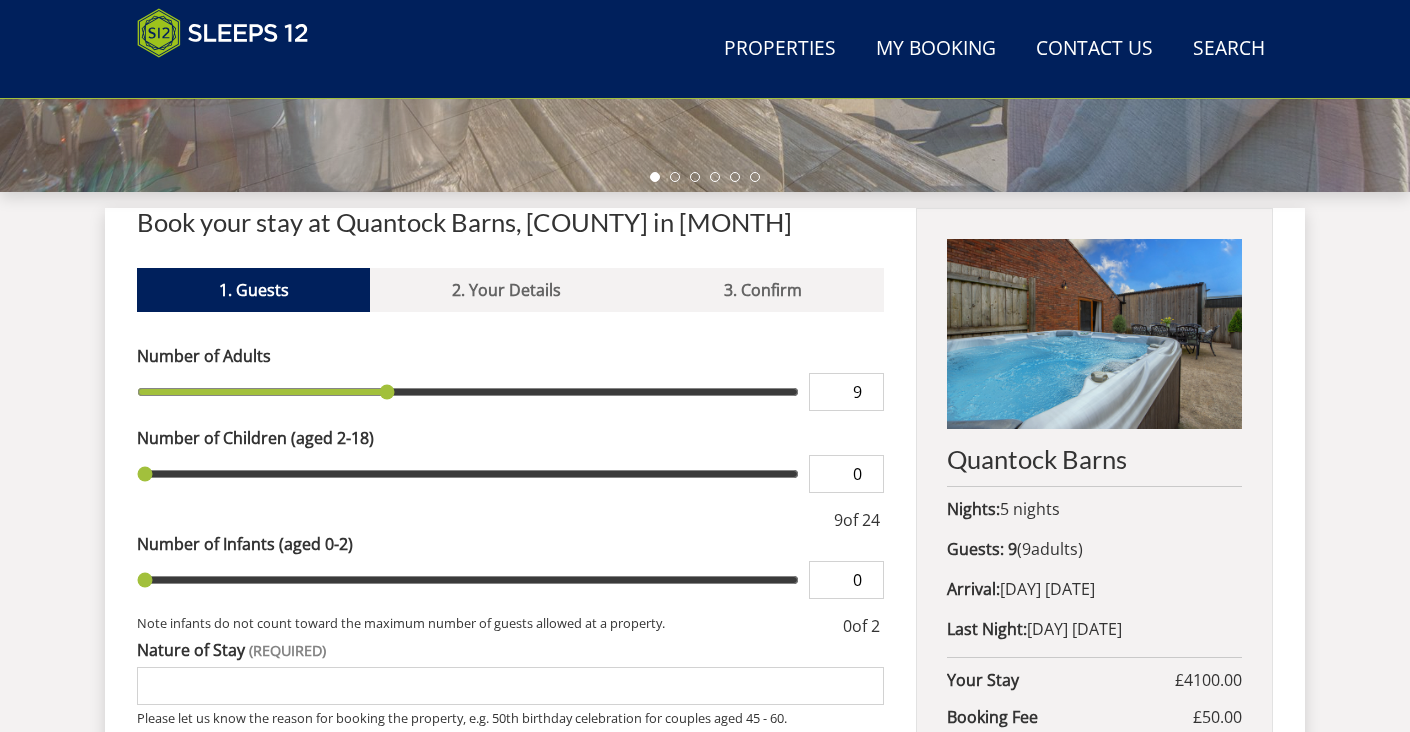 click on "9" at bounding box center (846, 392) 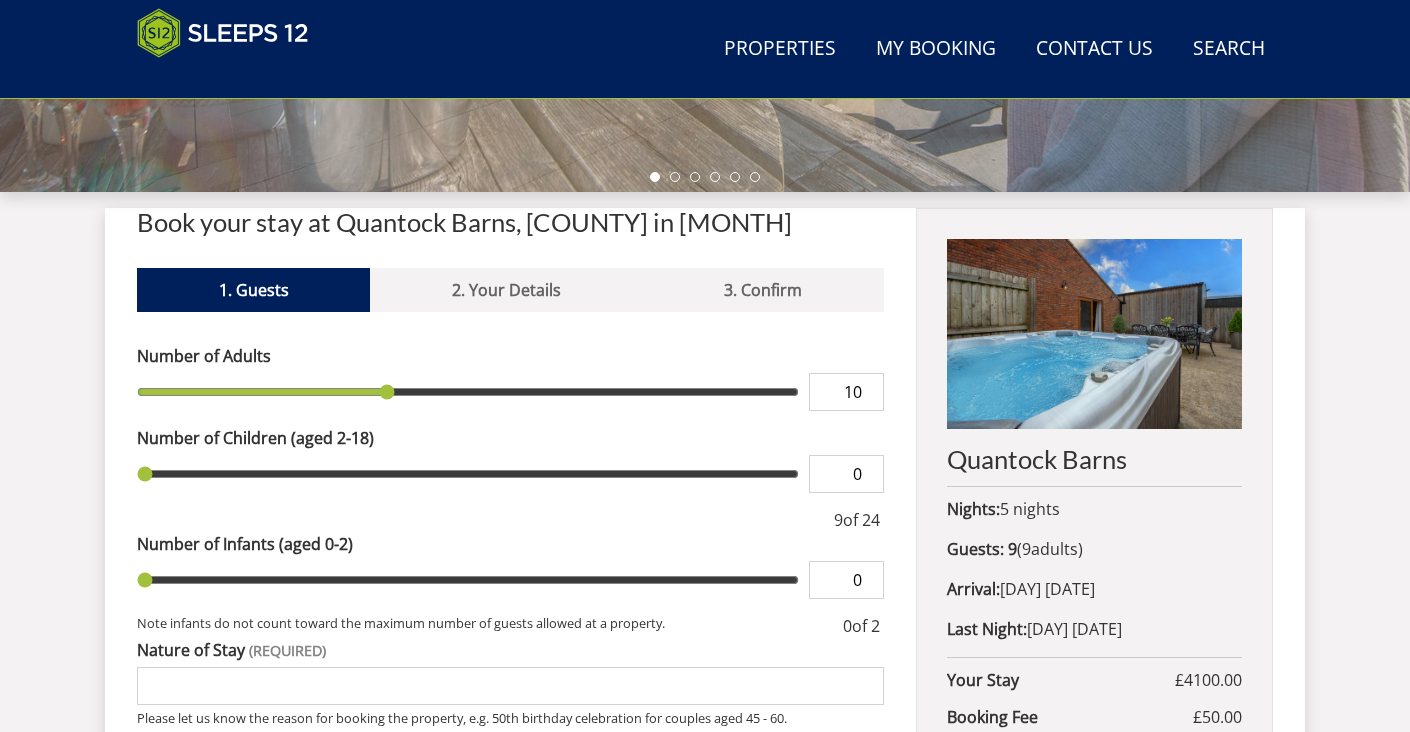 type on "10" 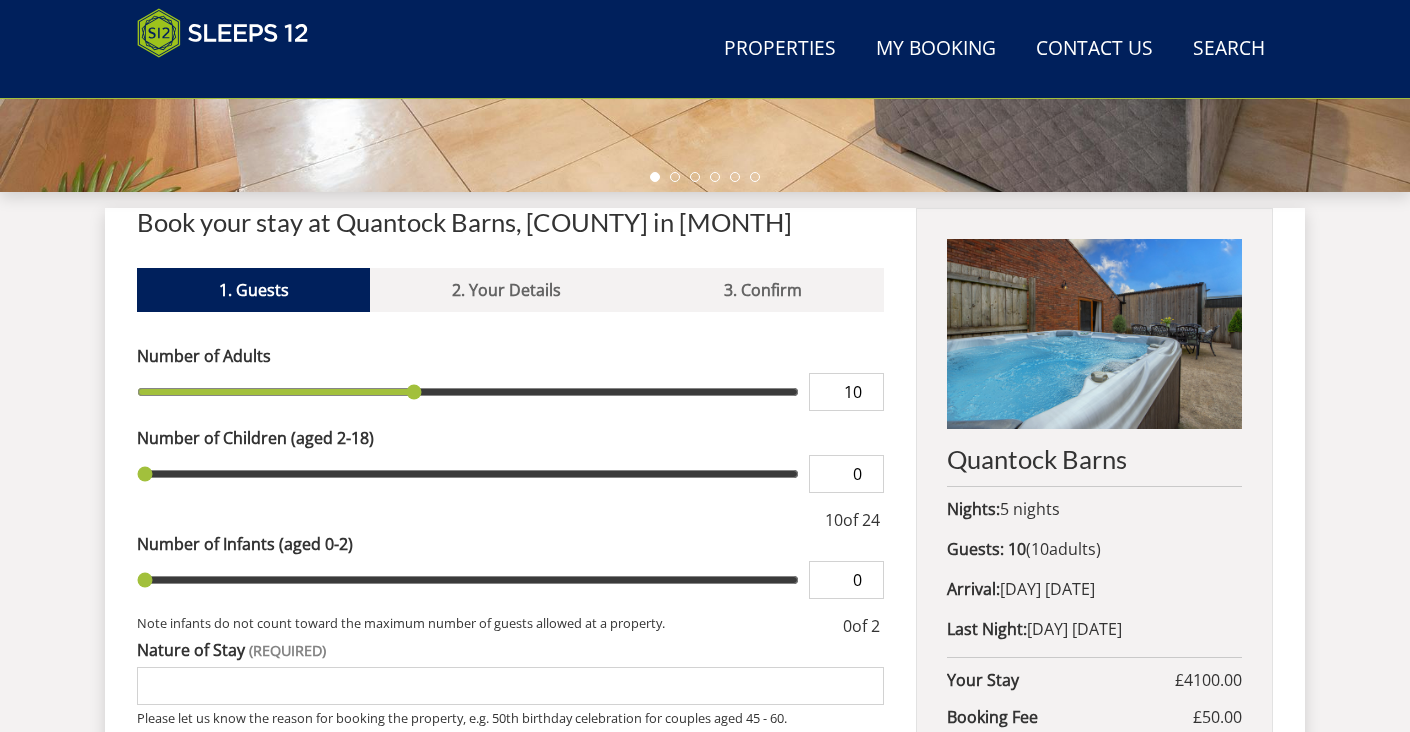click on "10" at bounding box center (846, 392) 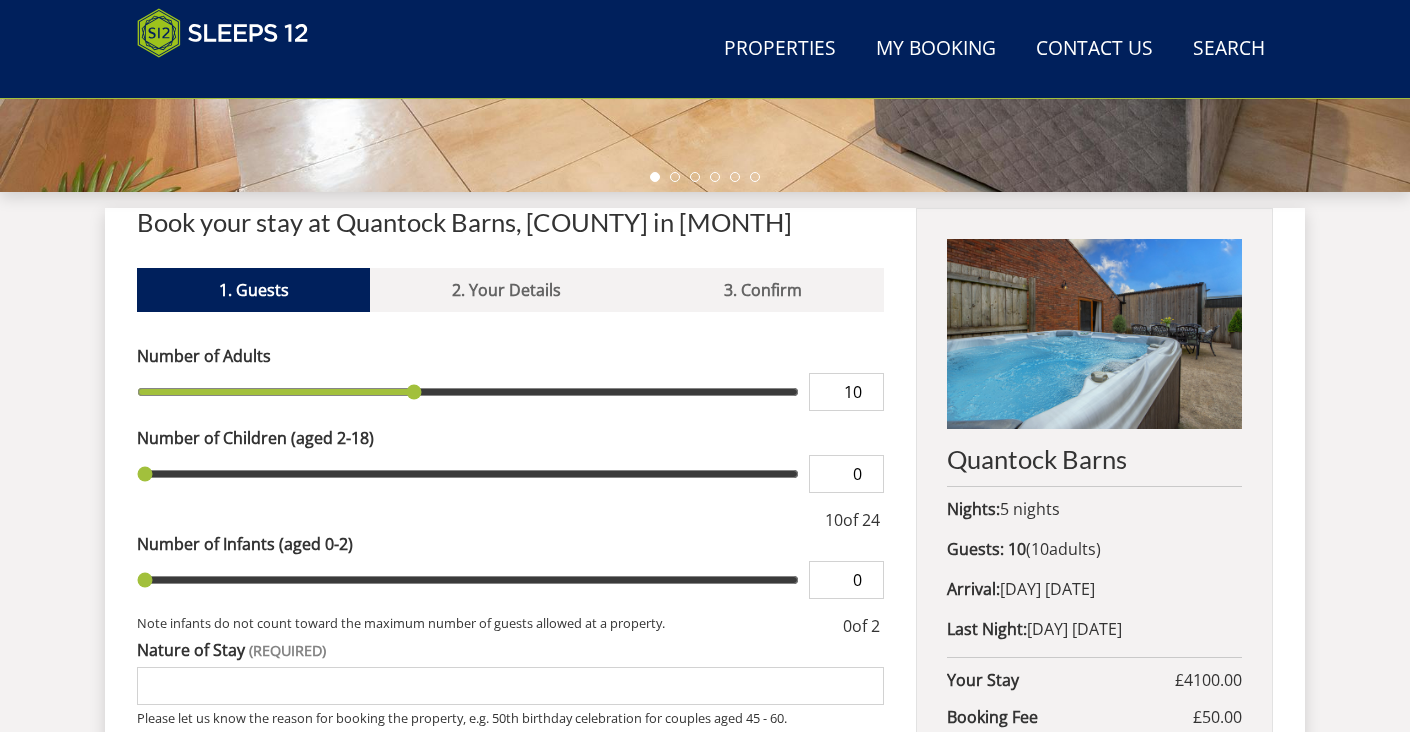 type on "11" 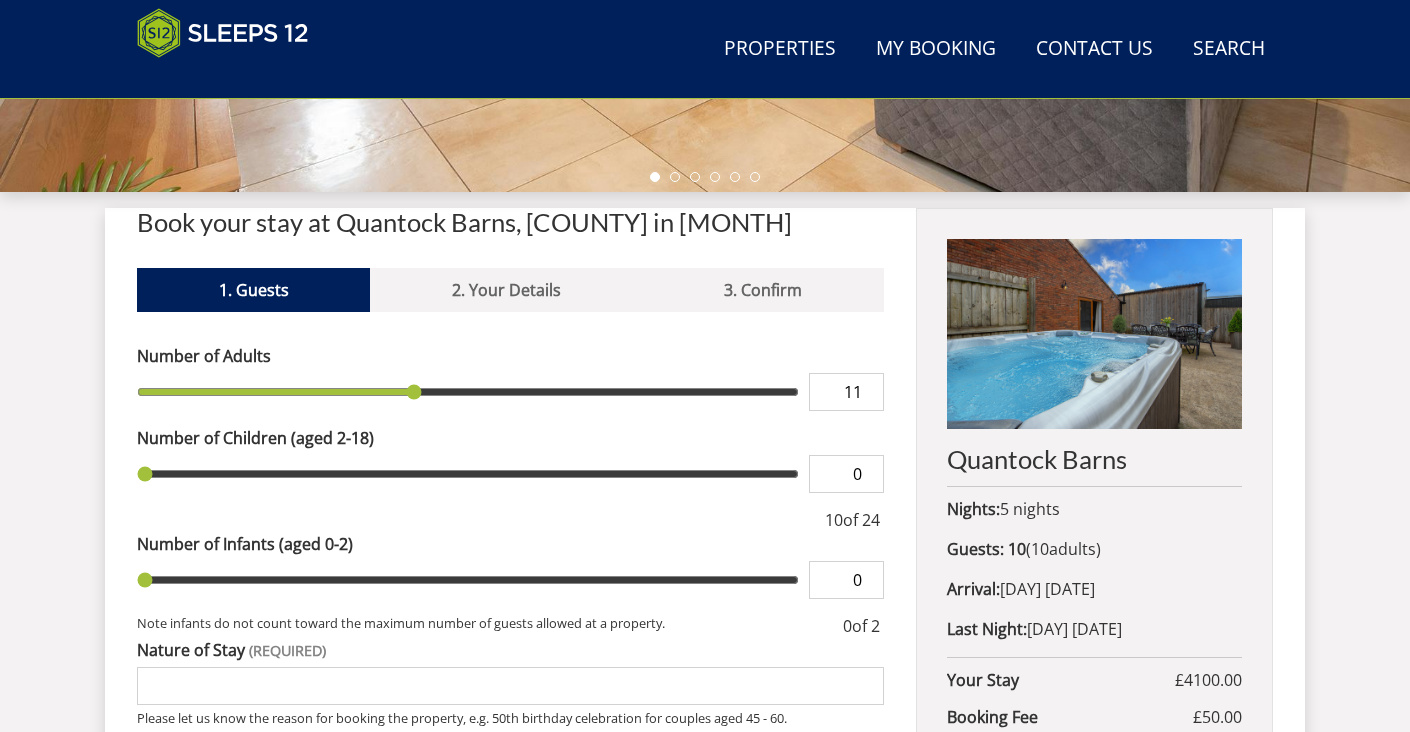type on "11" 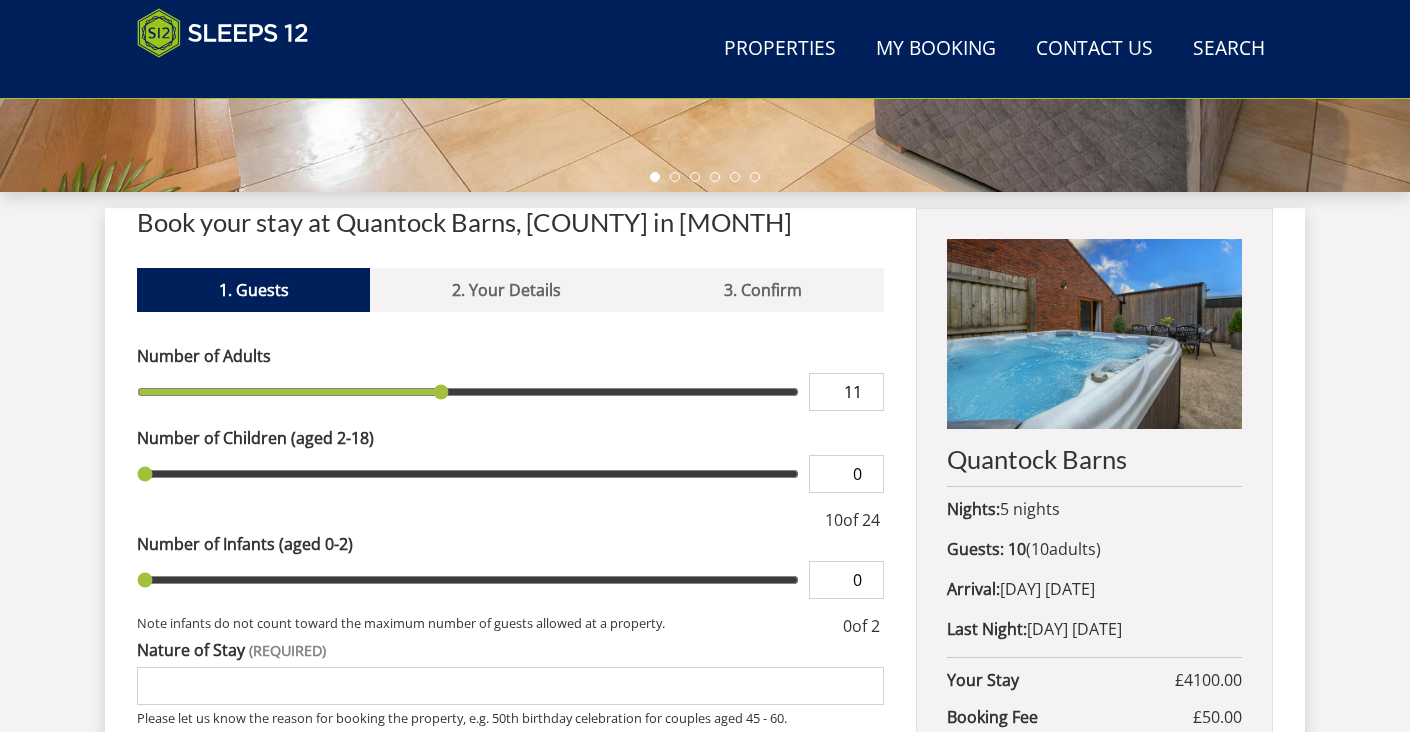 click on "11" at bounding box center [846, 392] 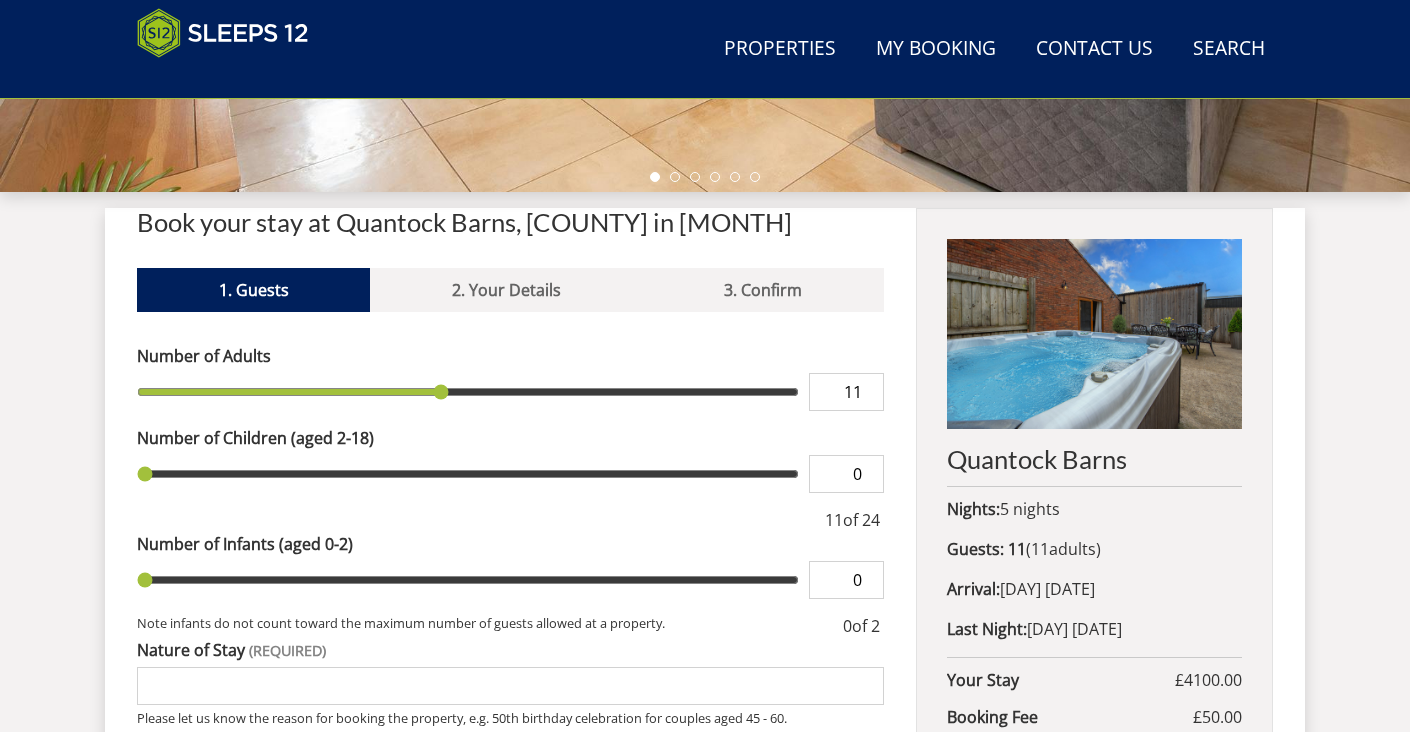 type on "12" 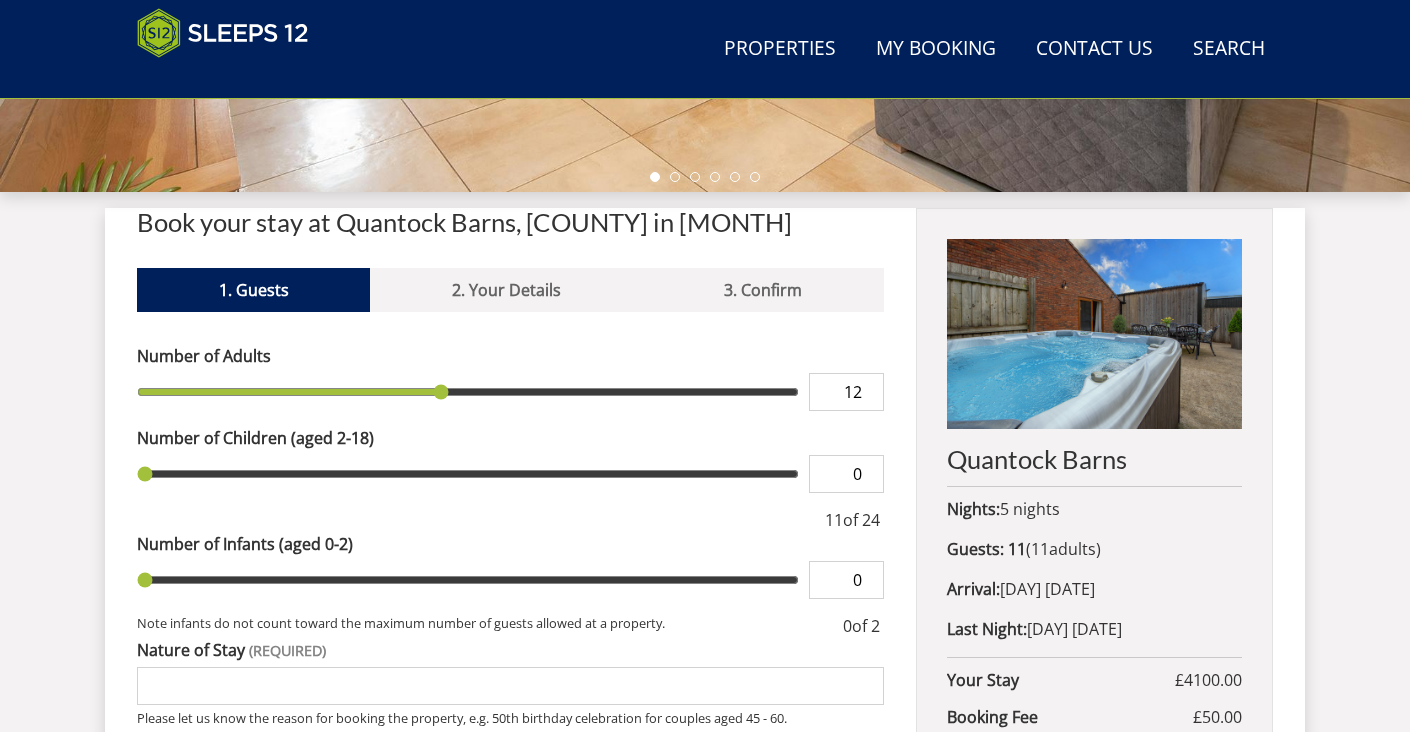 type on "12" 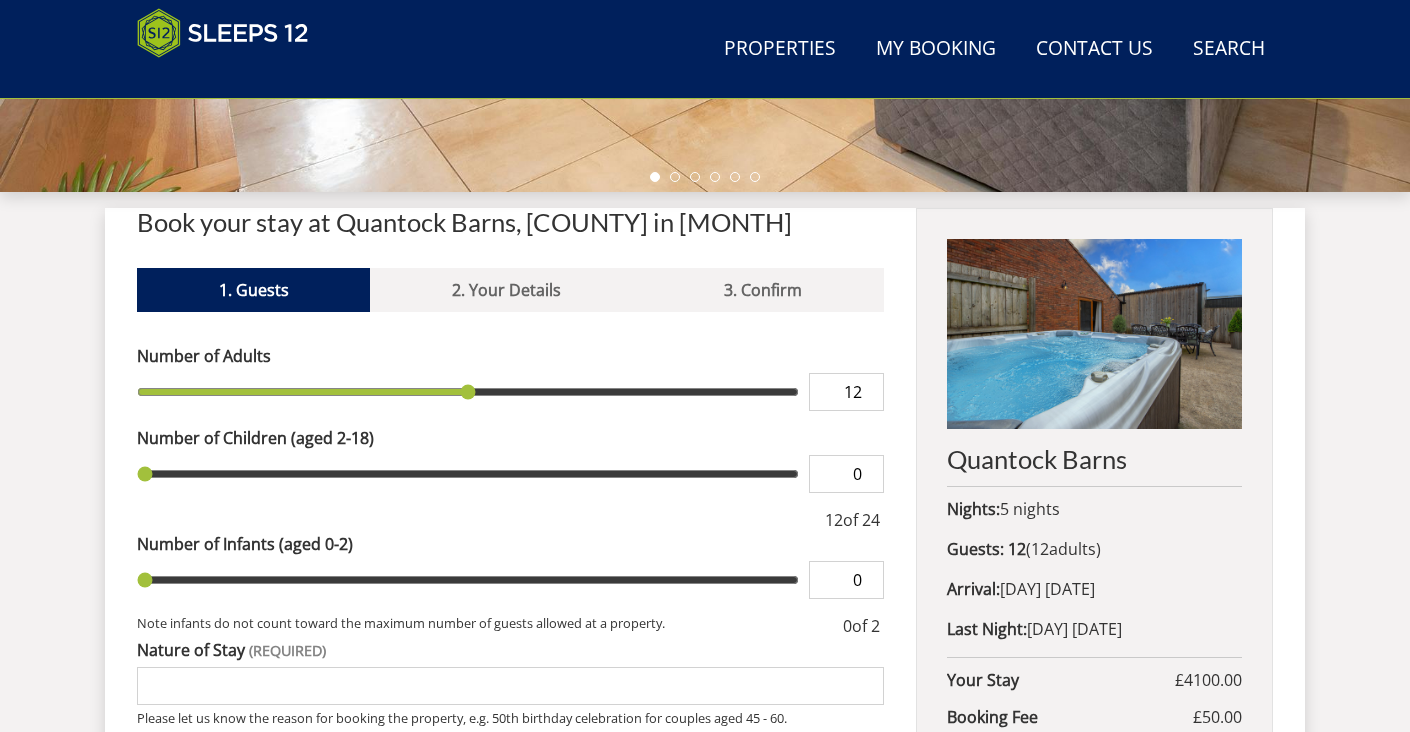 click on "12" at bounding box center (846, 392) 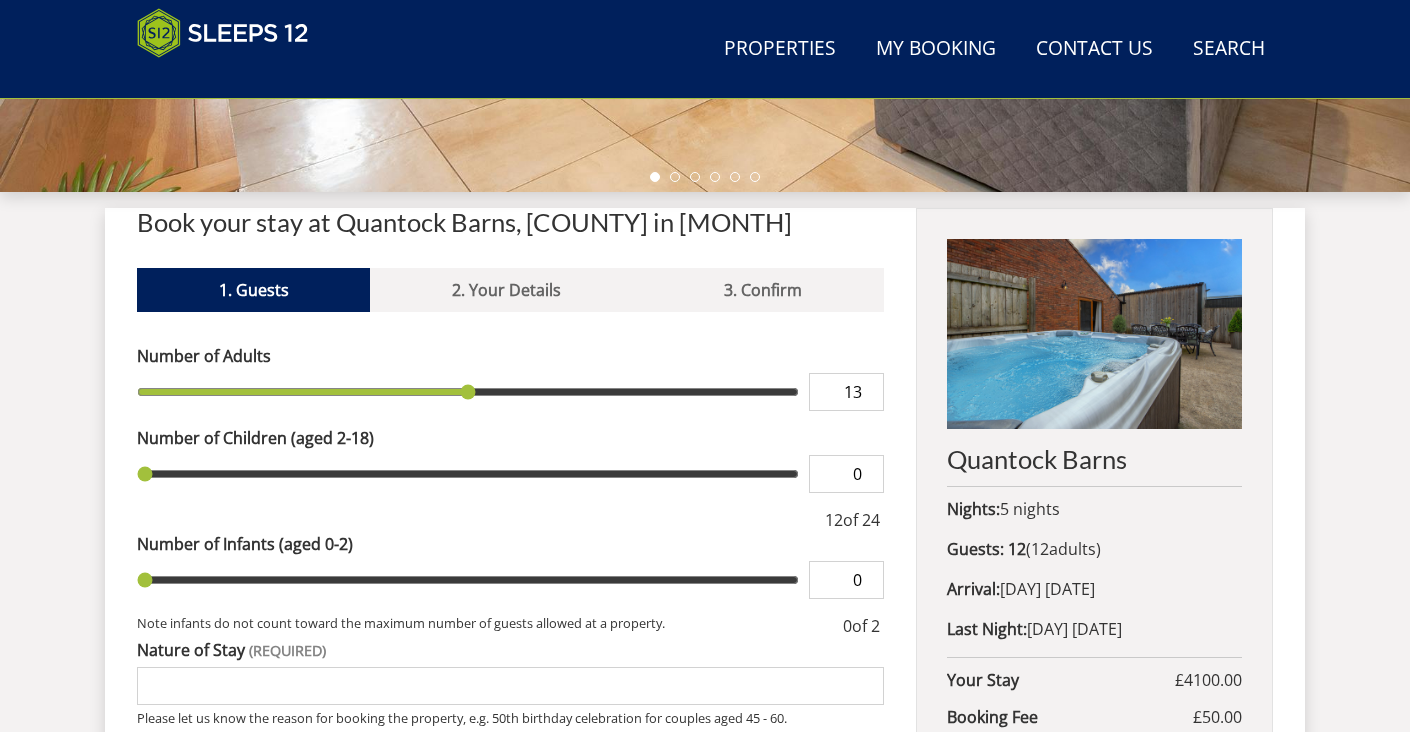 type on "13" 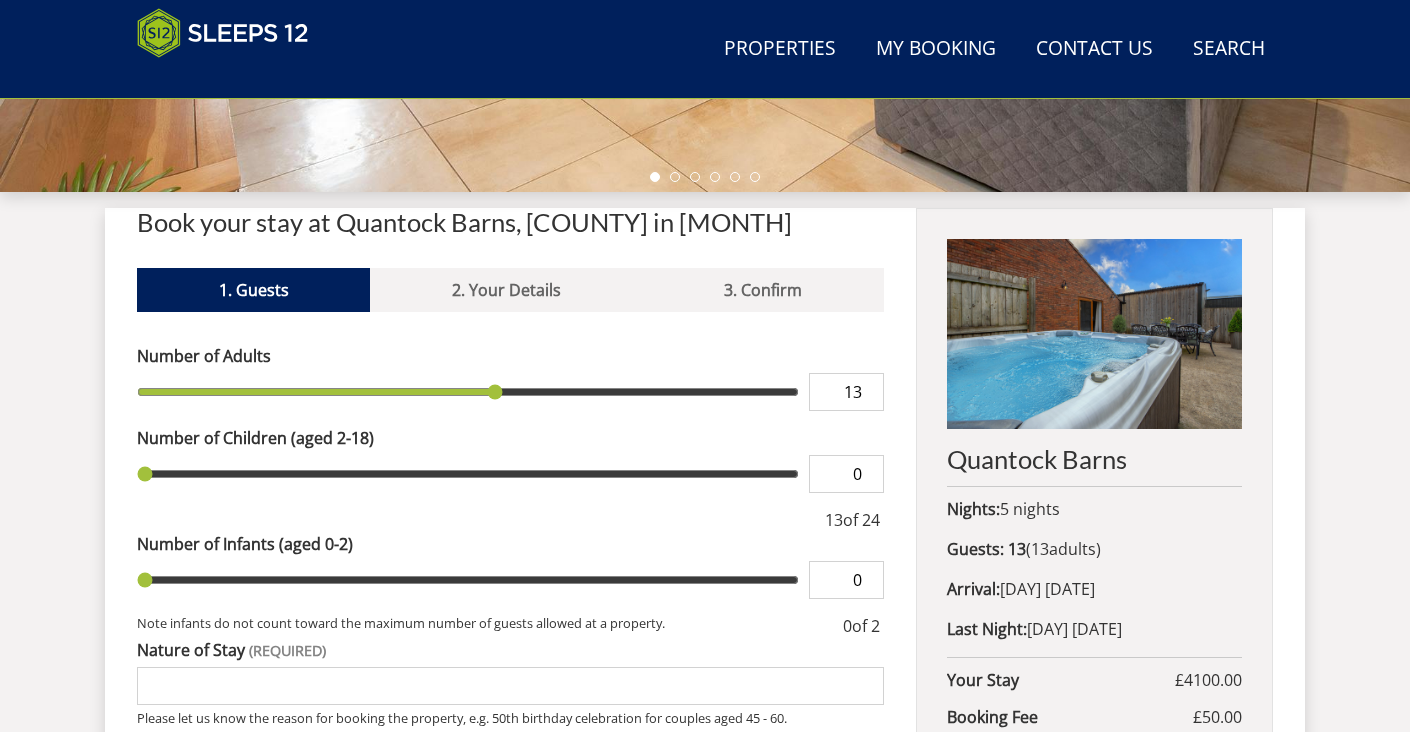 click on "13" at bounding box center [846, 392] 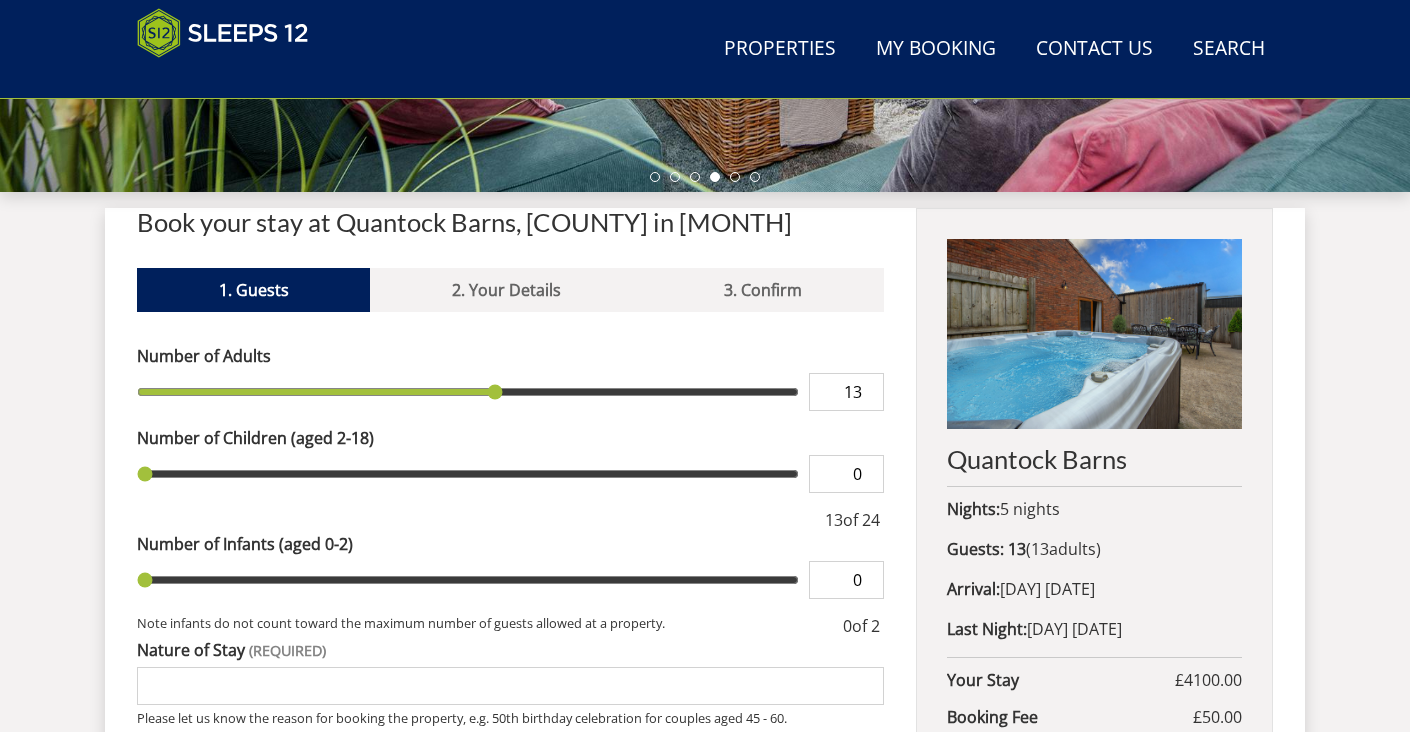 type on "1" 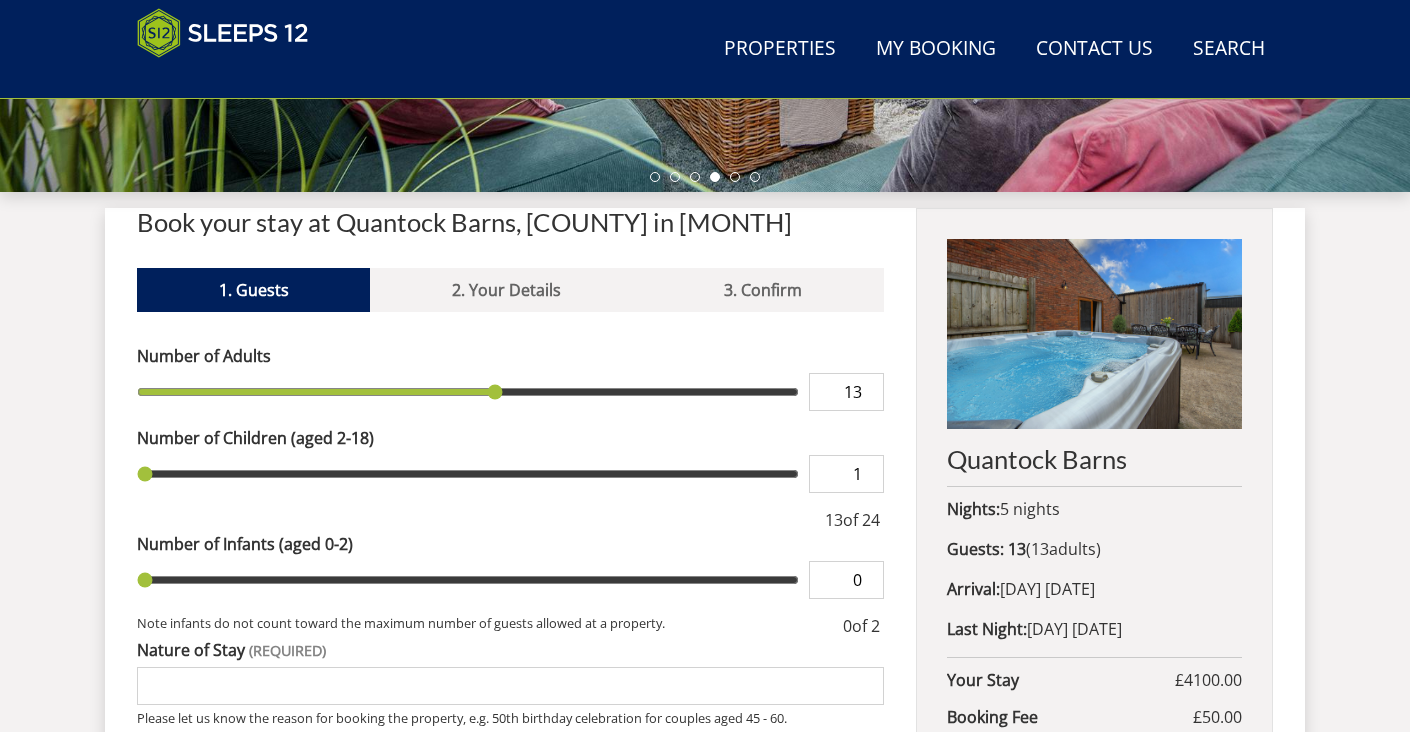 type on "1" 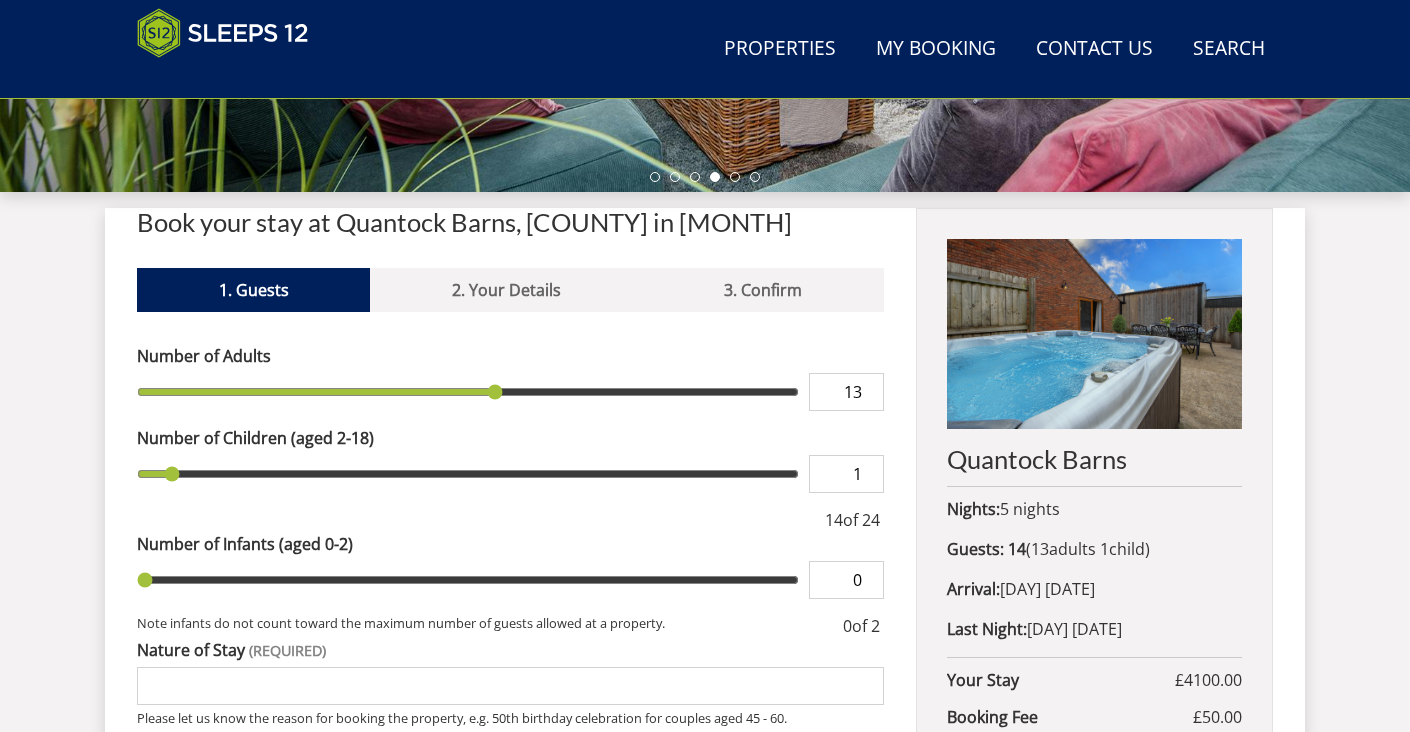 click on "1" at bounding box center (846, 474) 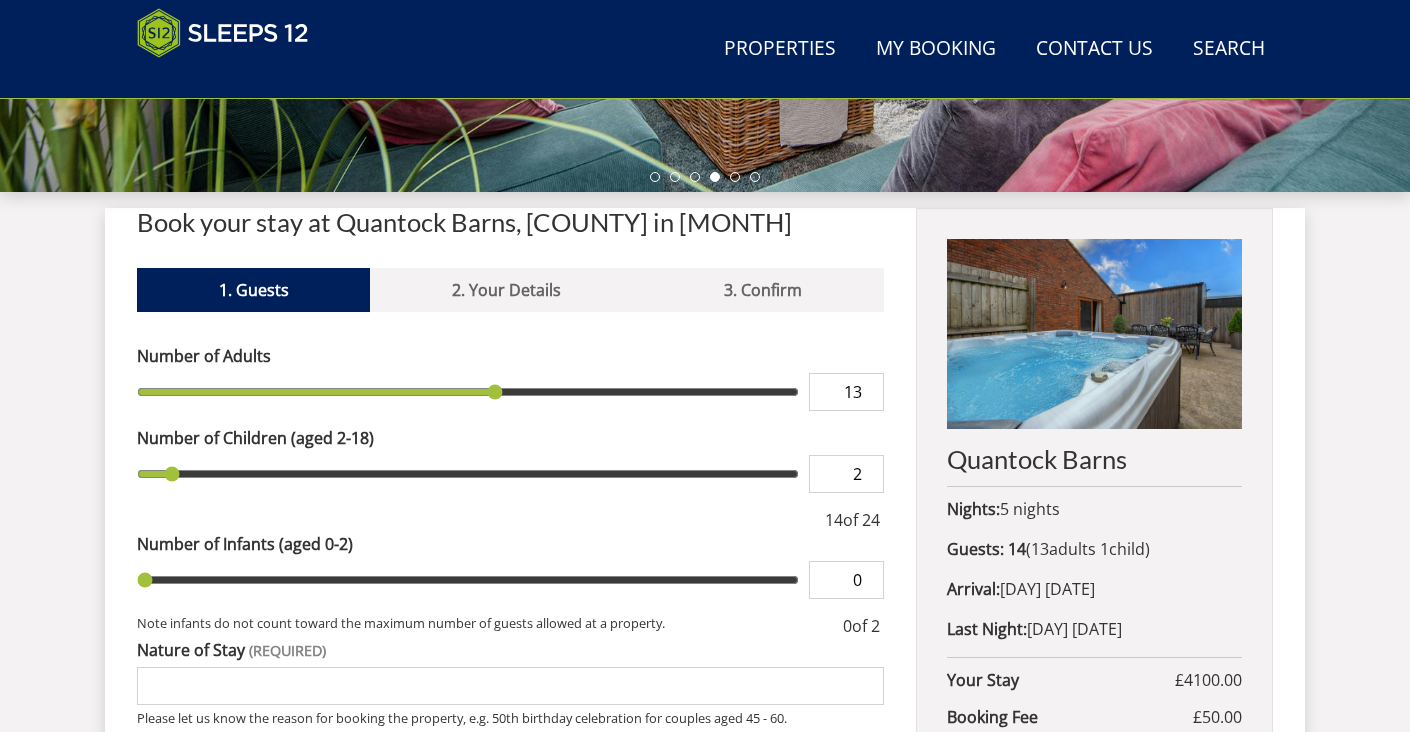 type on "2" 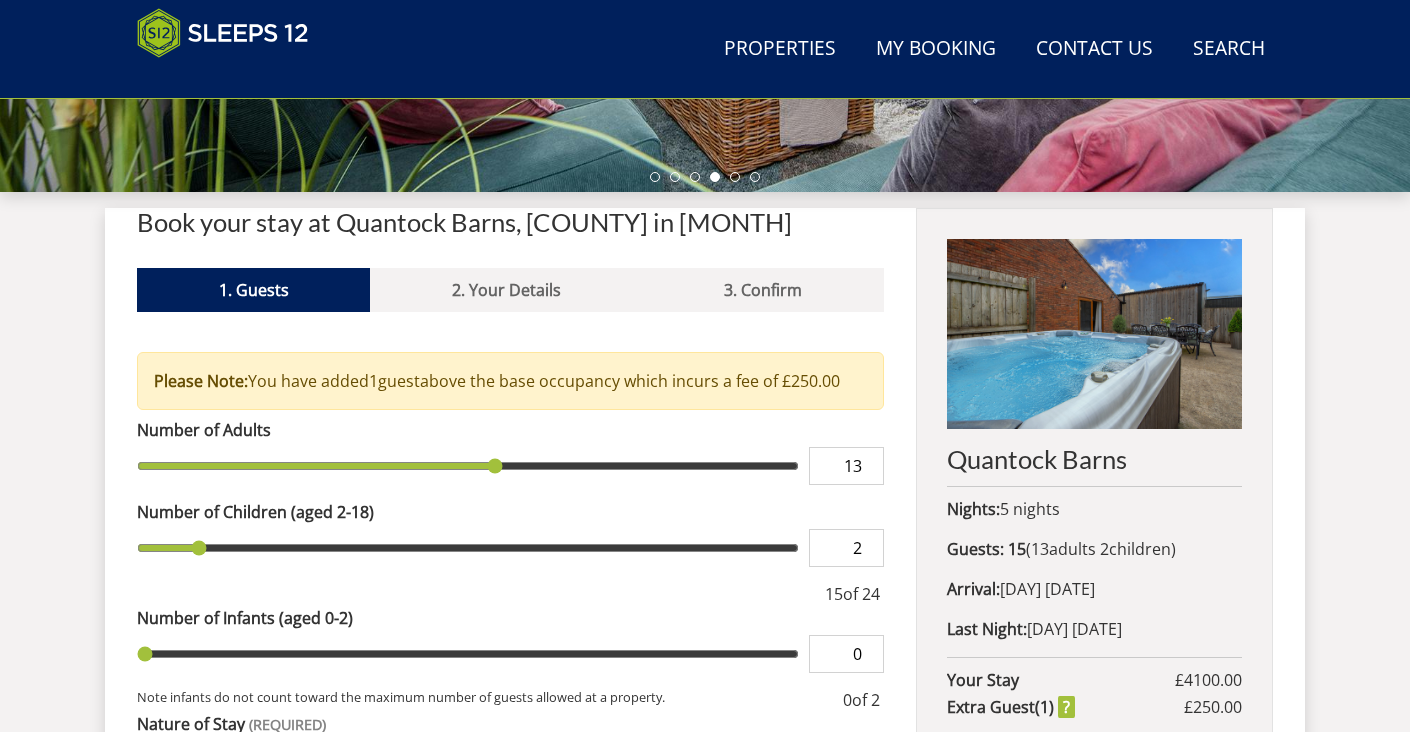 click on "2" at bounding box center [846, 548] 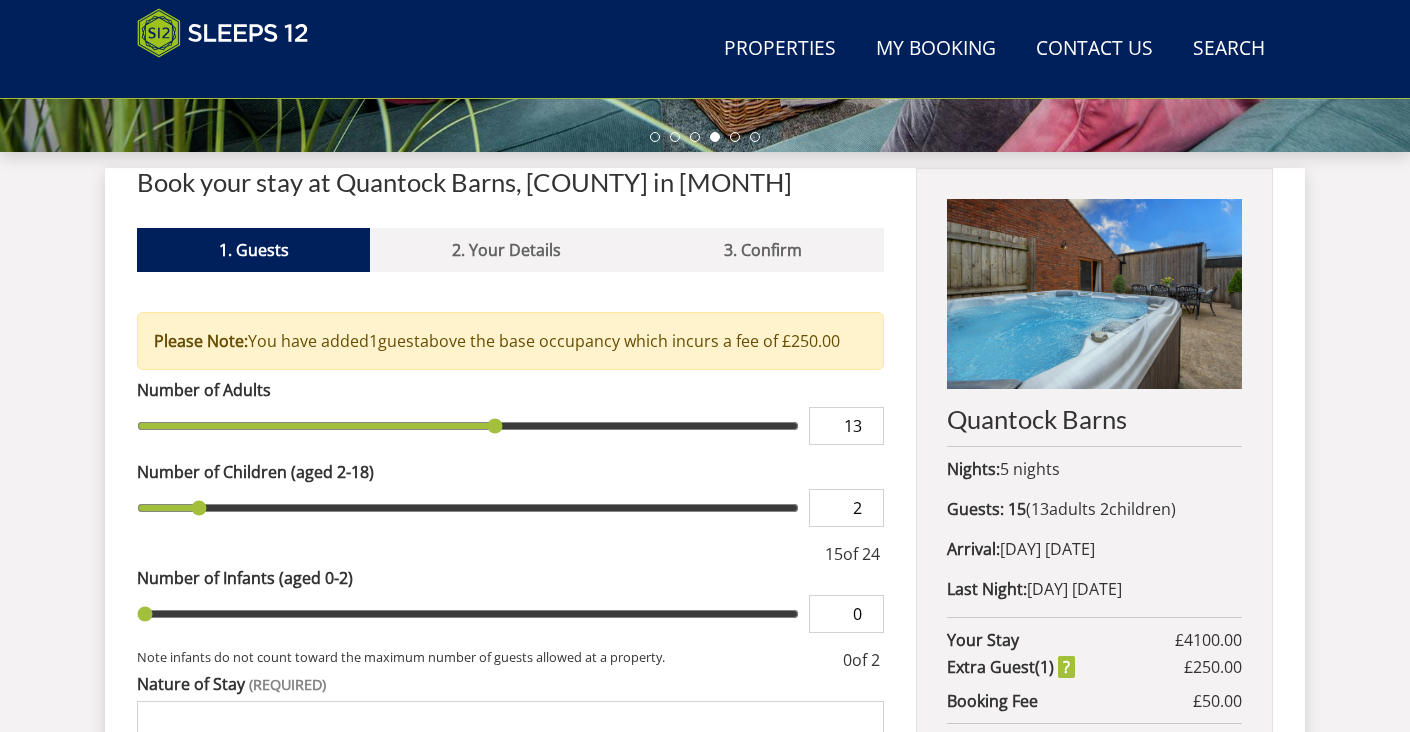 scroll, scrollTop: 707, scrollLeft: 0, axis: vertical 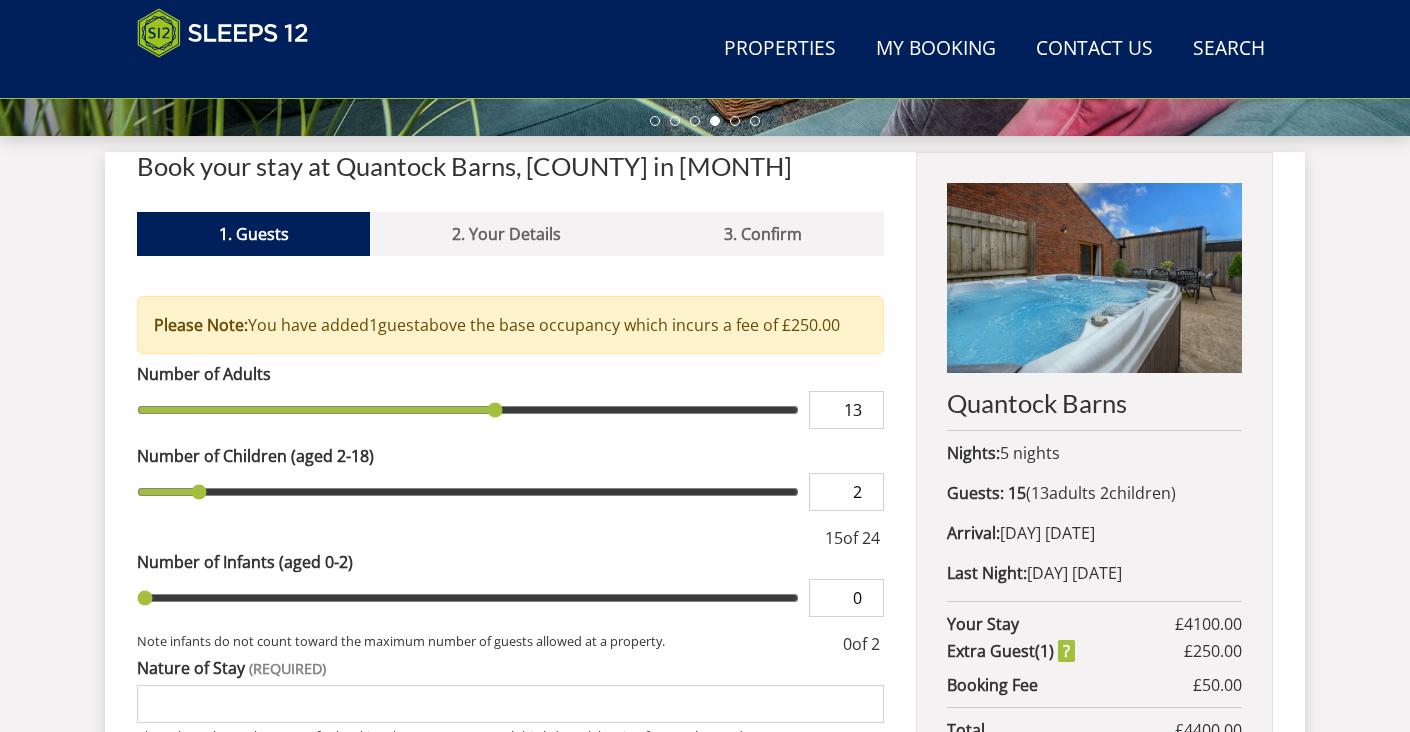 type on "3" 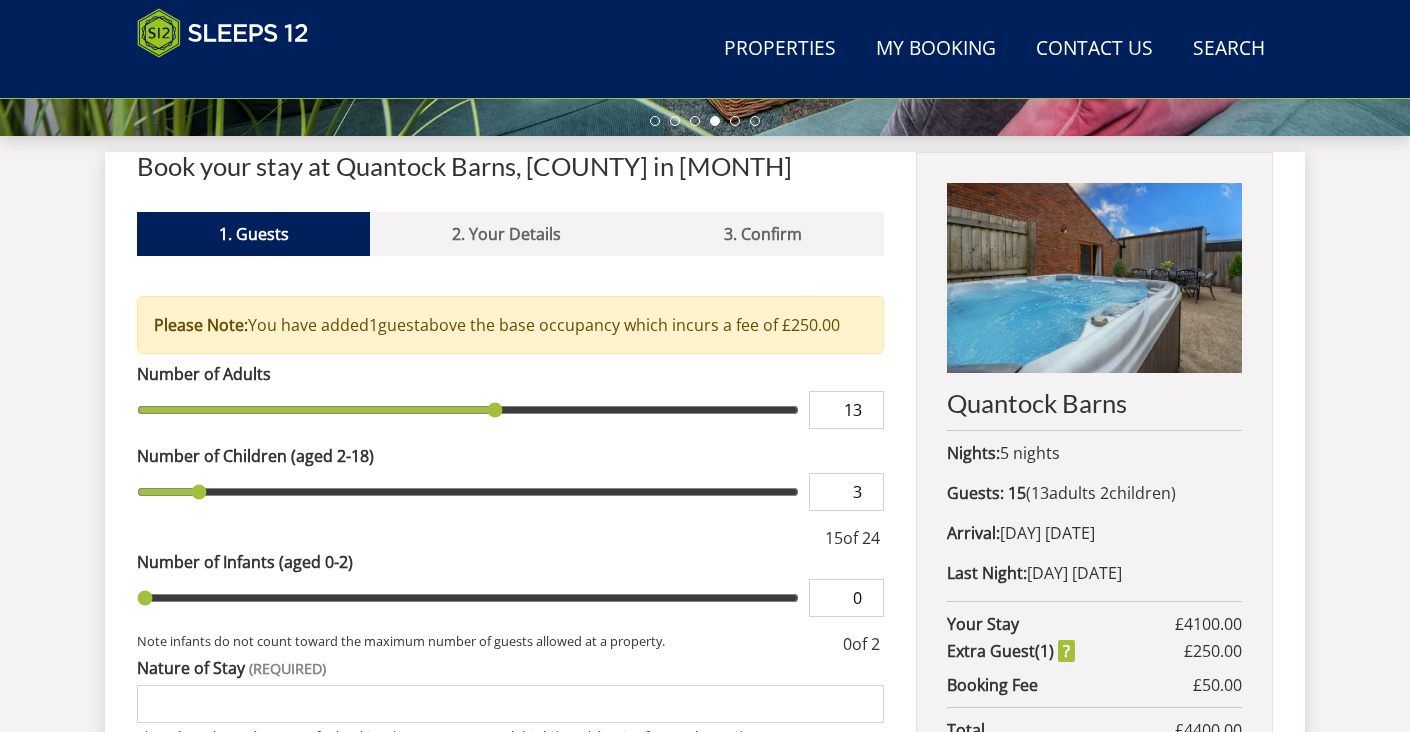 type on "3" 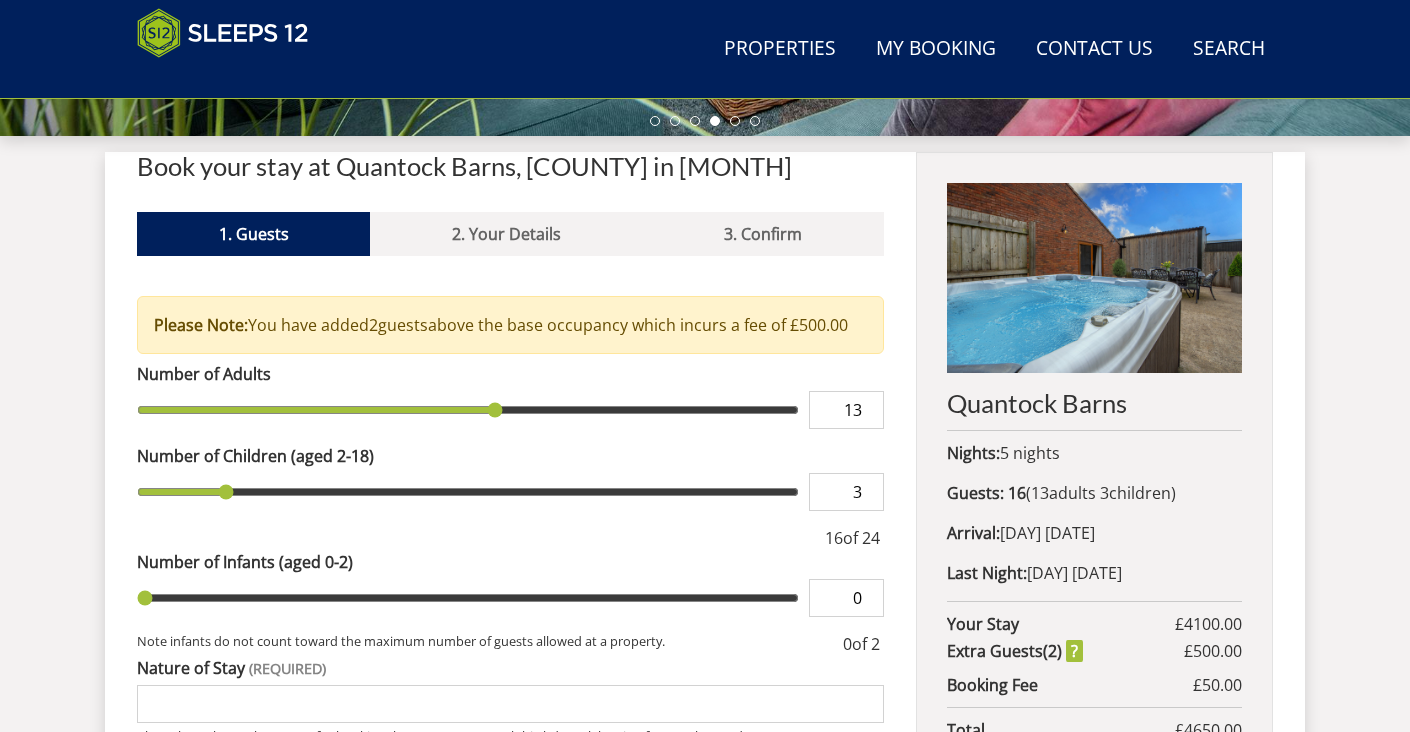 click on "3" at bounding box center [846, 492] 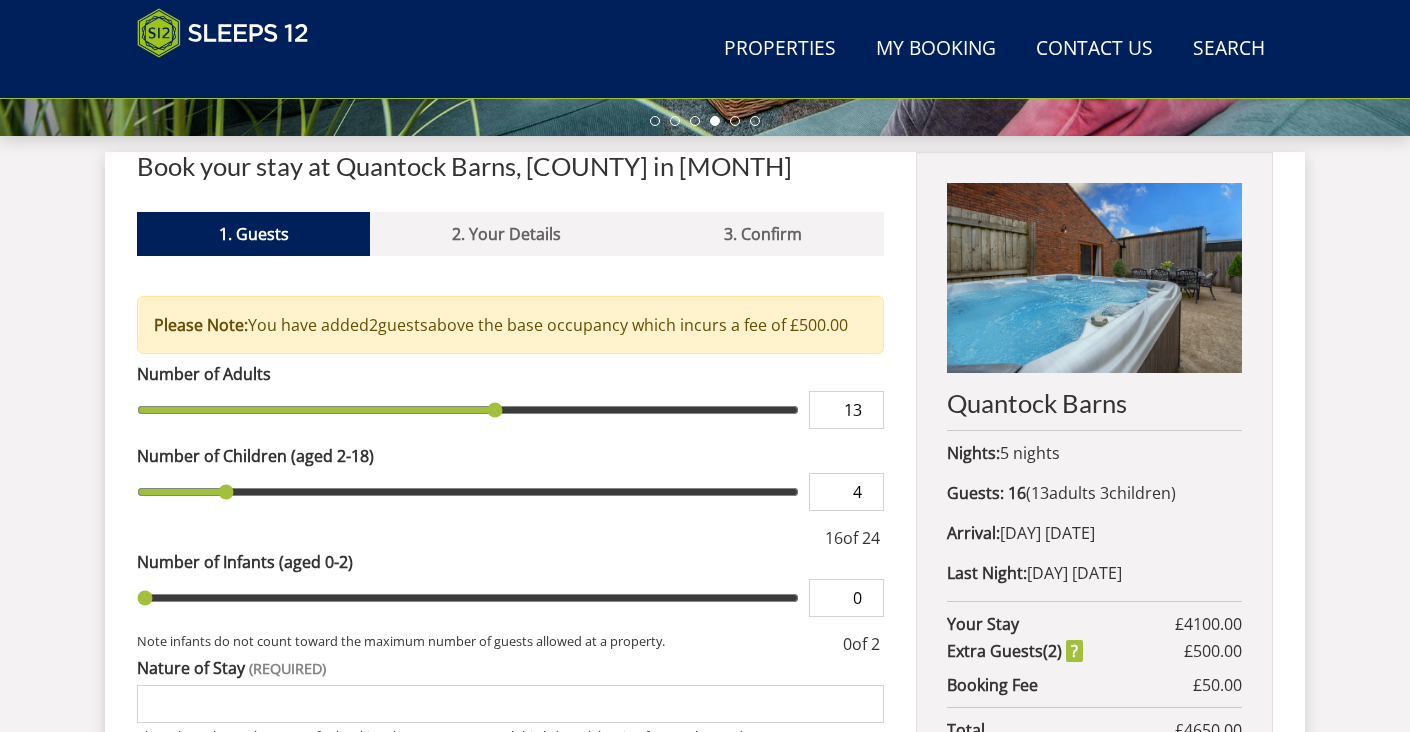 type on "4" 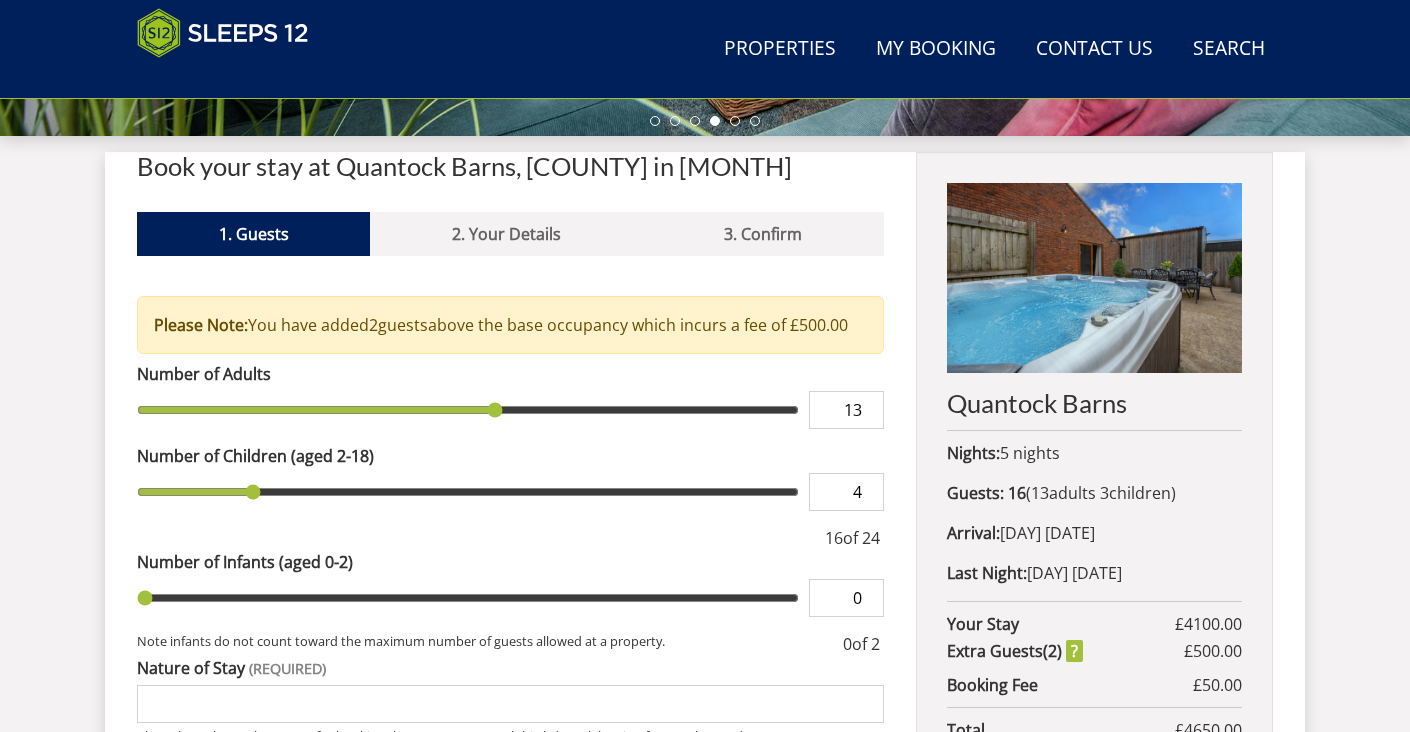 click on "4" at bounding box center (846, 492) 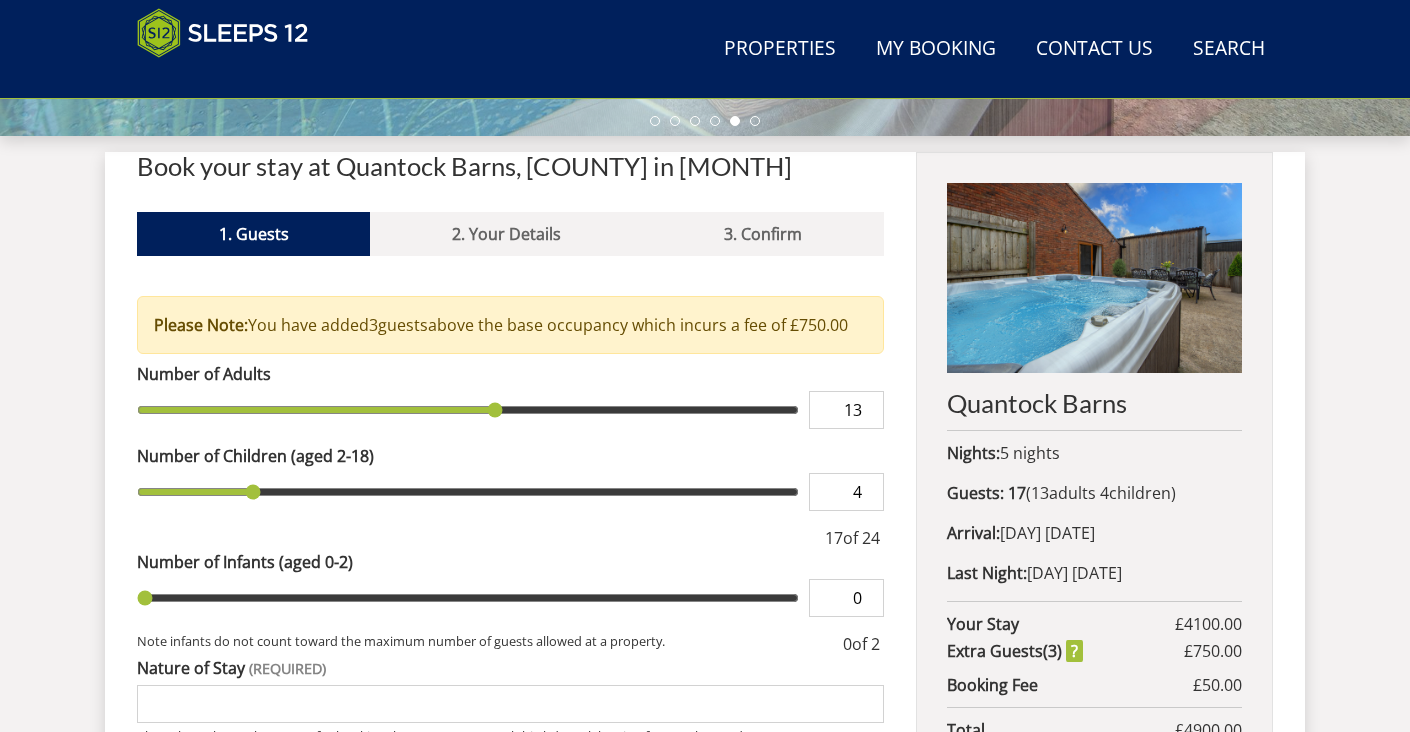 type on "5" 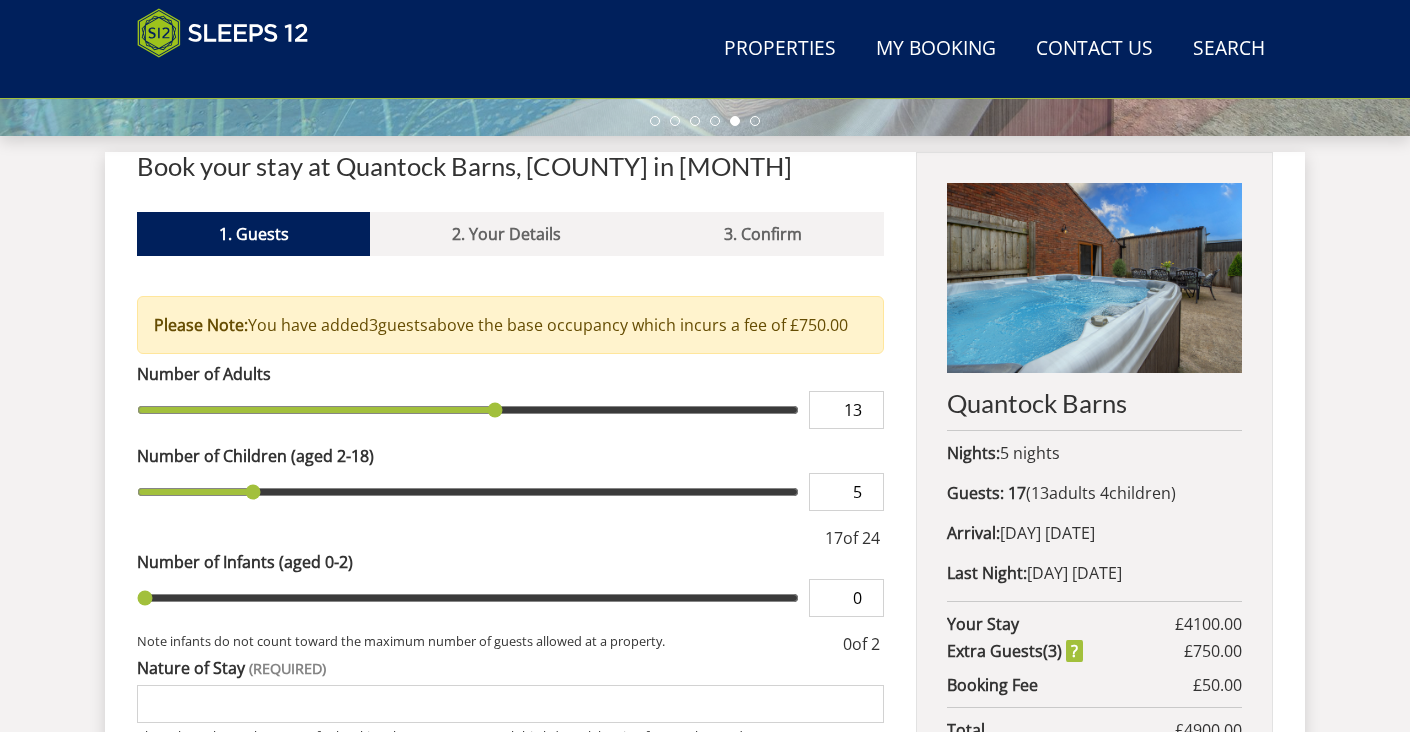 type on "5" 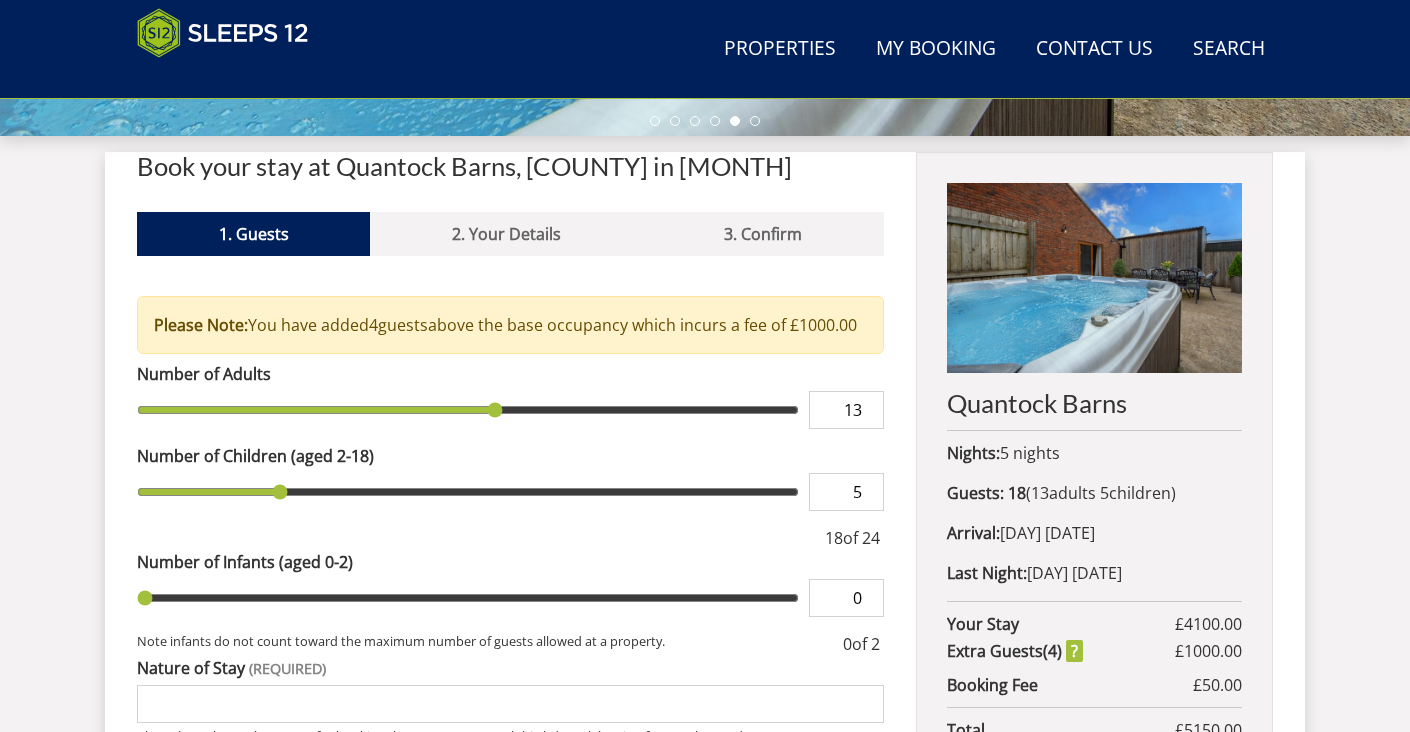click on "5" at bounding box center (846, 492) 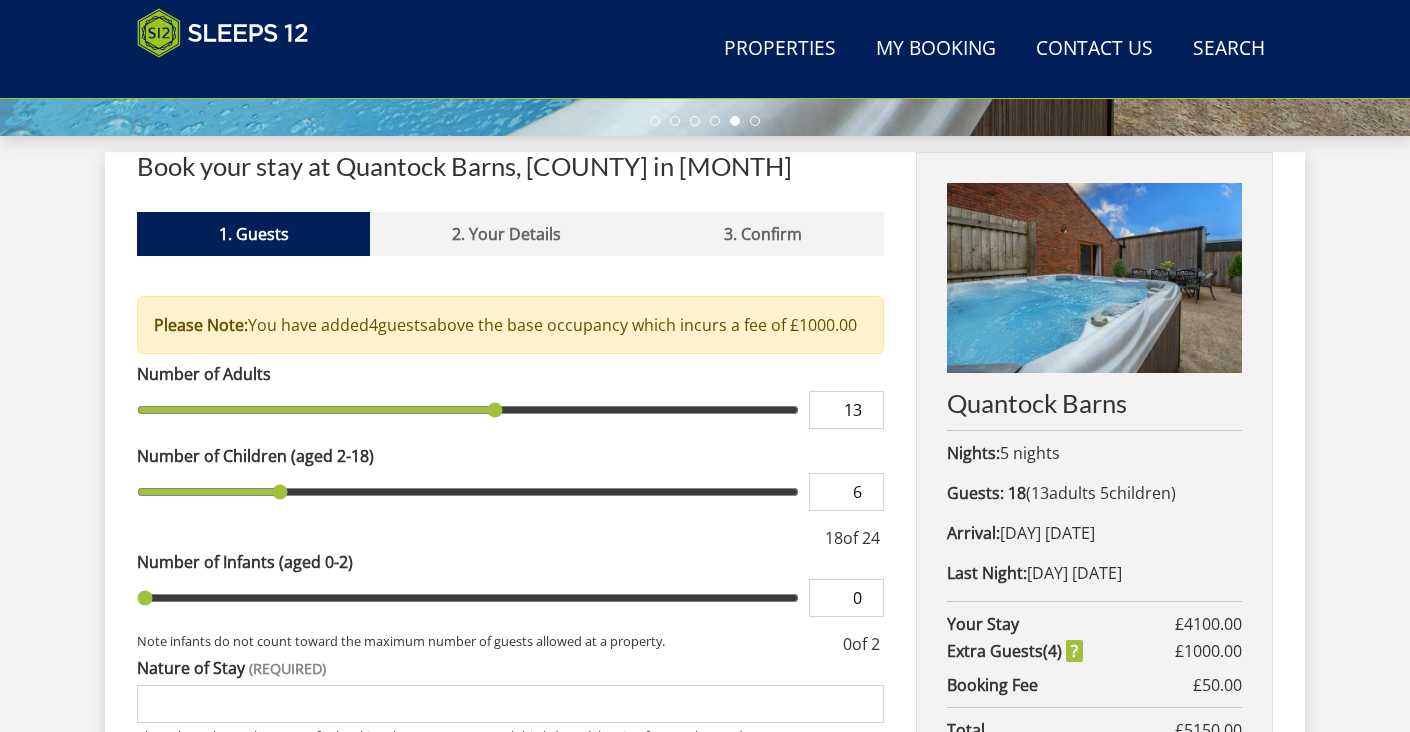 type on "6" 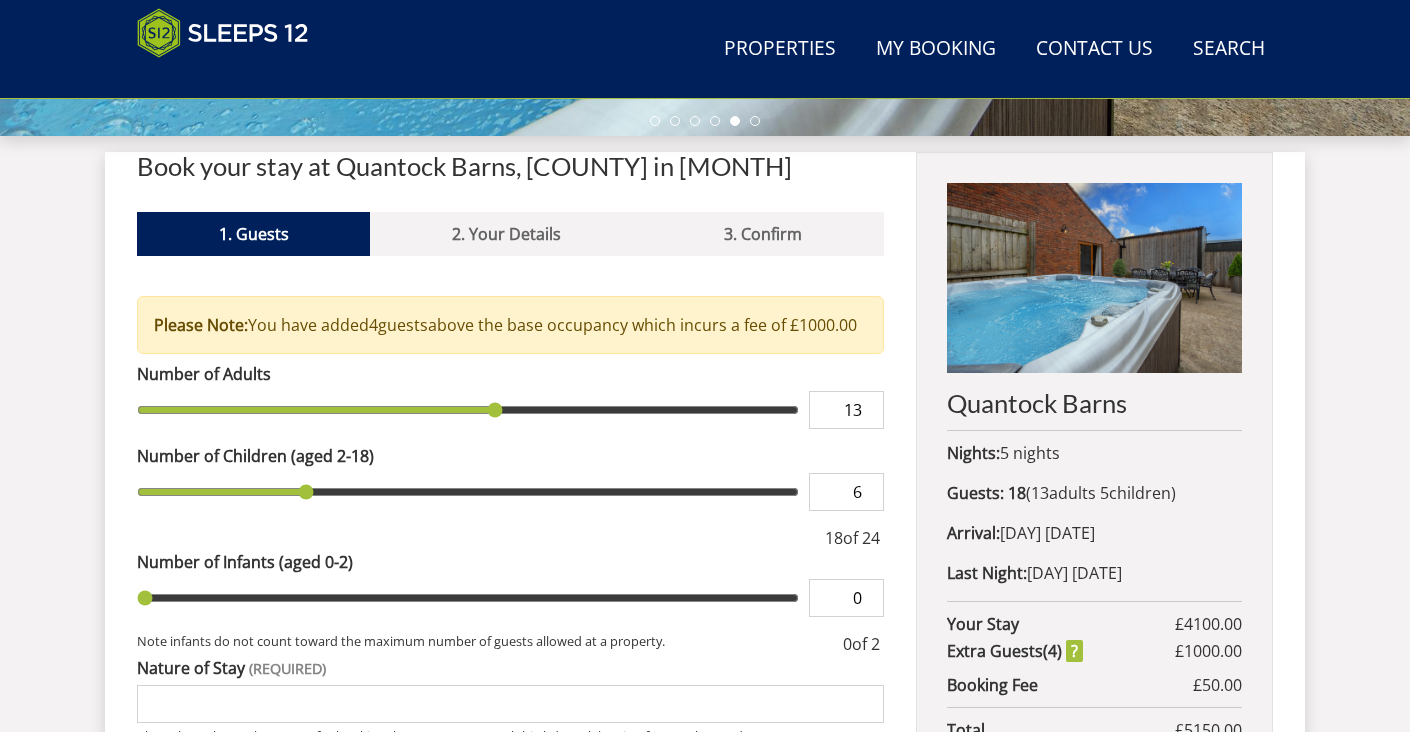 click on "6" at bounding box center [846, 492] 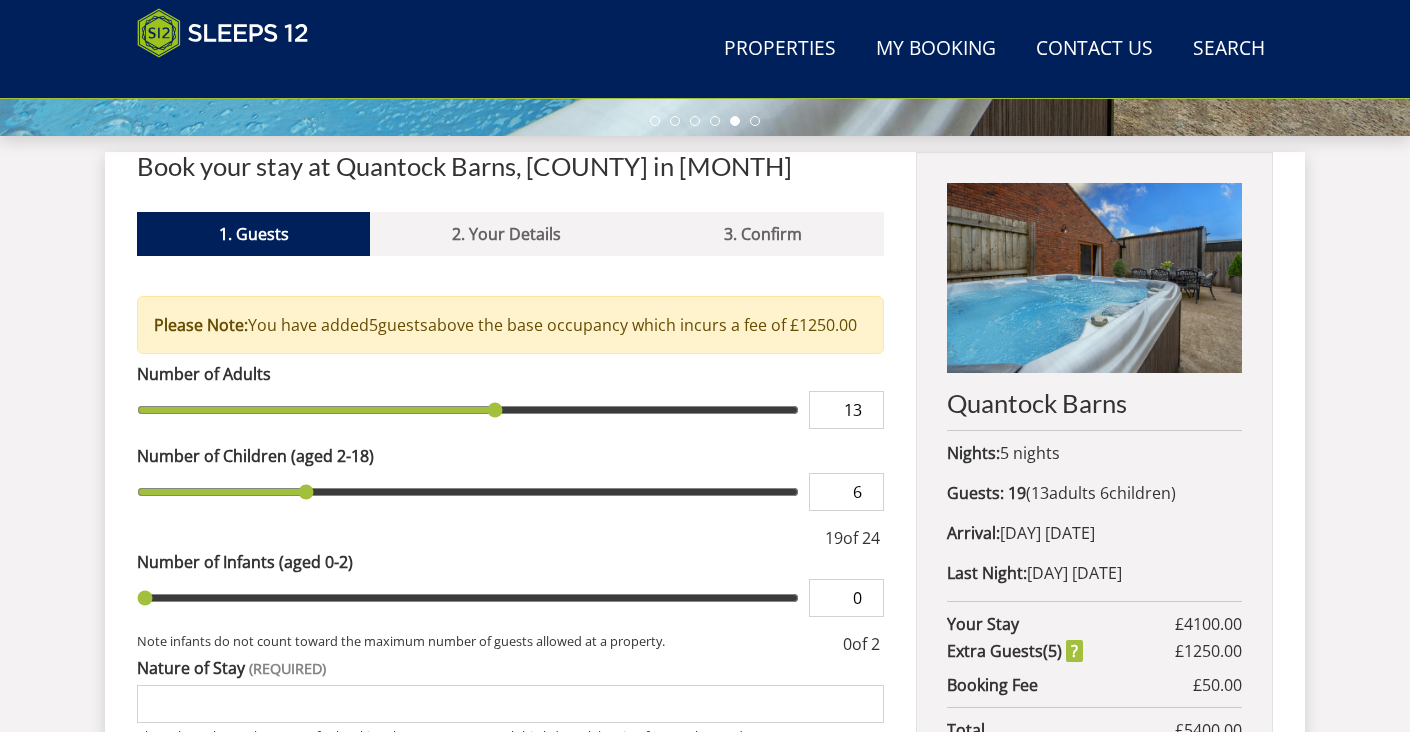 click on "Number of Children (aged 2-18)" at bounding box center [510, 456] 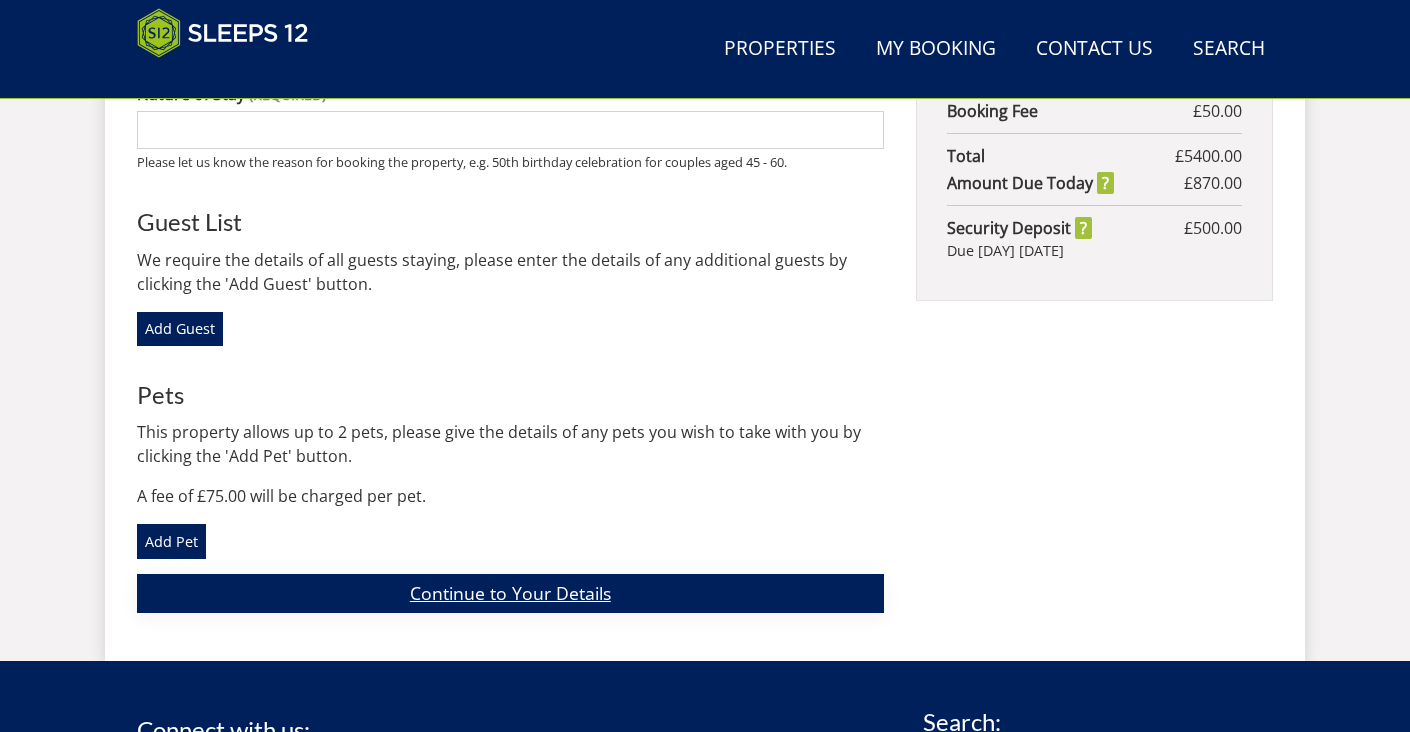 scroll, scrollTop: 1282, scrollLeft: 0, axis: vertical 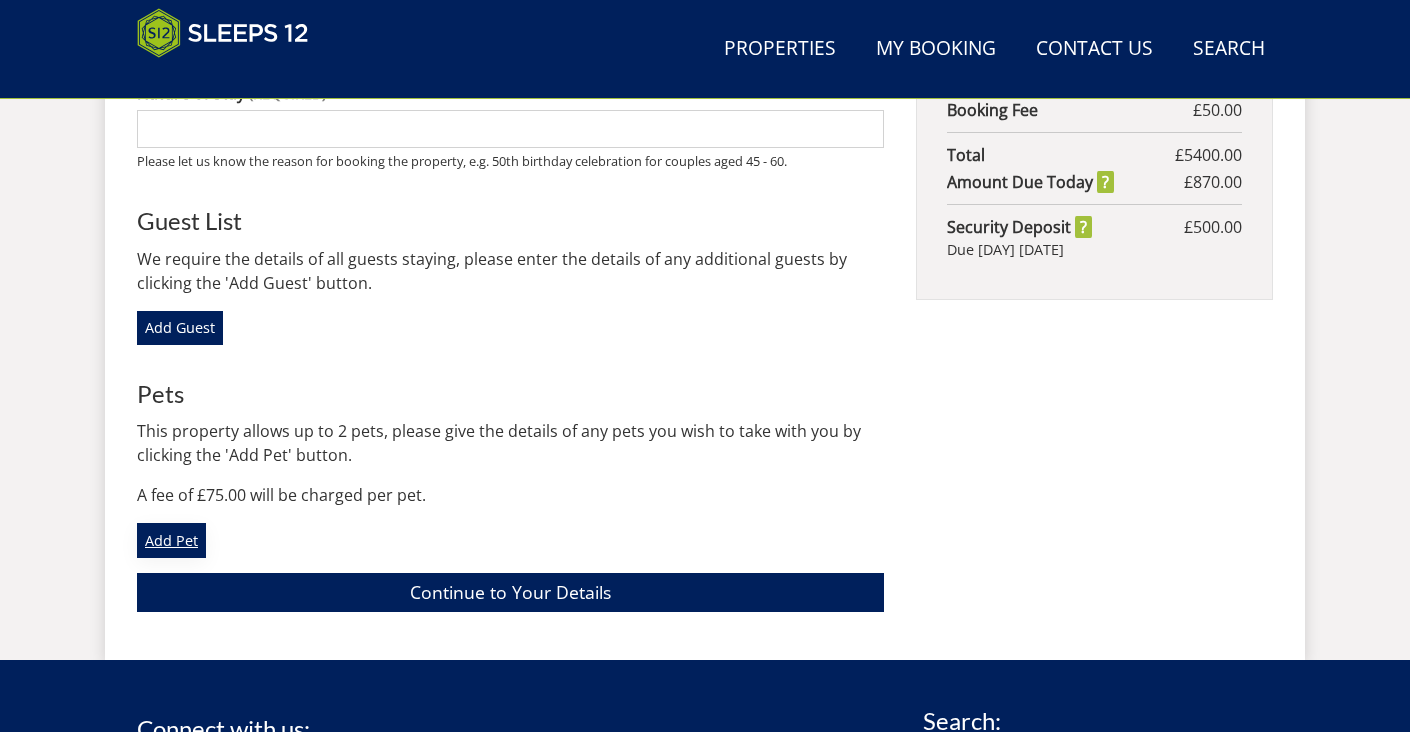click on "Add Pet" at bounding box center (171, 540) 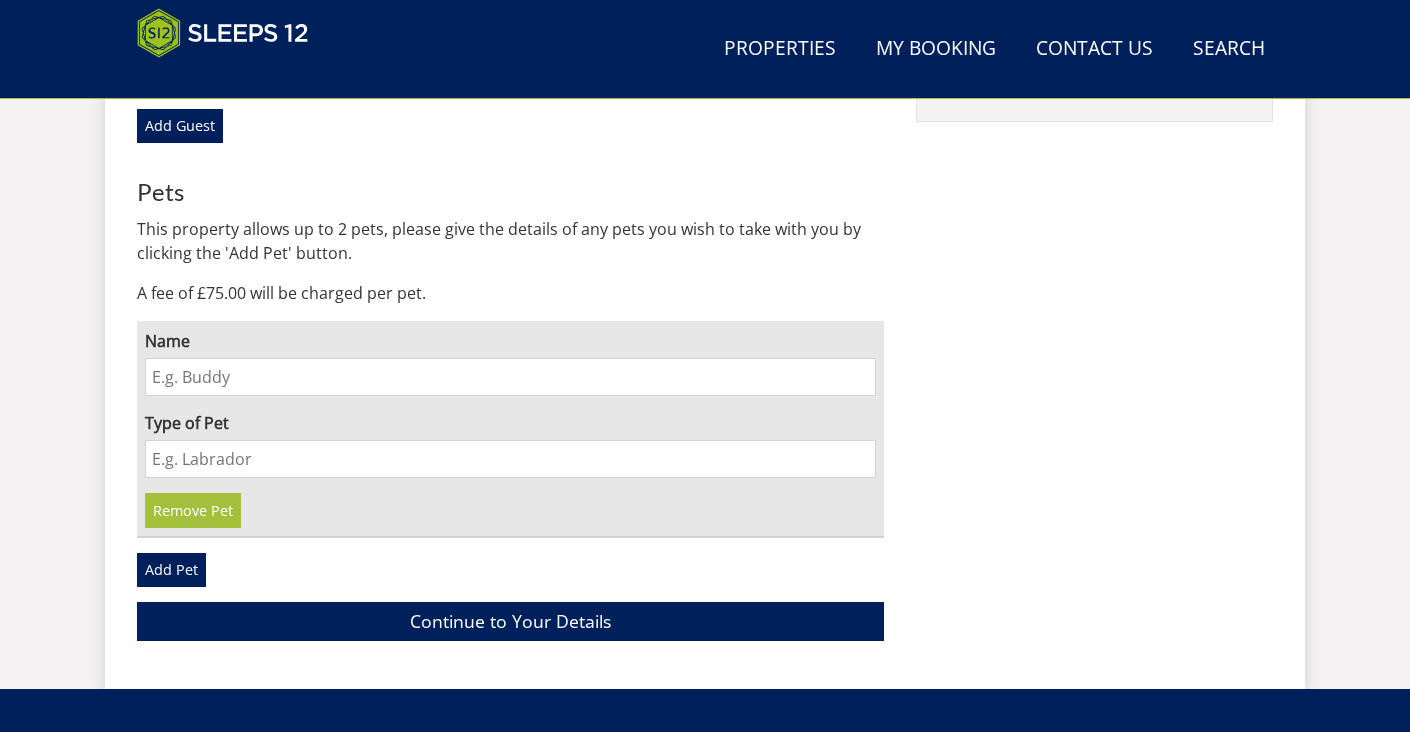 scroll, scrollTop: 1487, scrollLeft: 0, axis: vertical 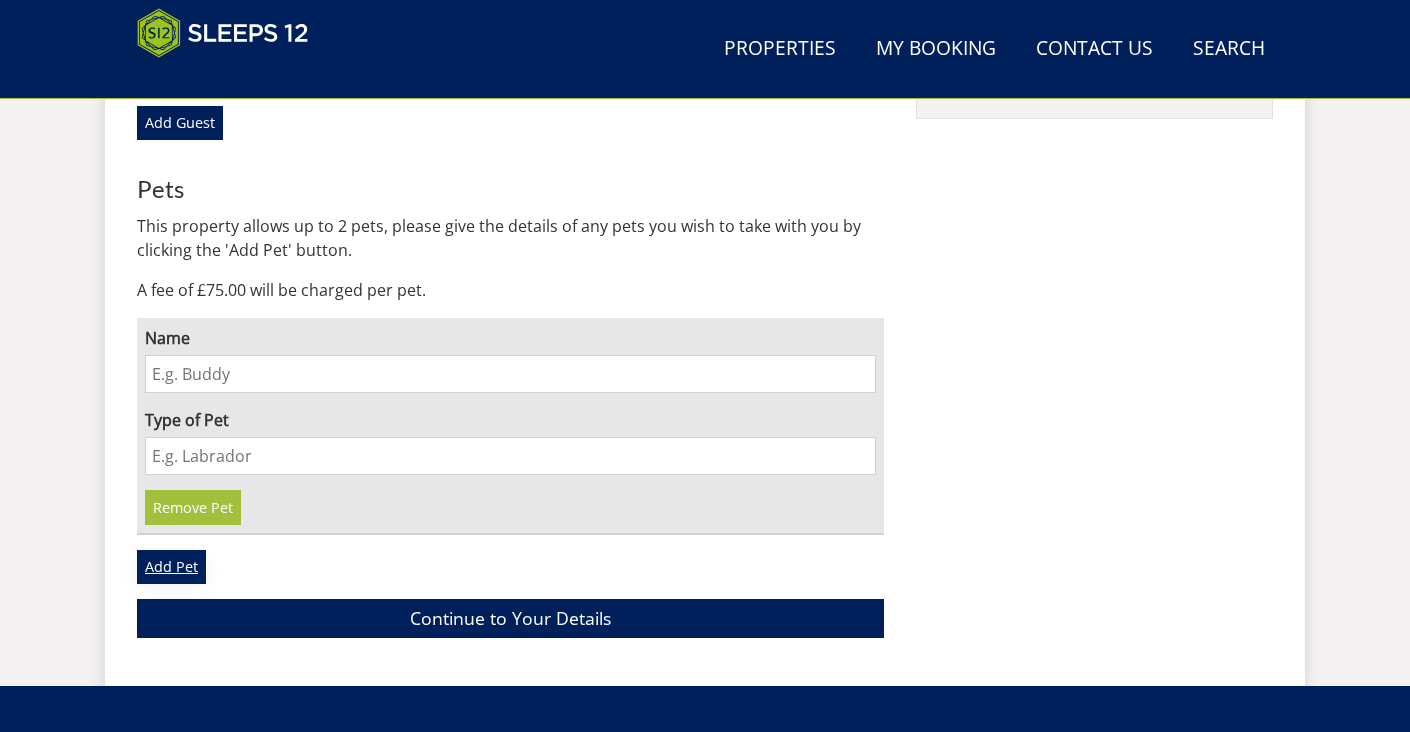 click on "Add Pet" at bounding box center (171, 567) 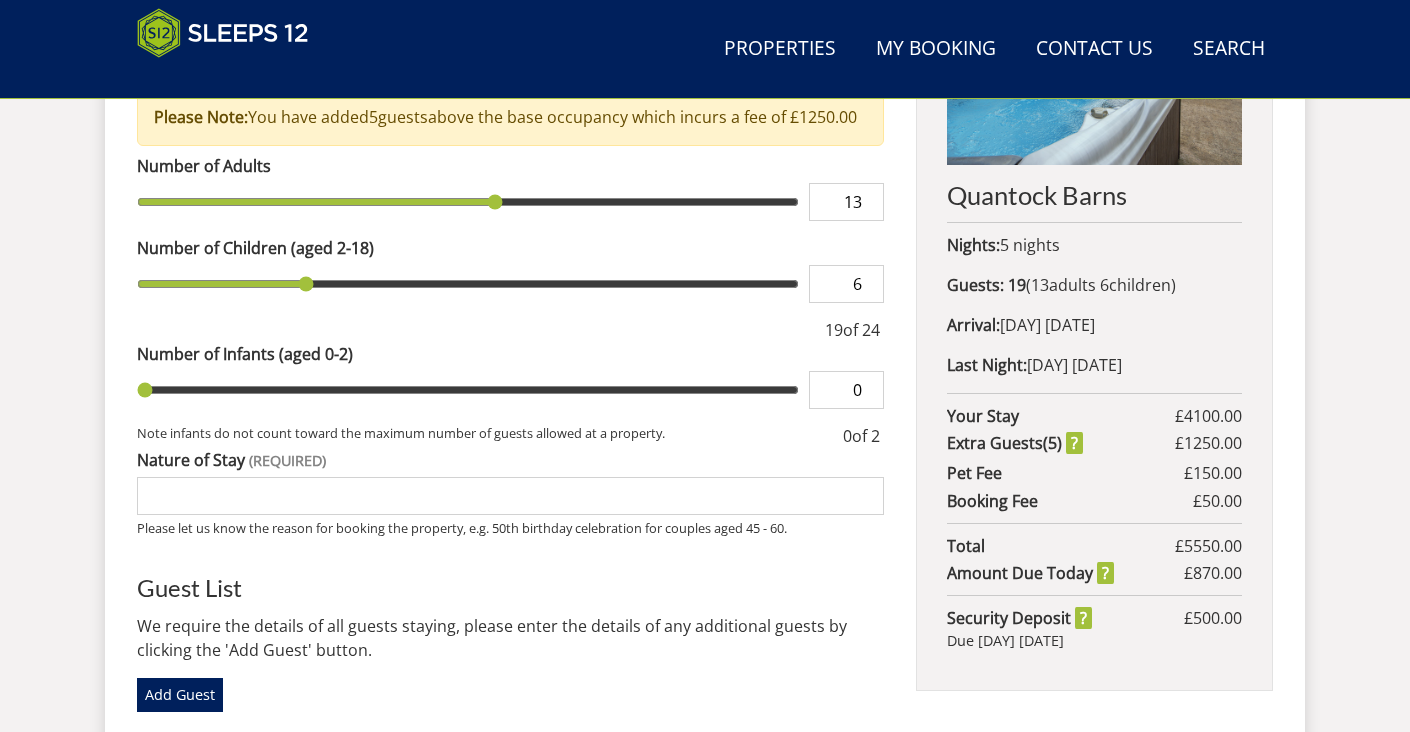scroll, scrollTop: 935, scrollLeft: 0, axis: vertical 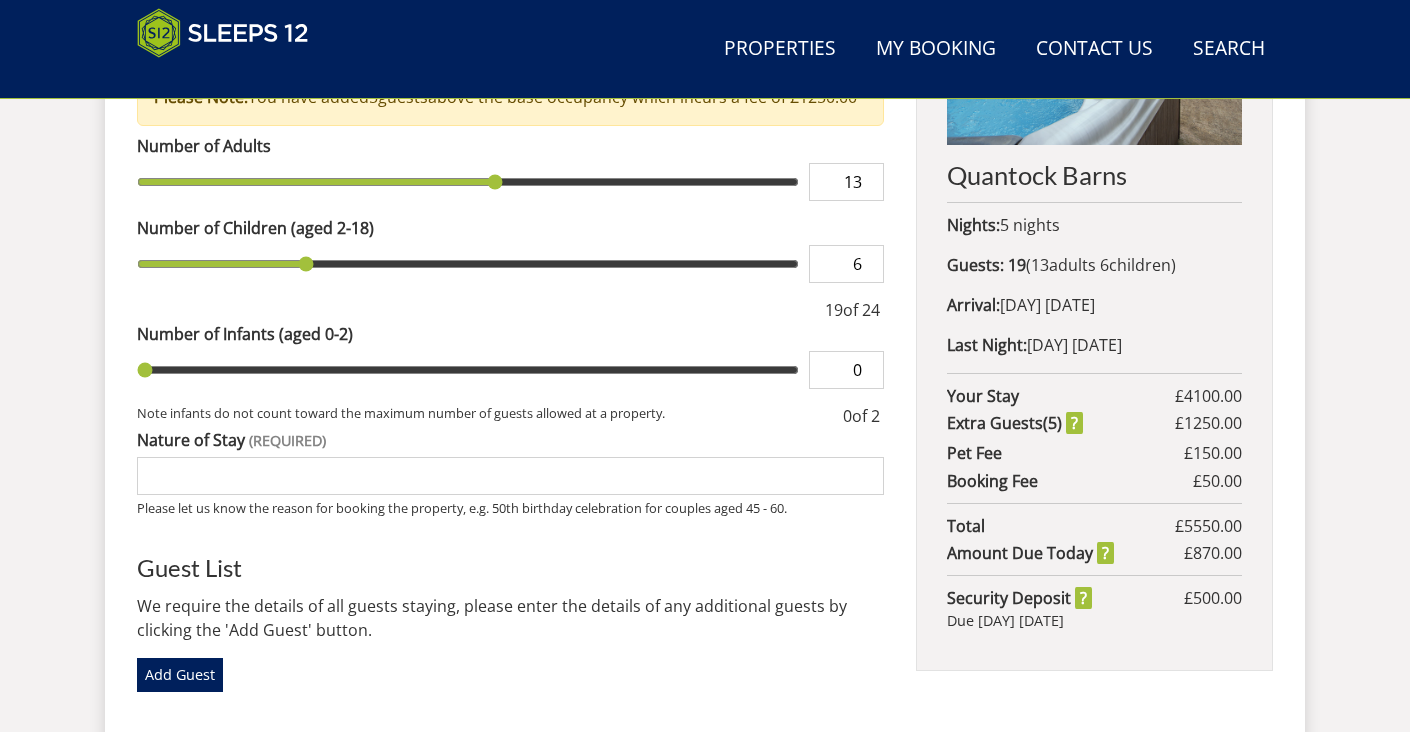 click on "Book your stay at Quantock Barns, [COUNTY] in [MONTH]
Please Wait...
If this message persists you have have Internet Connectivity problems or we may be experiencing issues
1. Guests
2. Your Details
3. Confirm
Please Note:
You have added
5  guest s
above the base occupancy which incurs a fee of
£ 1250.00
Number of Adults
13
Number of Children (aged 2-18)
6
19  of 24
Number of Infants (aged 0-2)
0
0  of 2
Guest List" at bounding box center [705, 656] 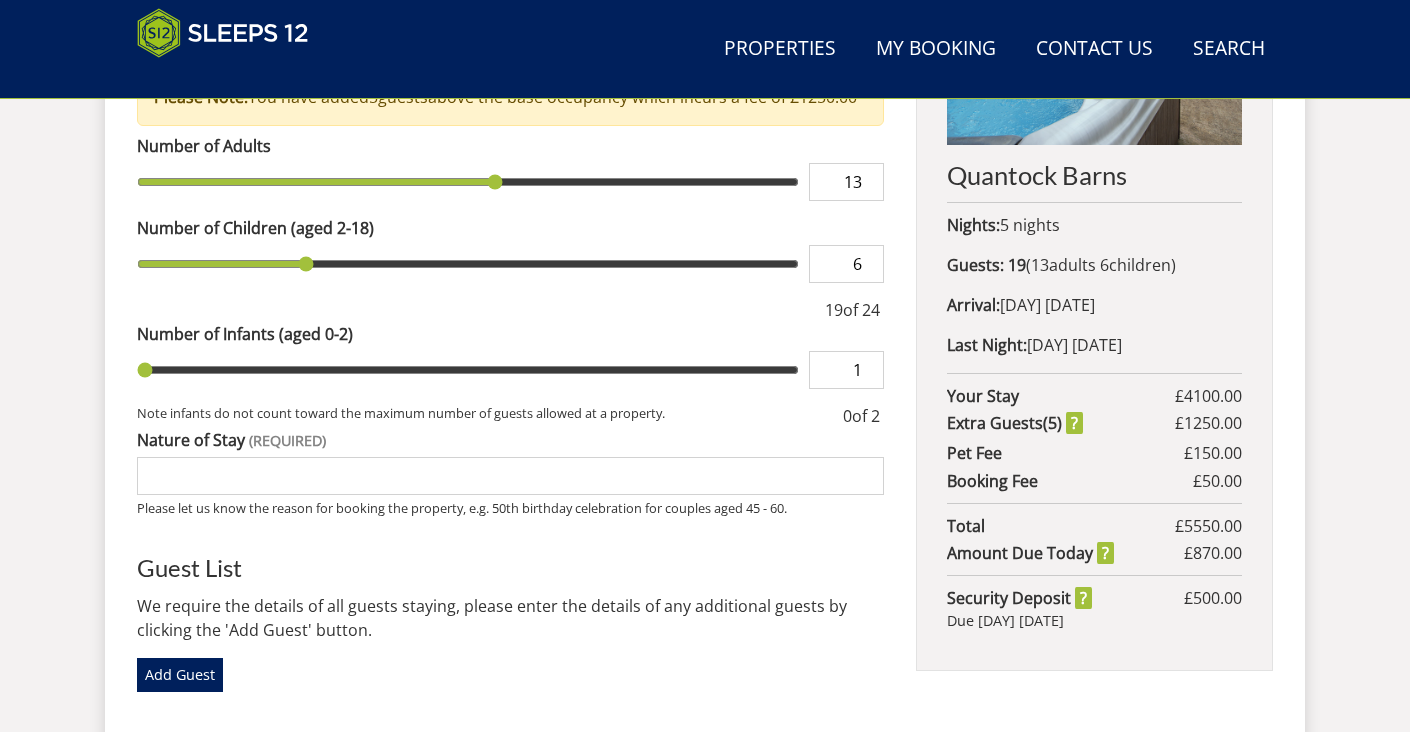 type on "1" 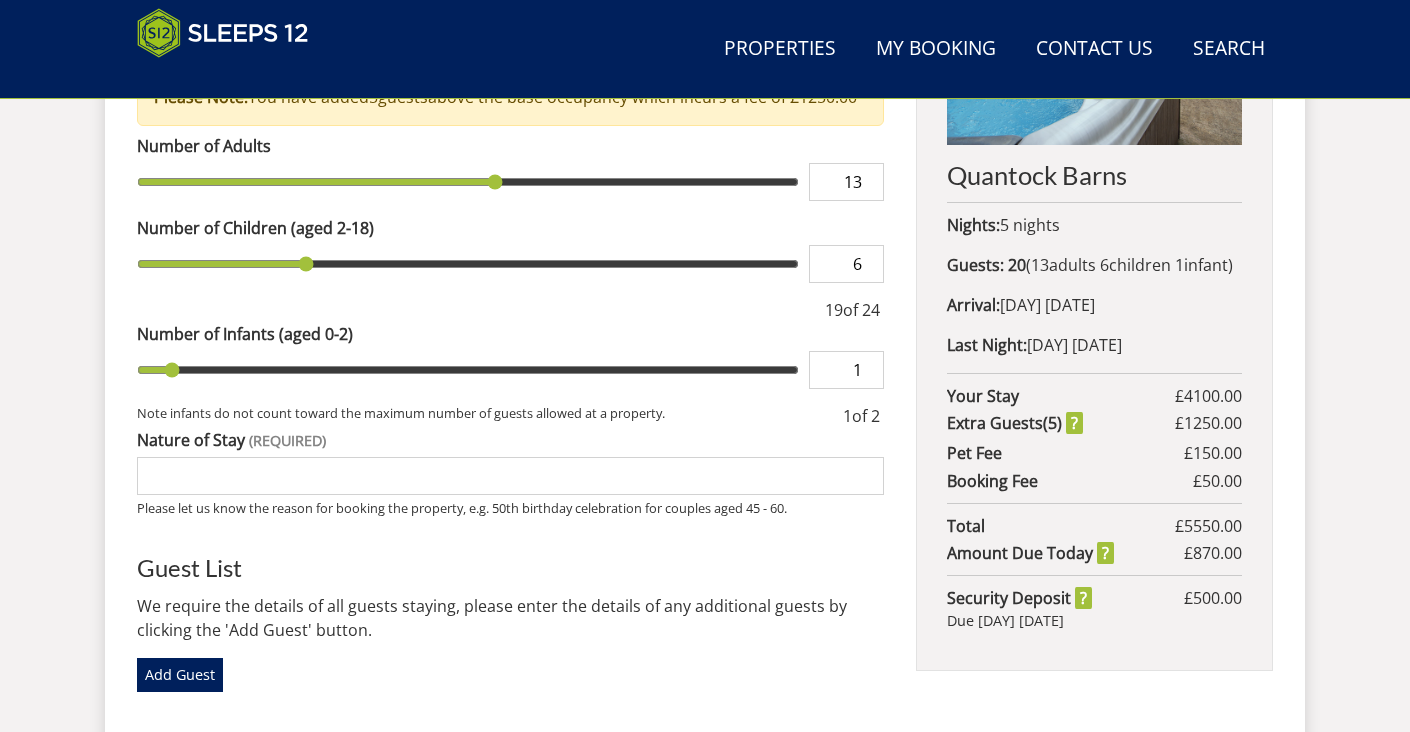 click on "1" at bounding box center [846, 370] 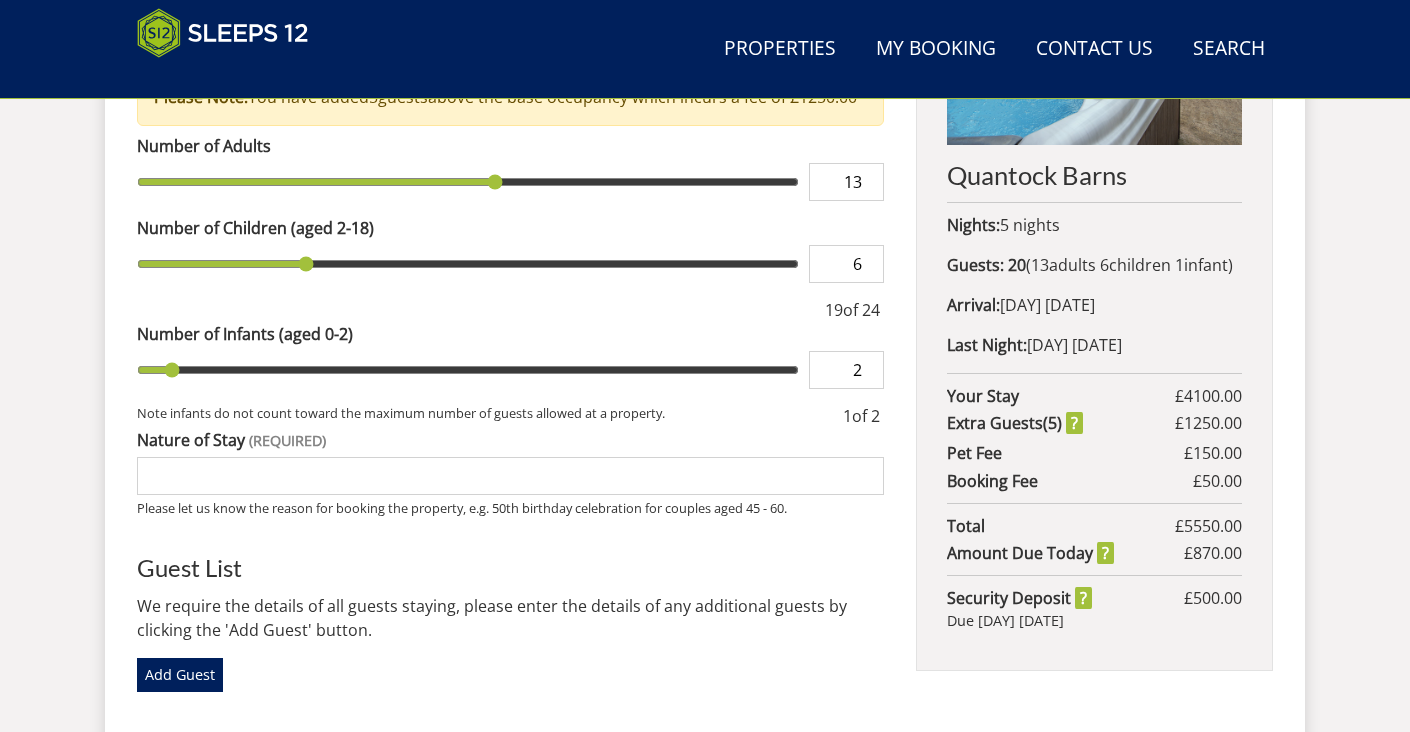 type on "2" 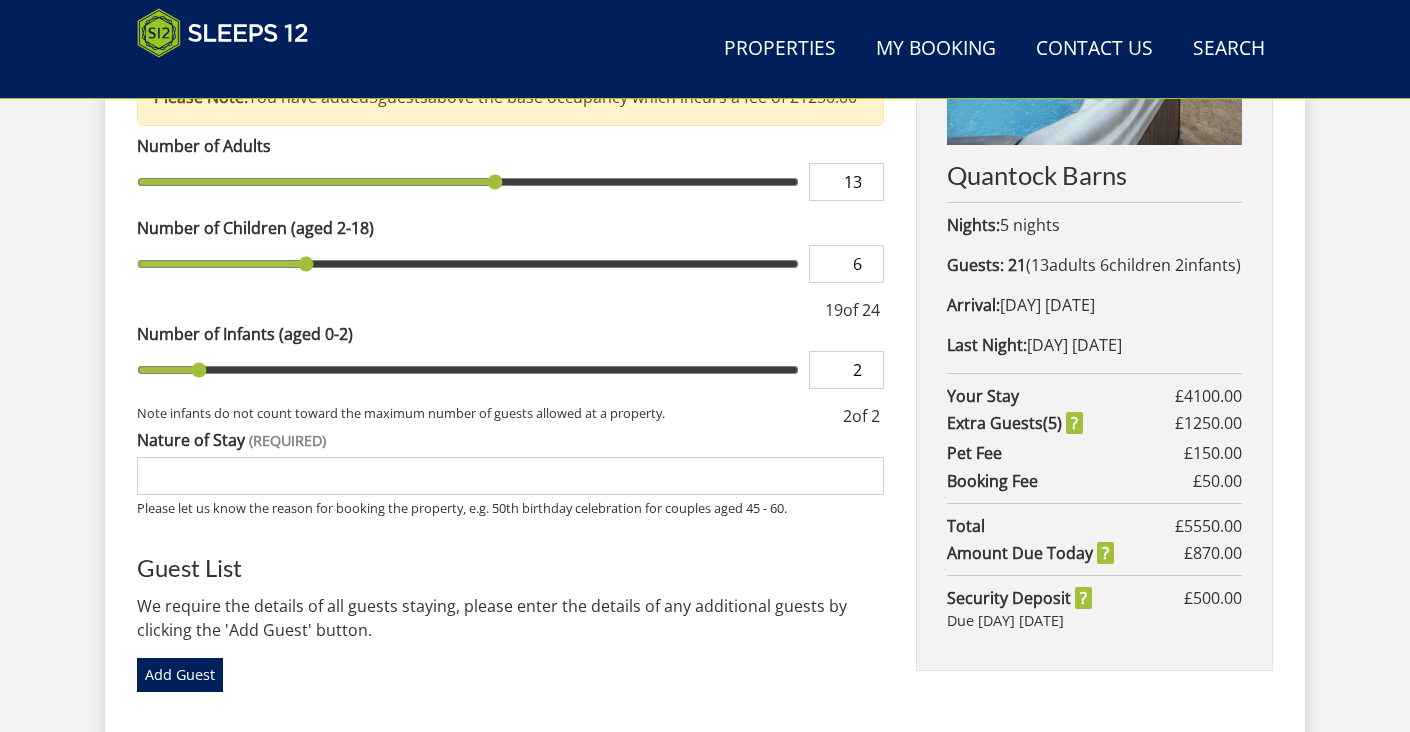 click on "2" at bounding box center (846, 370) 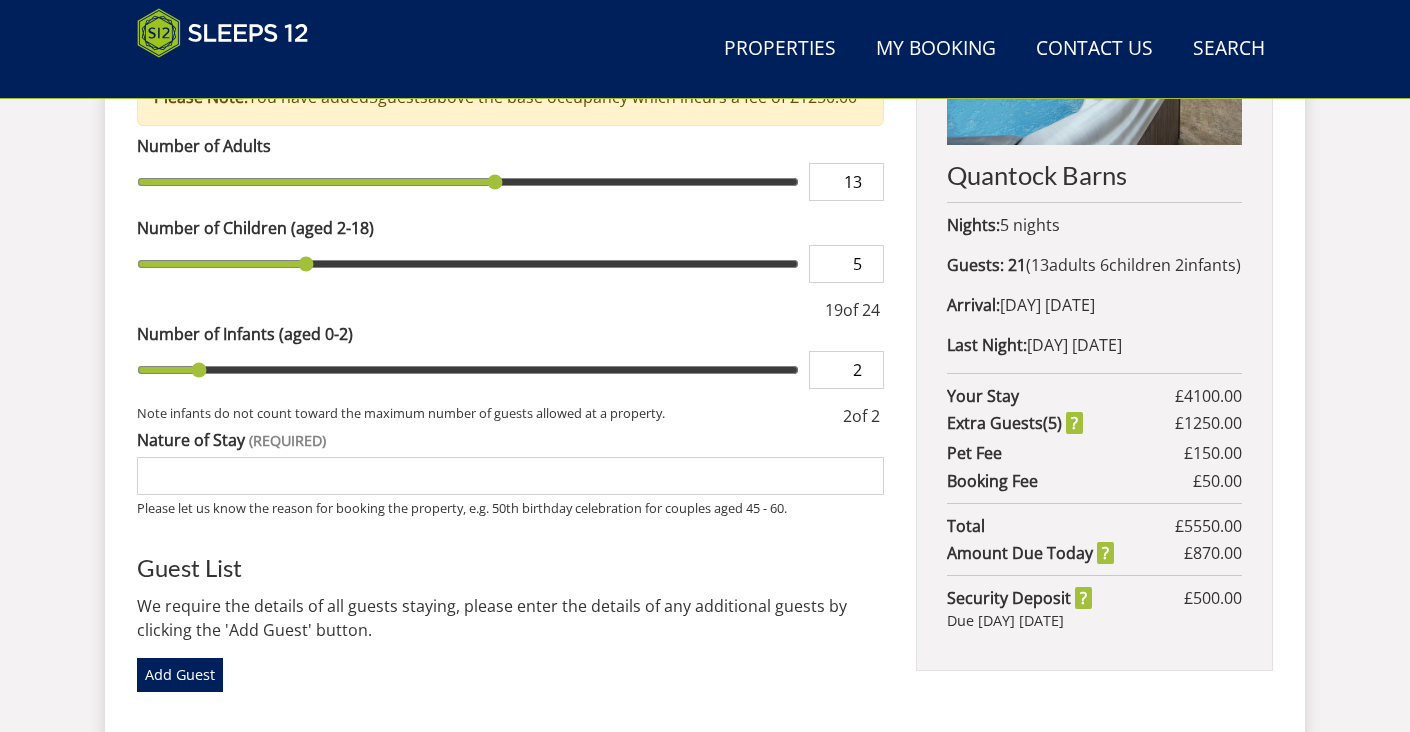type on "5" 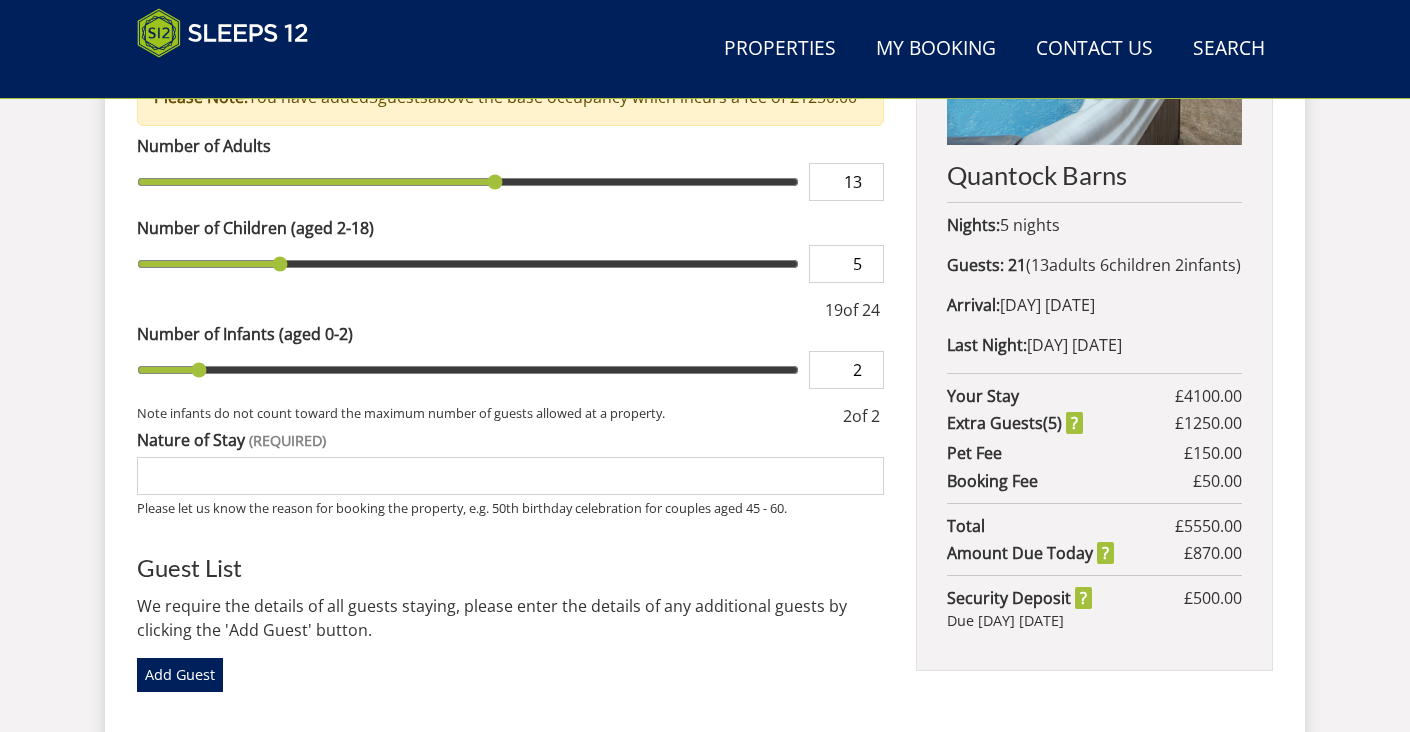 click on "5" at bounding box center [846, 264] 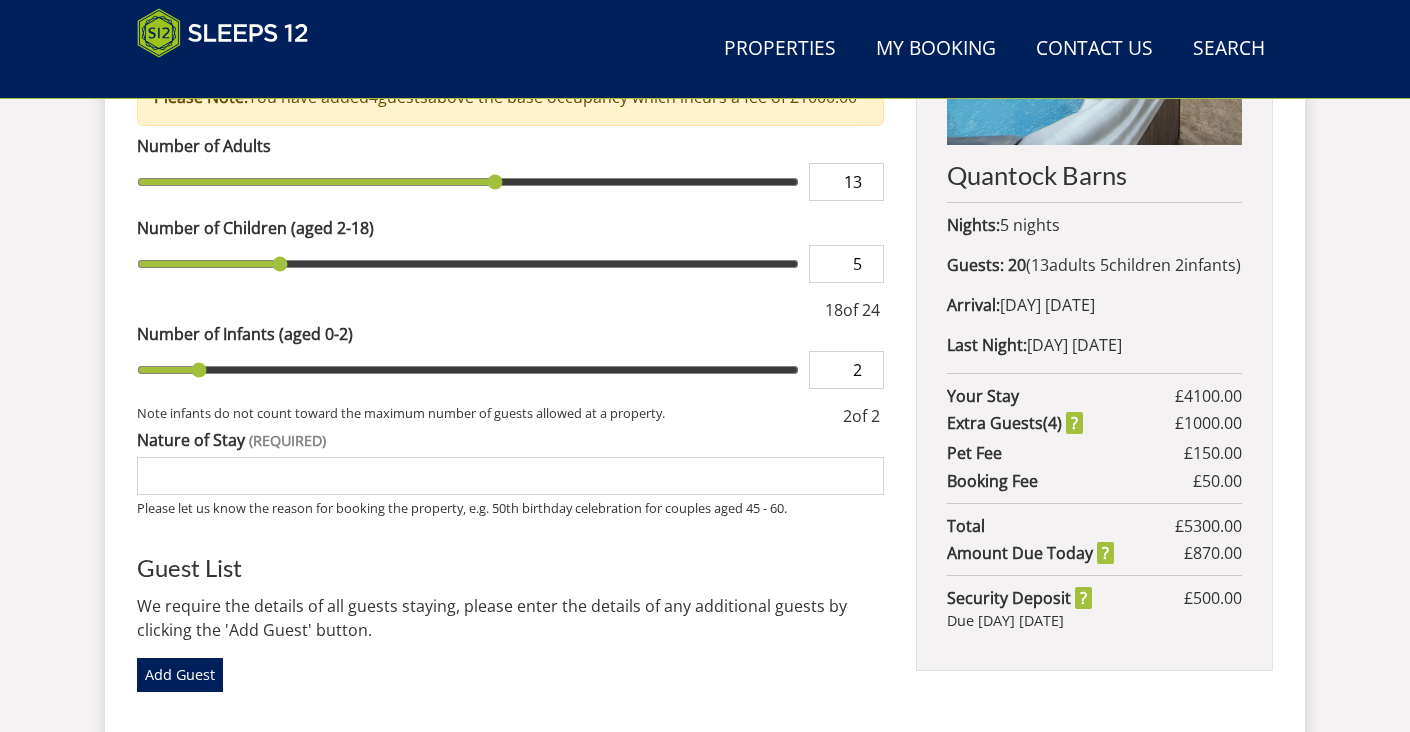 type on "4" 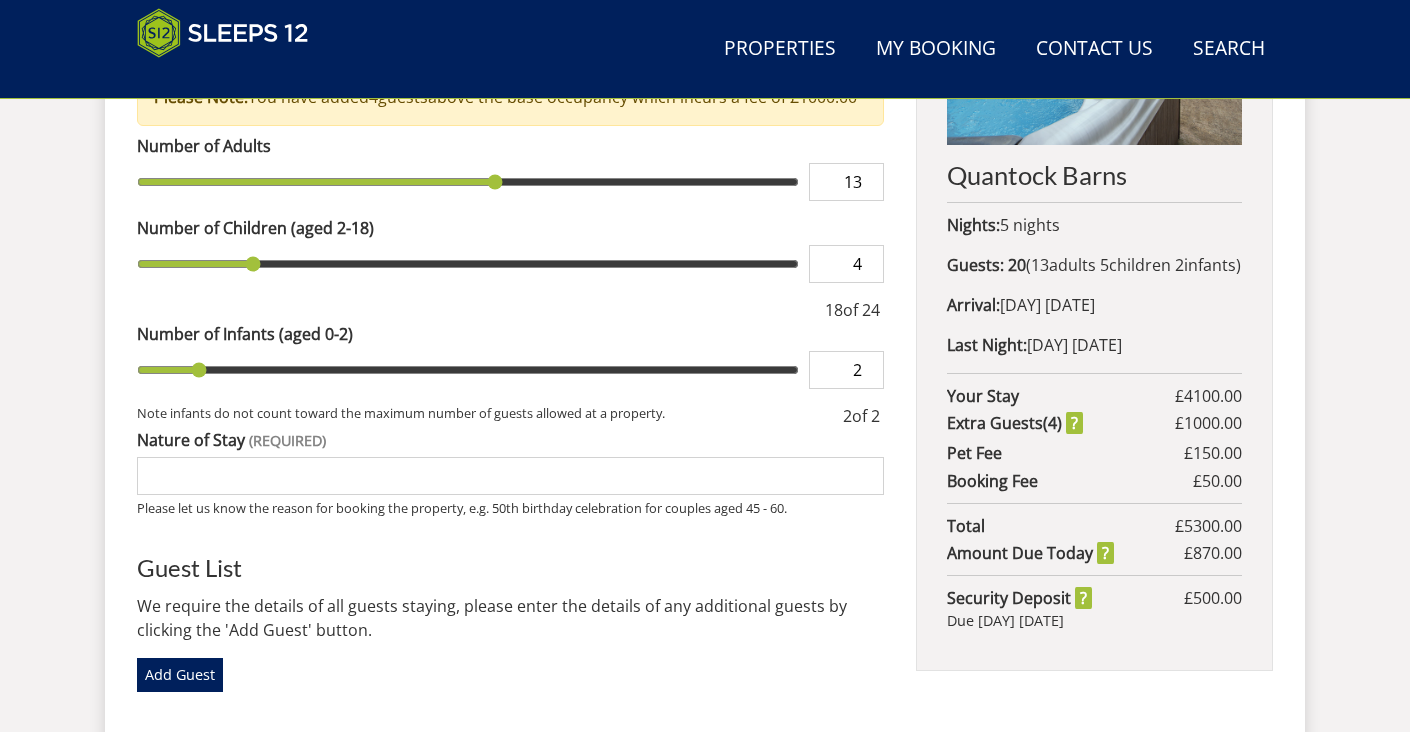 click on "4" at bounding box center [846, 264] 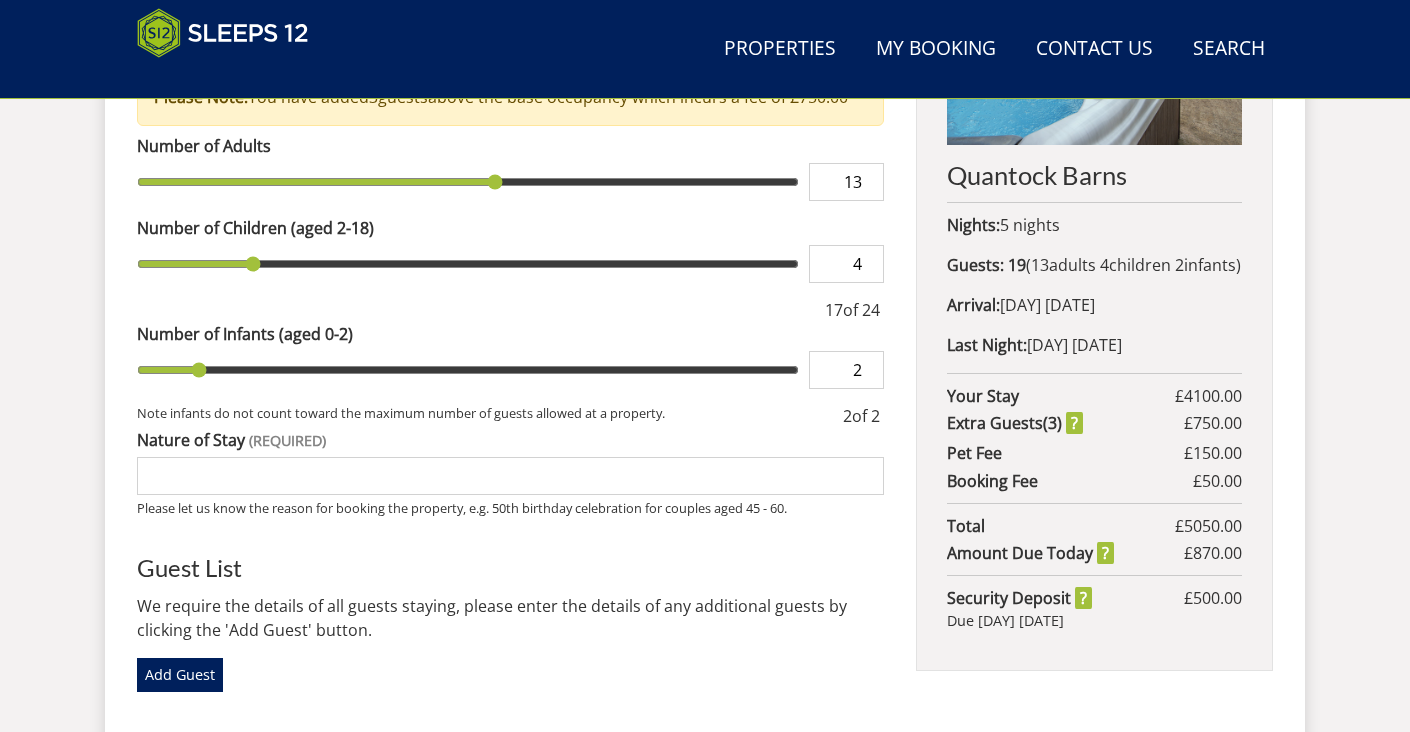 type on "11" 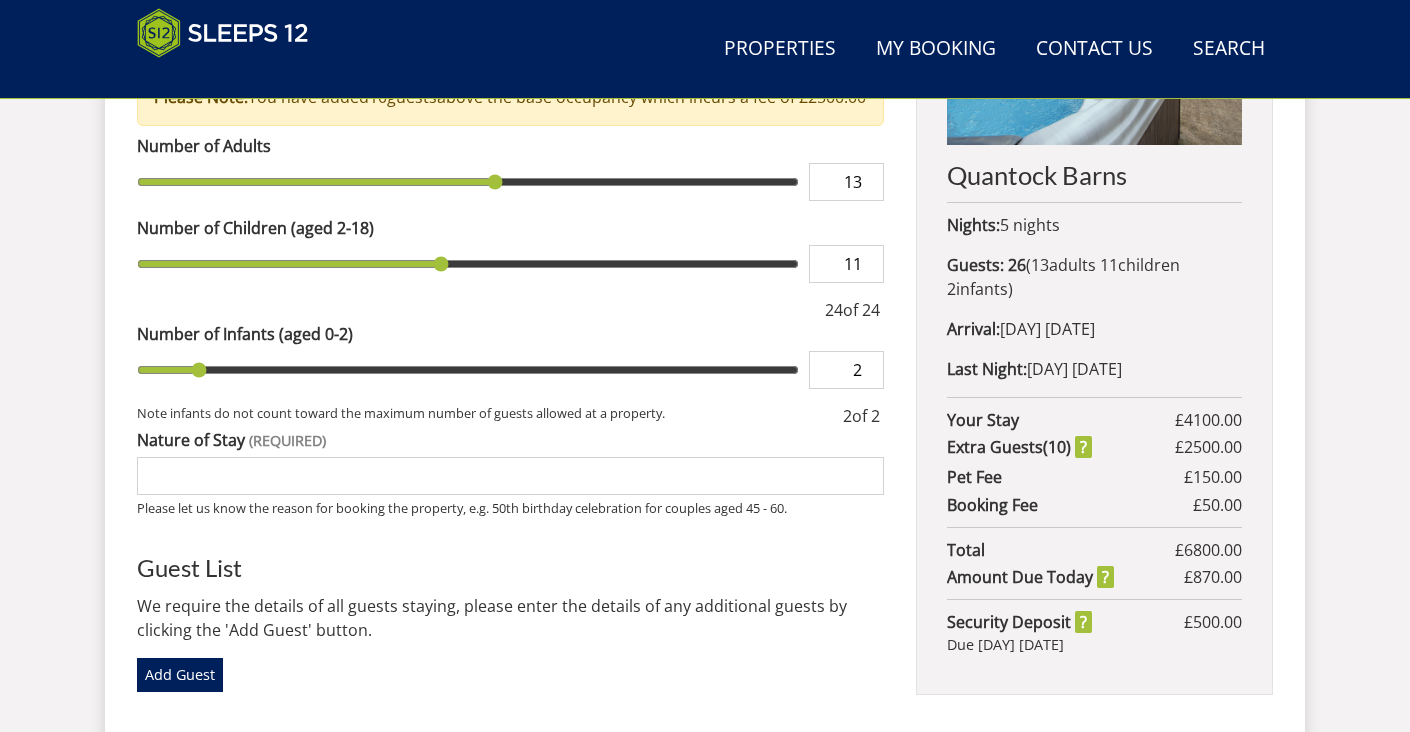 click at bounding box center (468, 264) 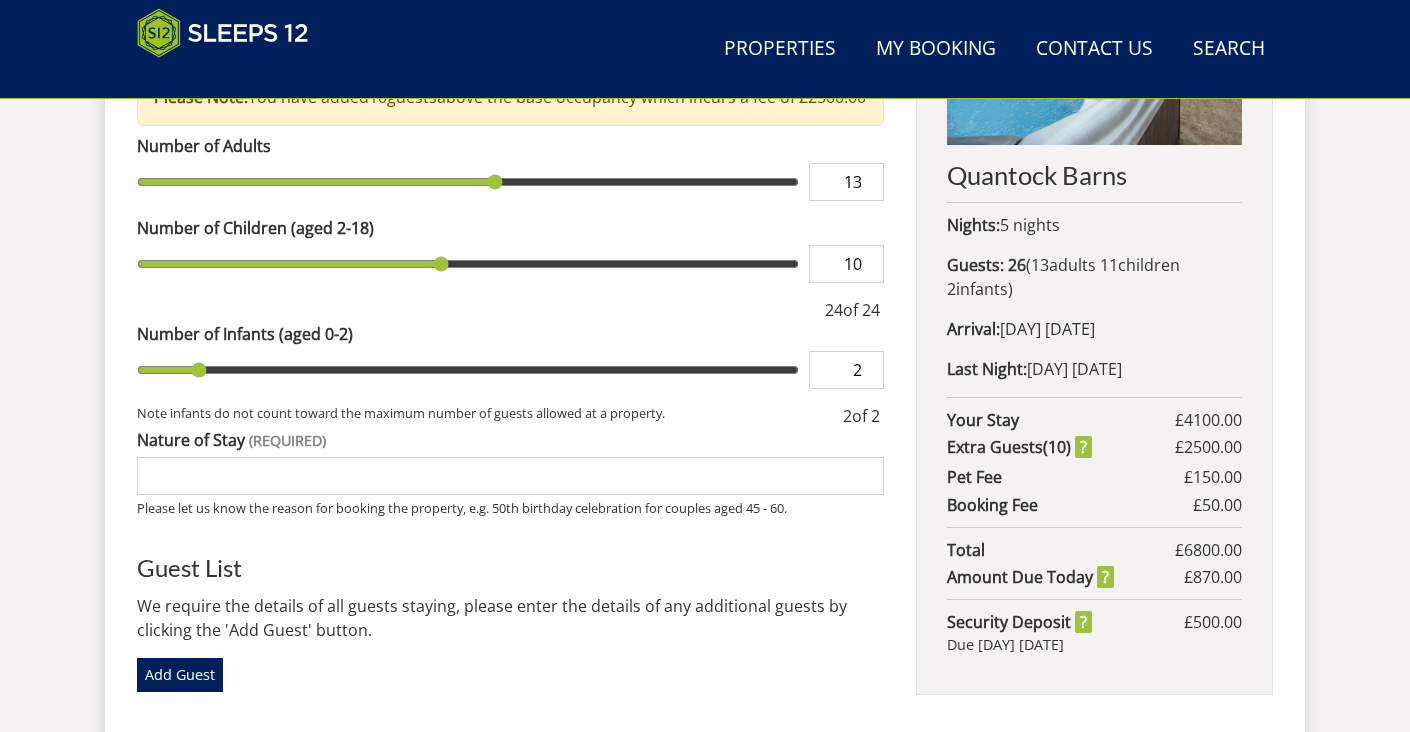 type on "10" 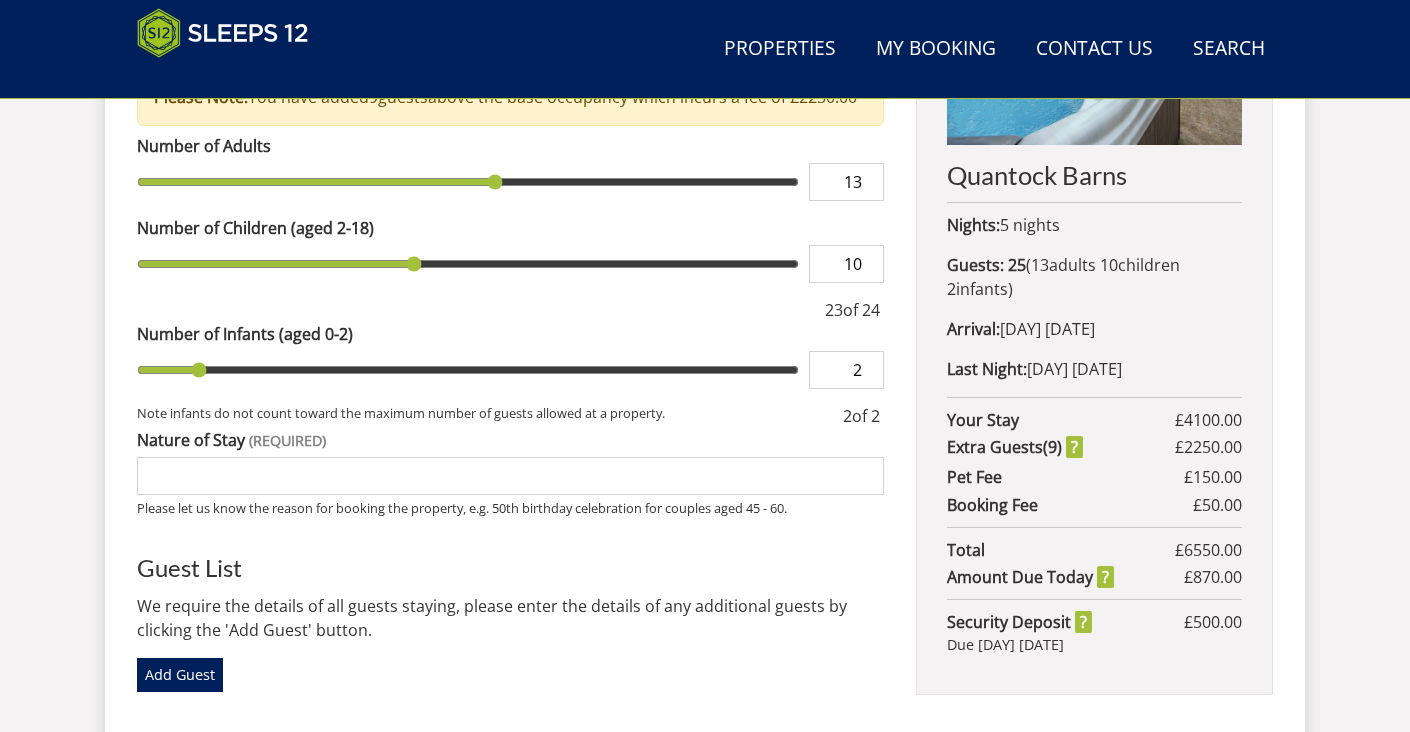 click on "10" at bounding box center [846, 264] 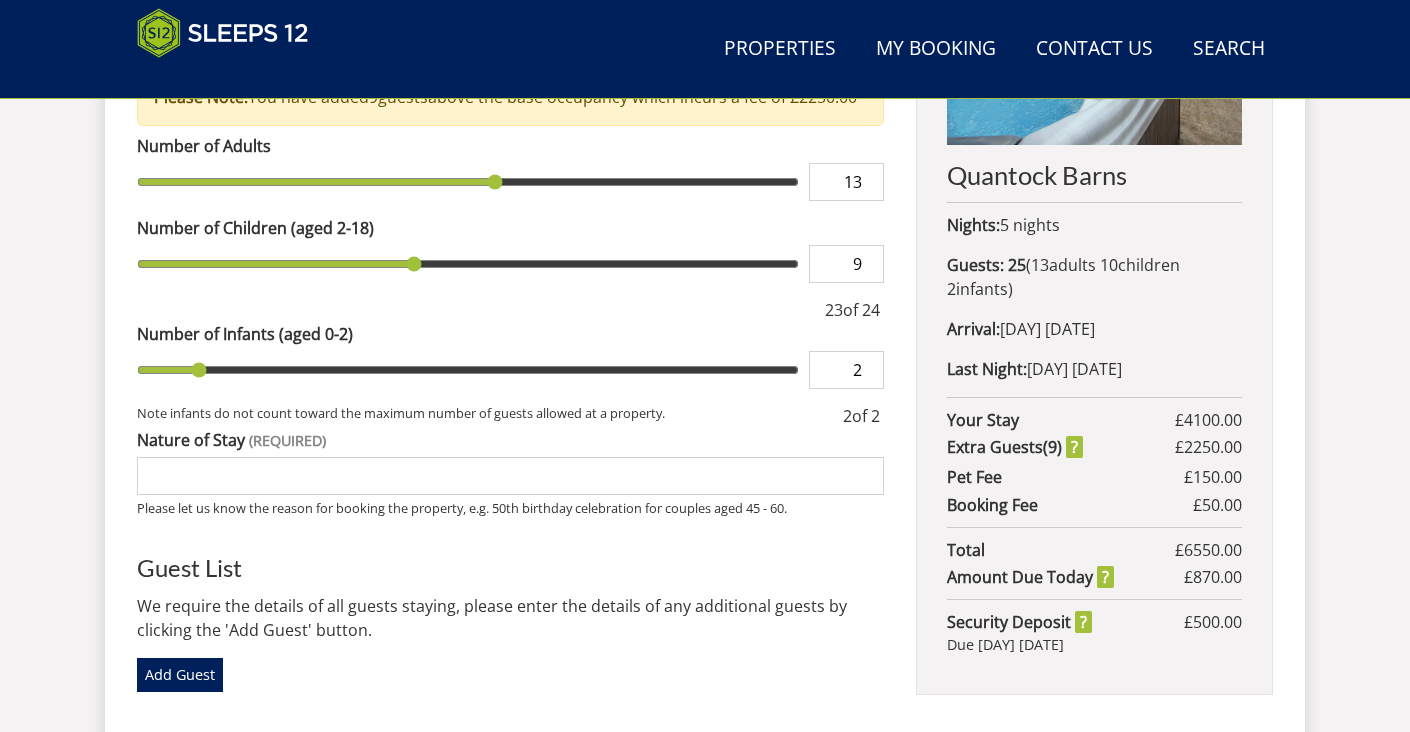 type on "9" 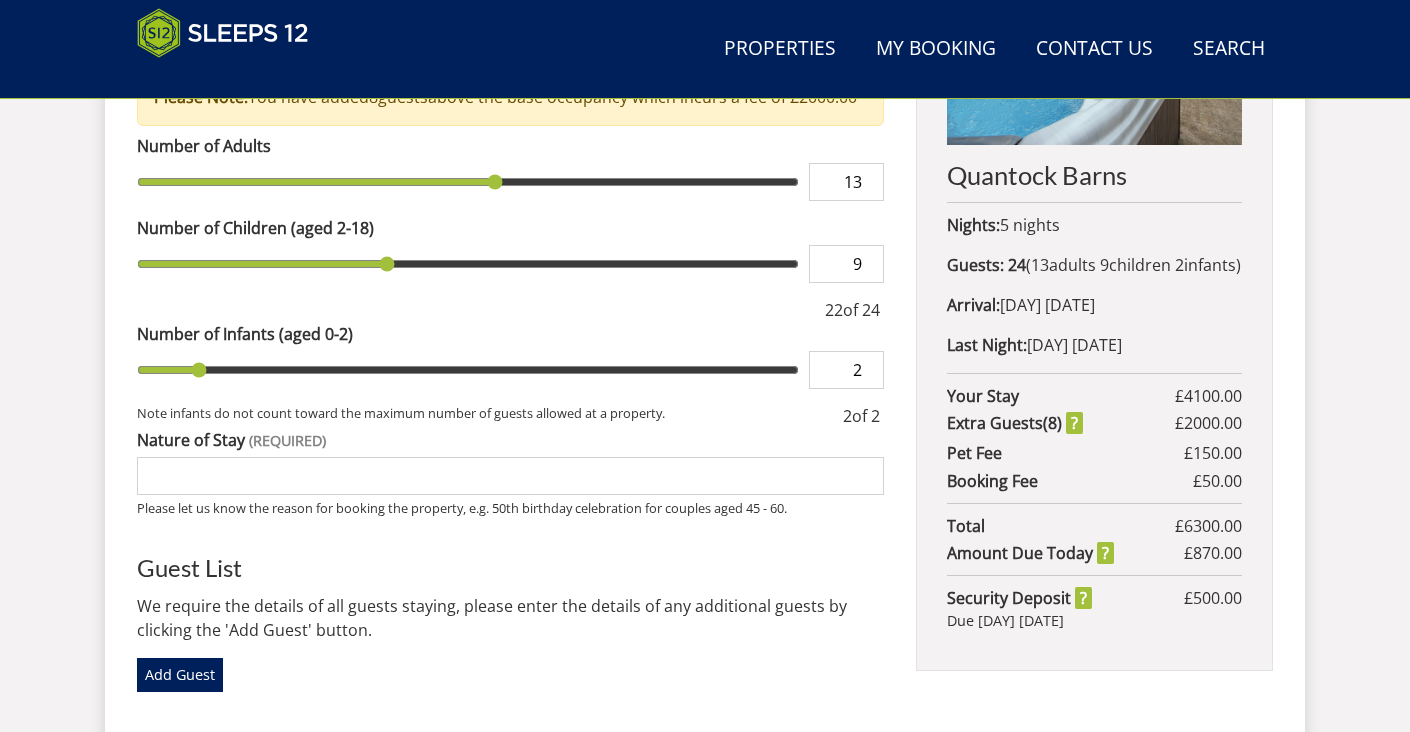 click on "9" at bounding box center (846, 264) 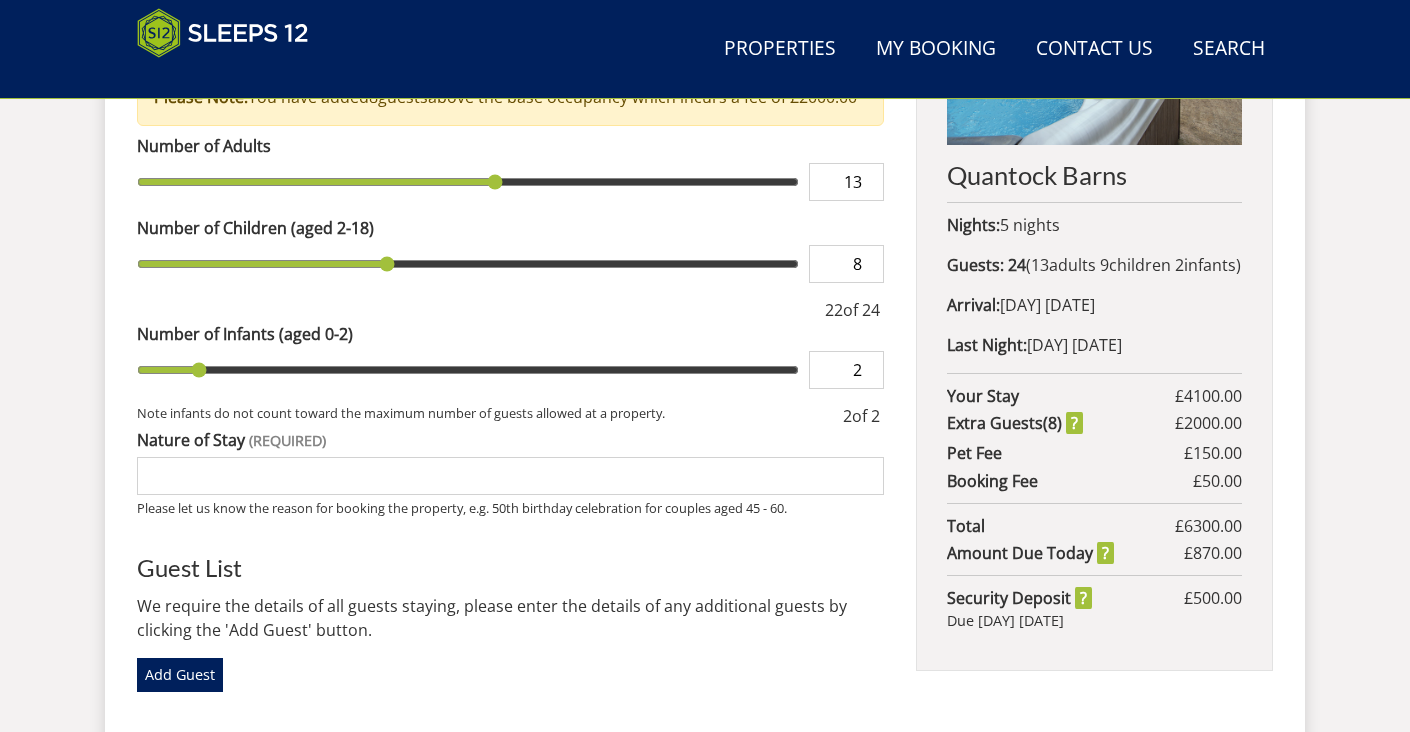 type on "8" 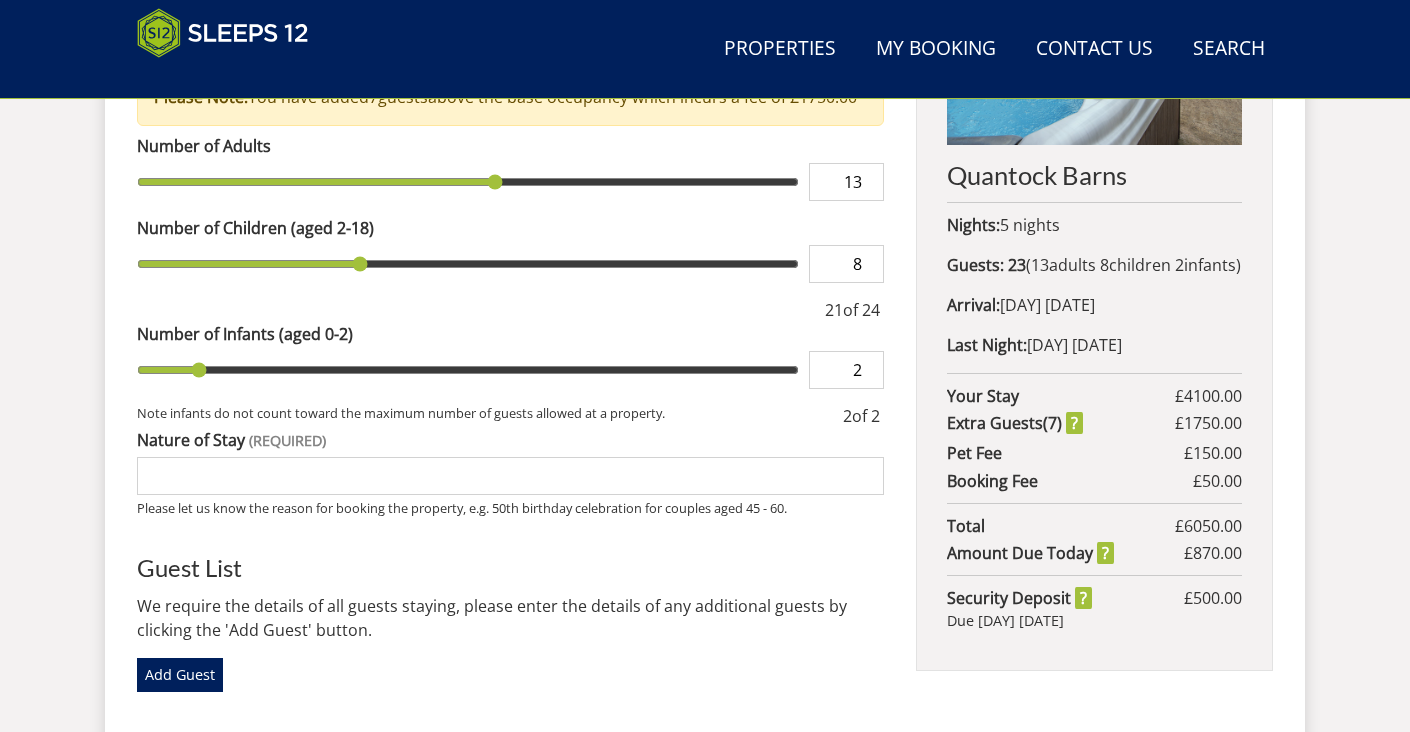 click on "8" at bounding box center [846, 264] 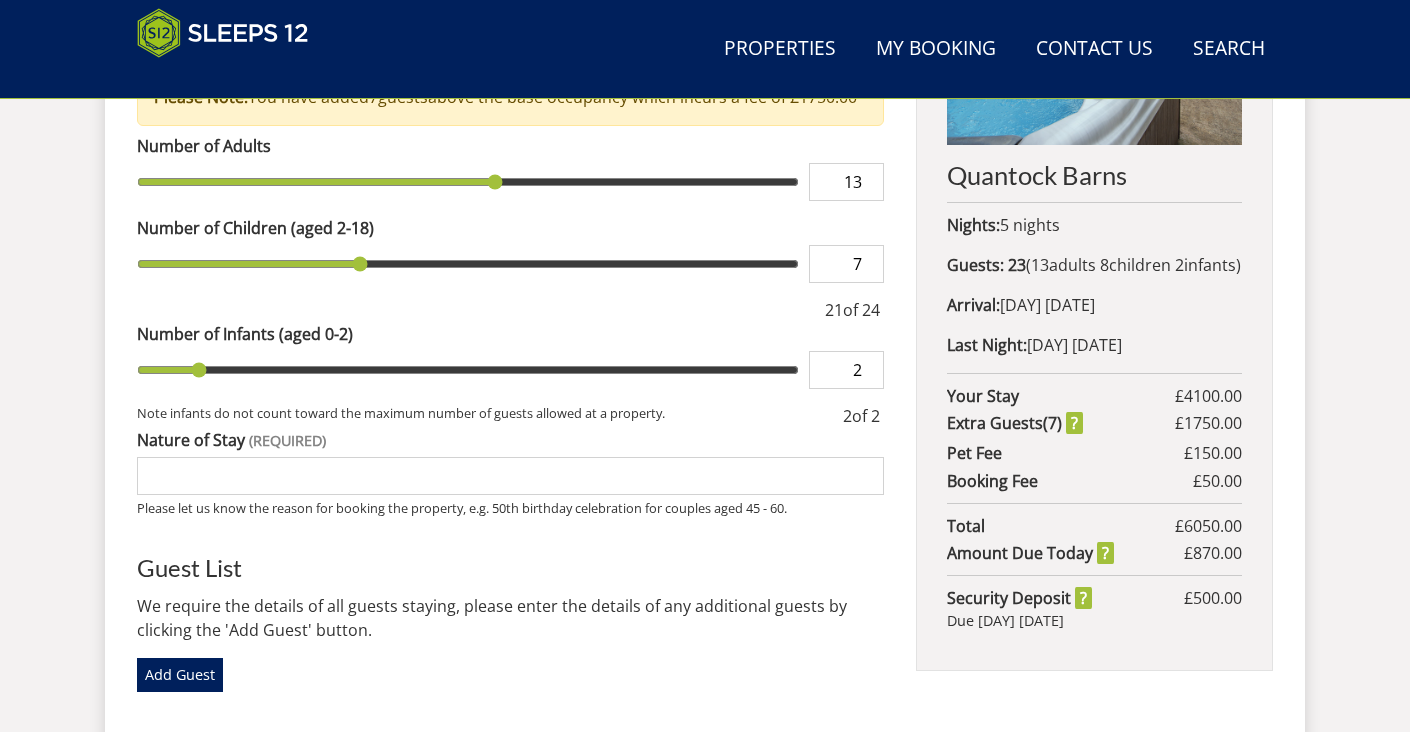 type on "7" 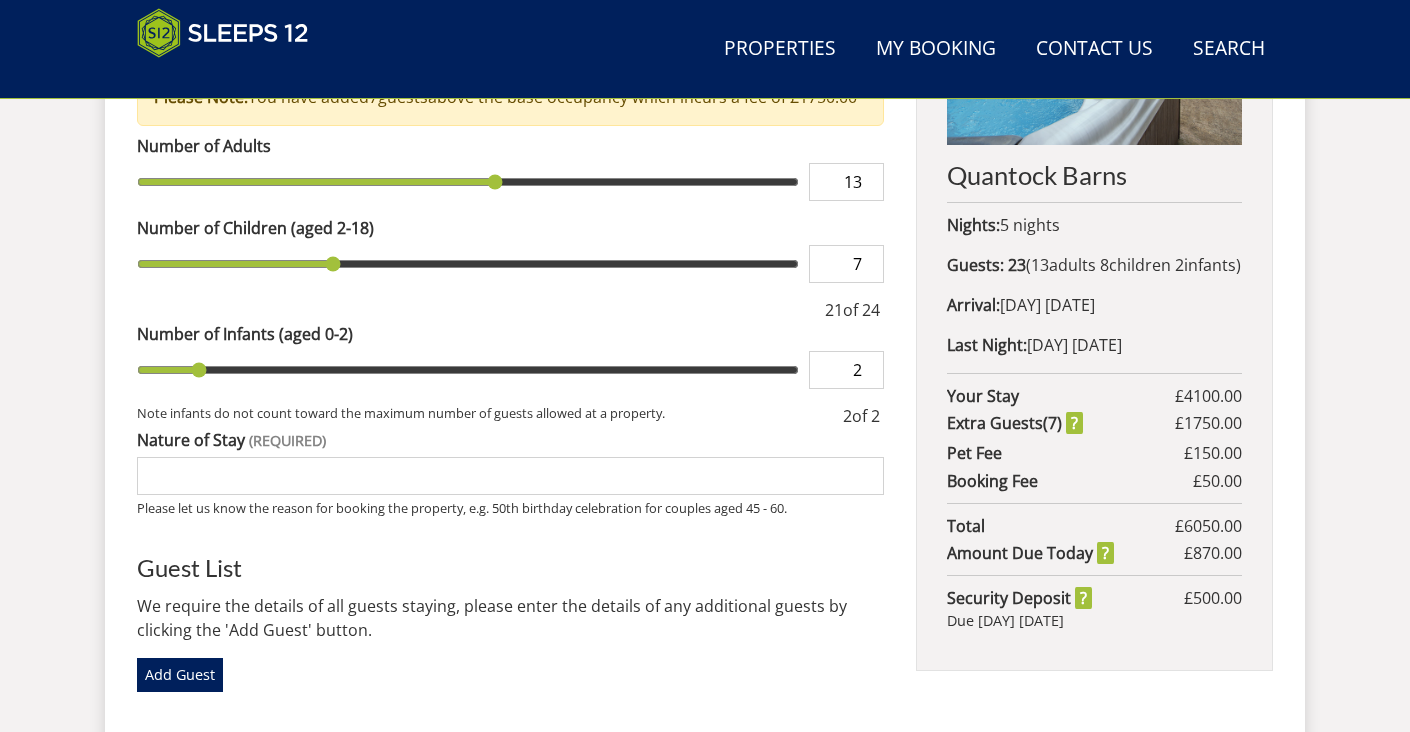 click on "7" at bounding box center [846, 264] 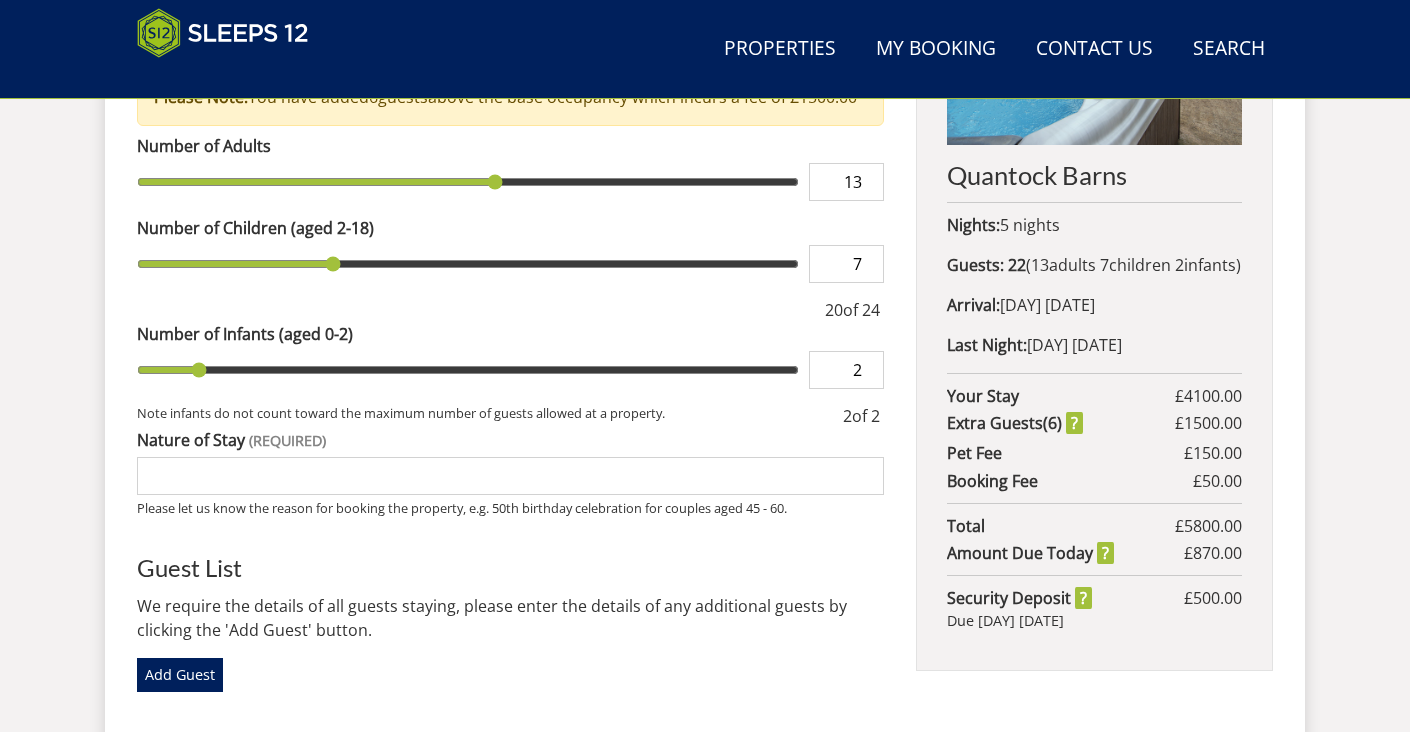 type on "6" 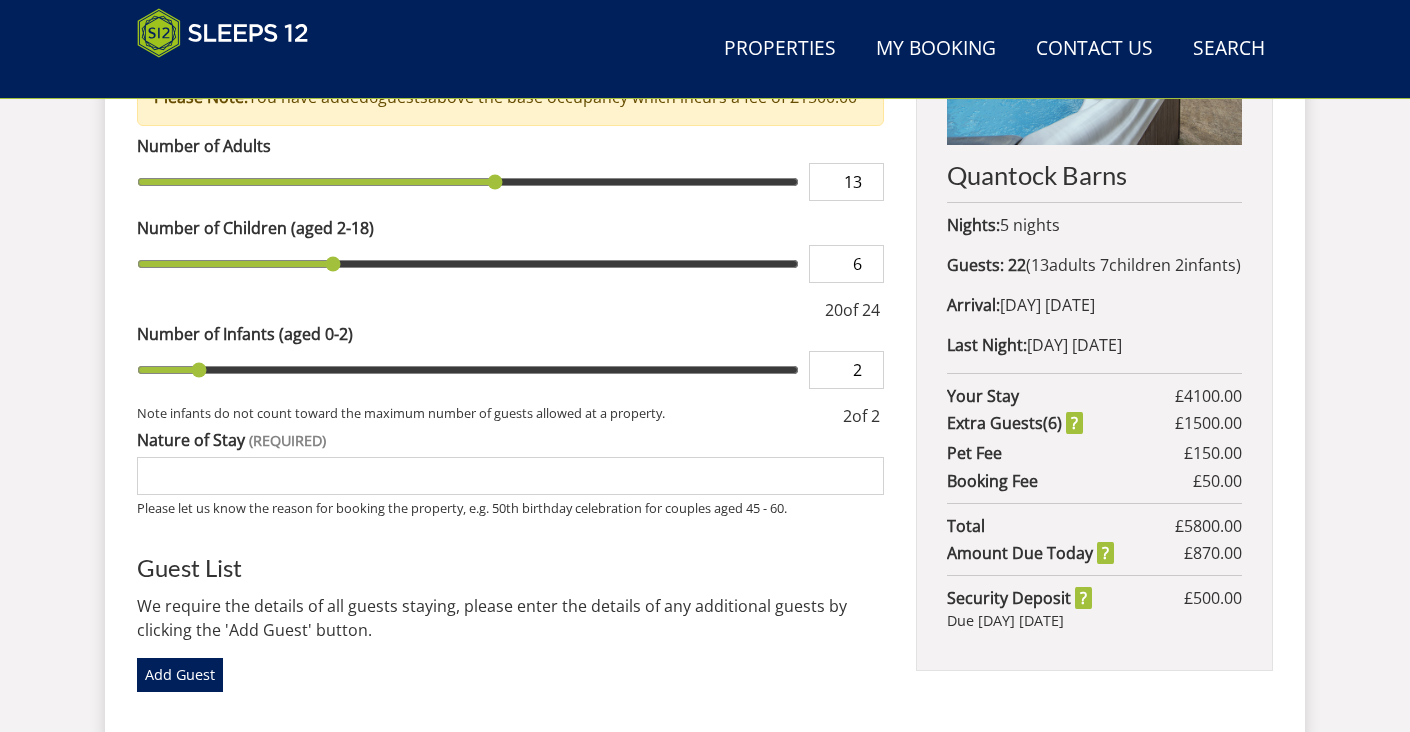 type on "6" 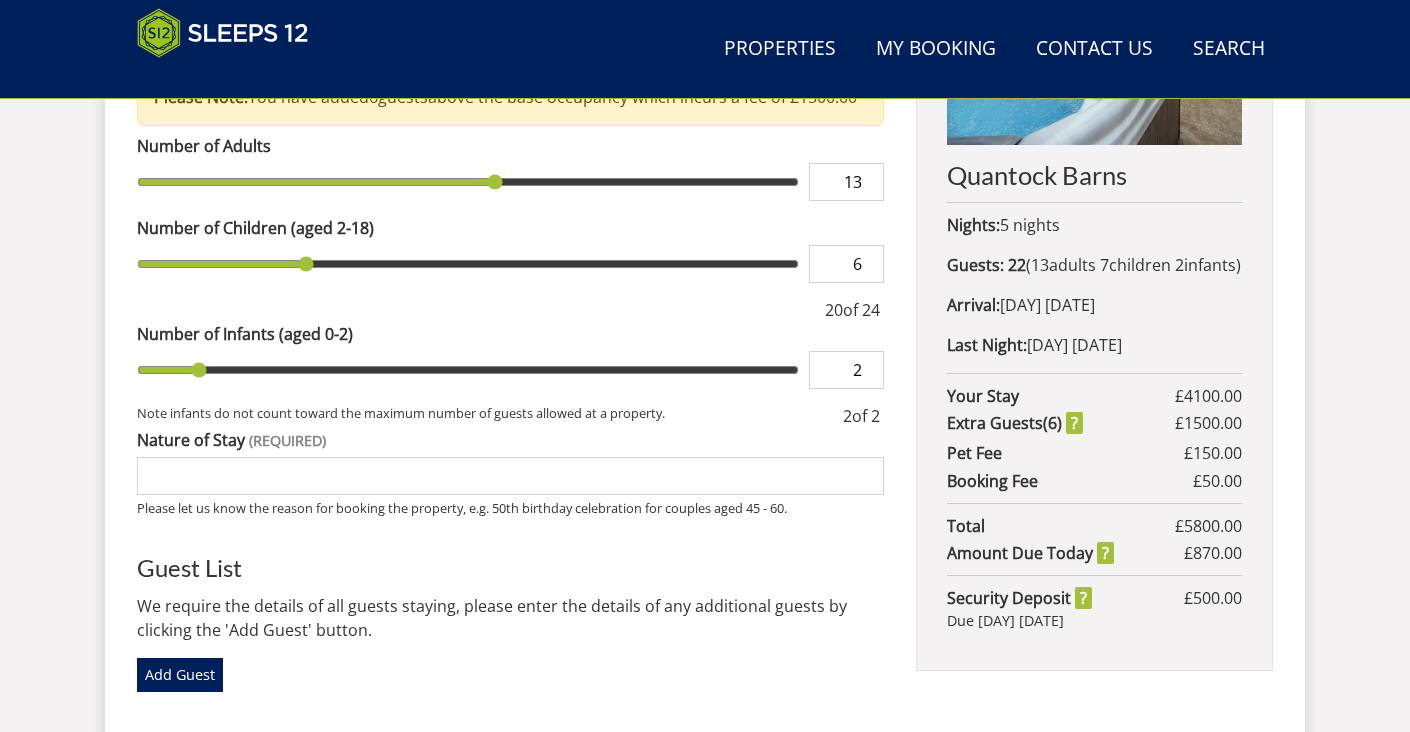 click on "6" at bounding box center [846, 264] 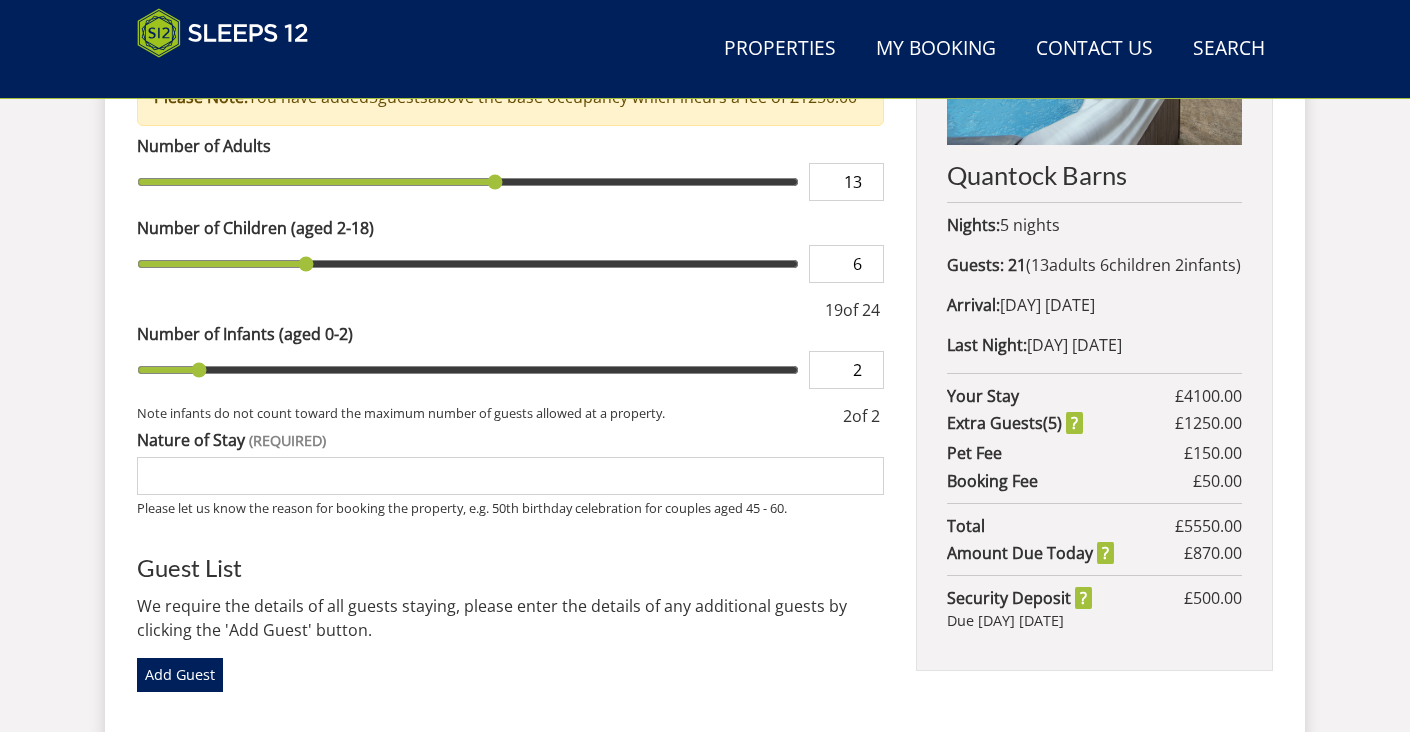 type on "5" 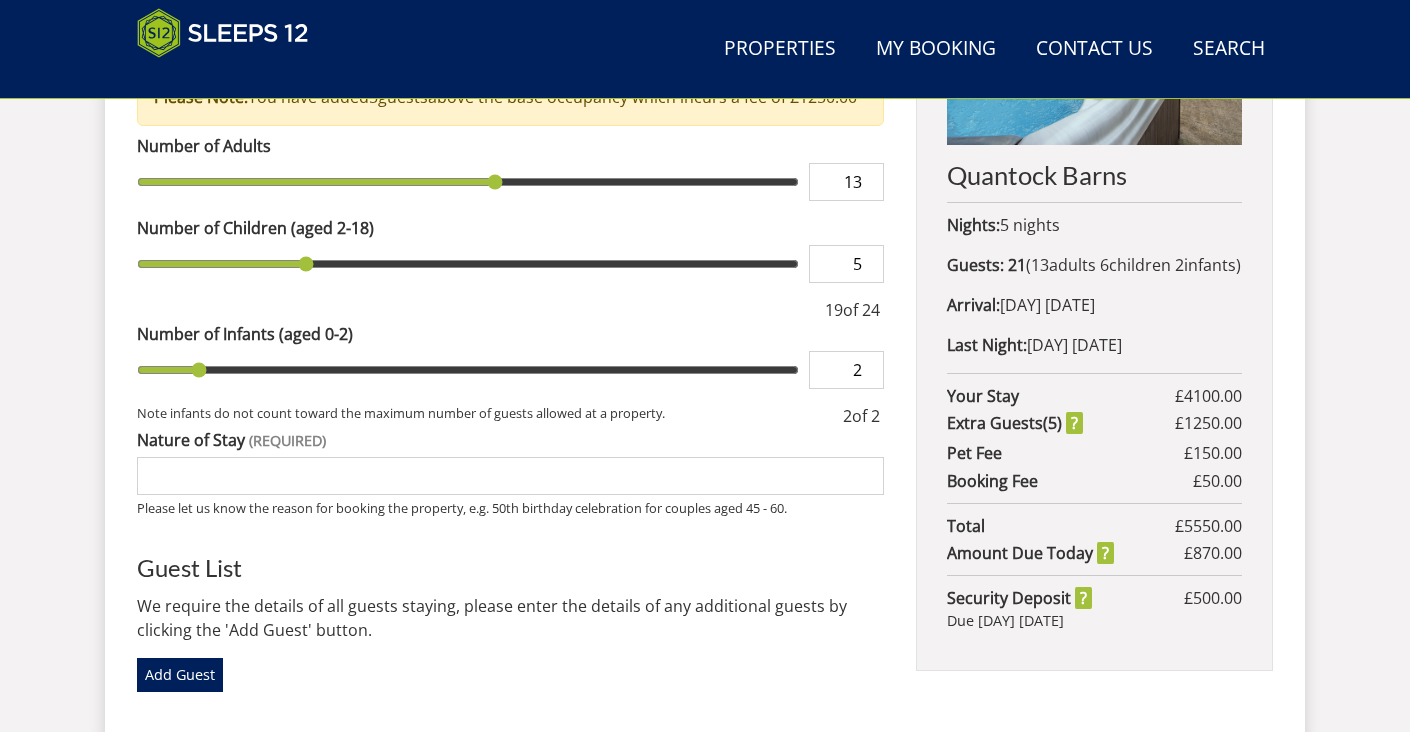 type on "5" 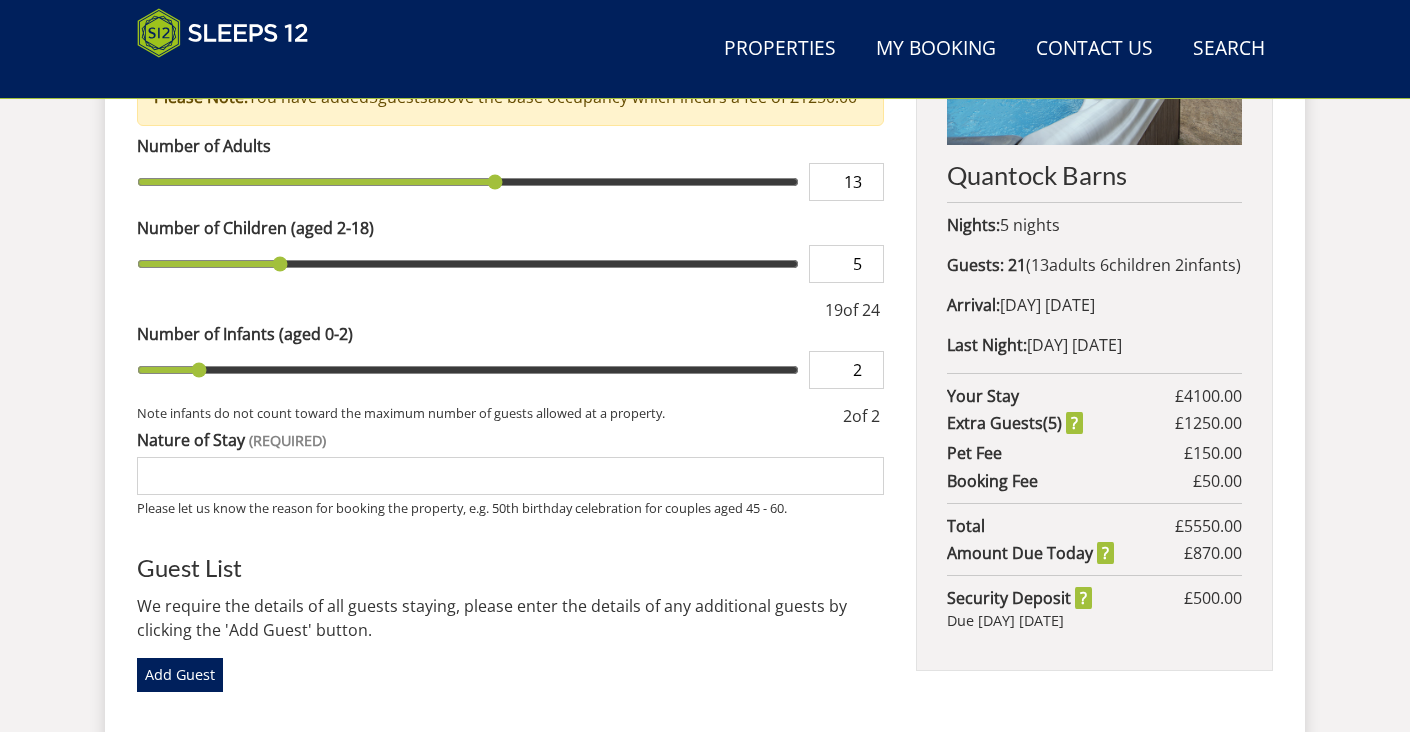click on "5" at bounding box center (846, 264) 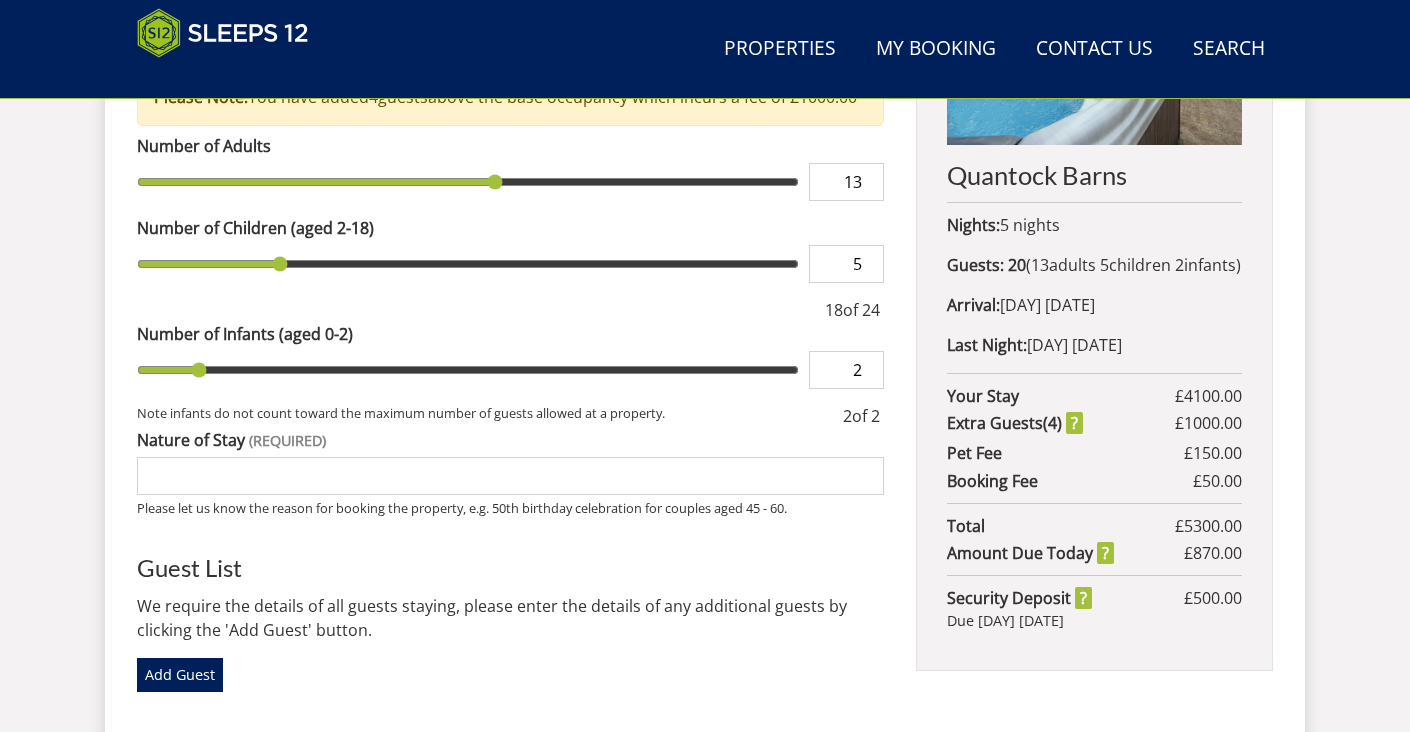type on "4" 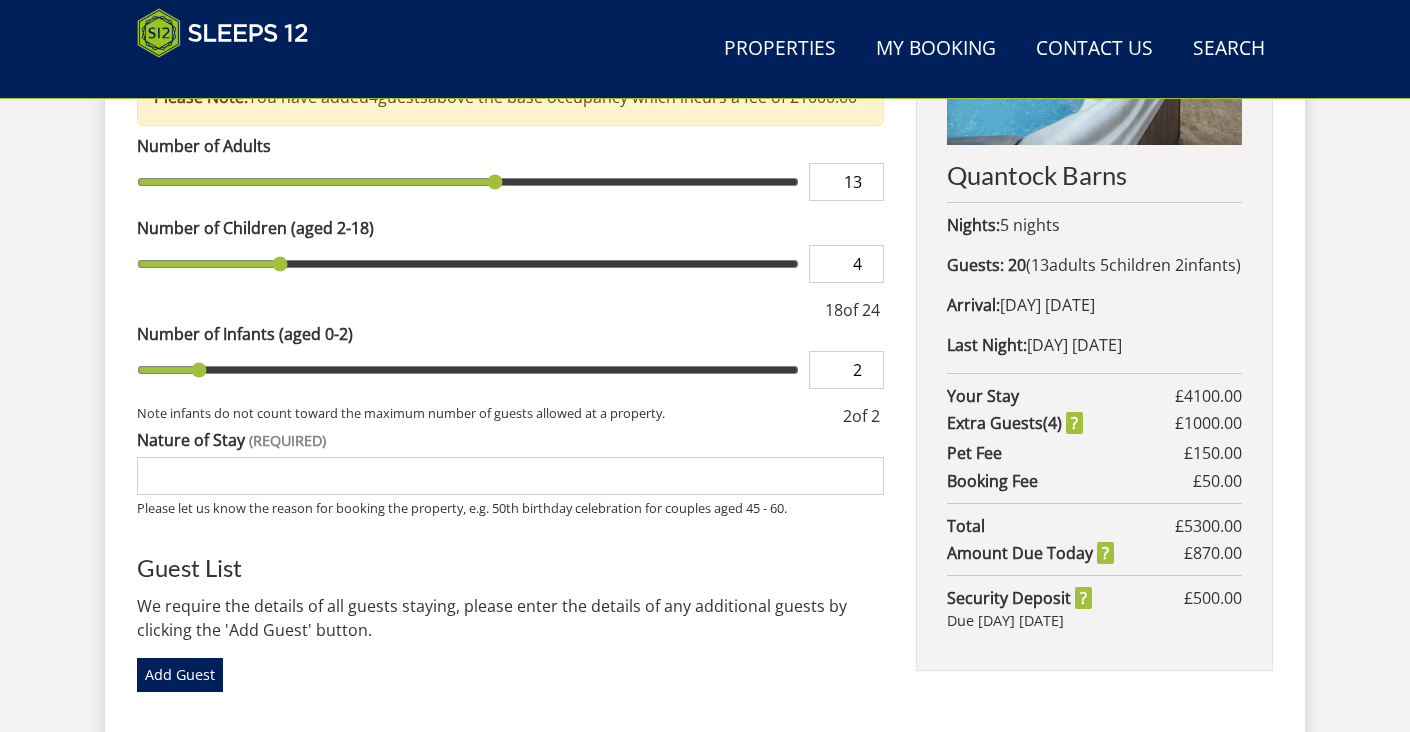 type on "4" 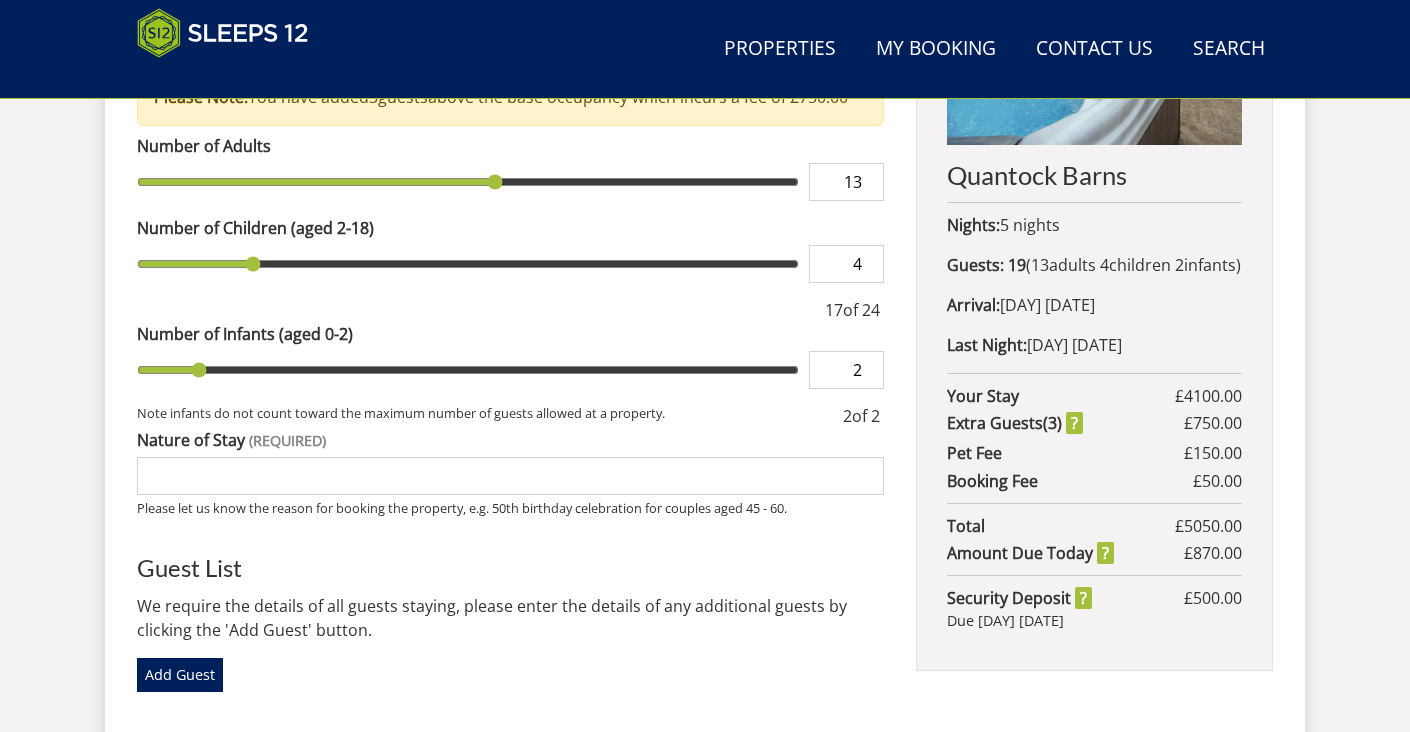 click on "4" at bounding box center [846, 264] 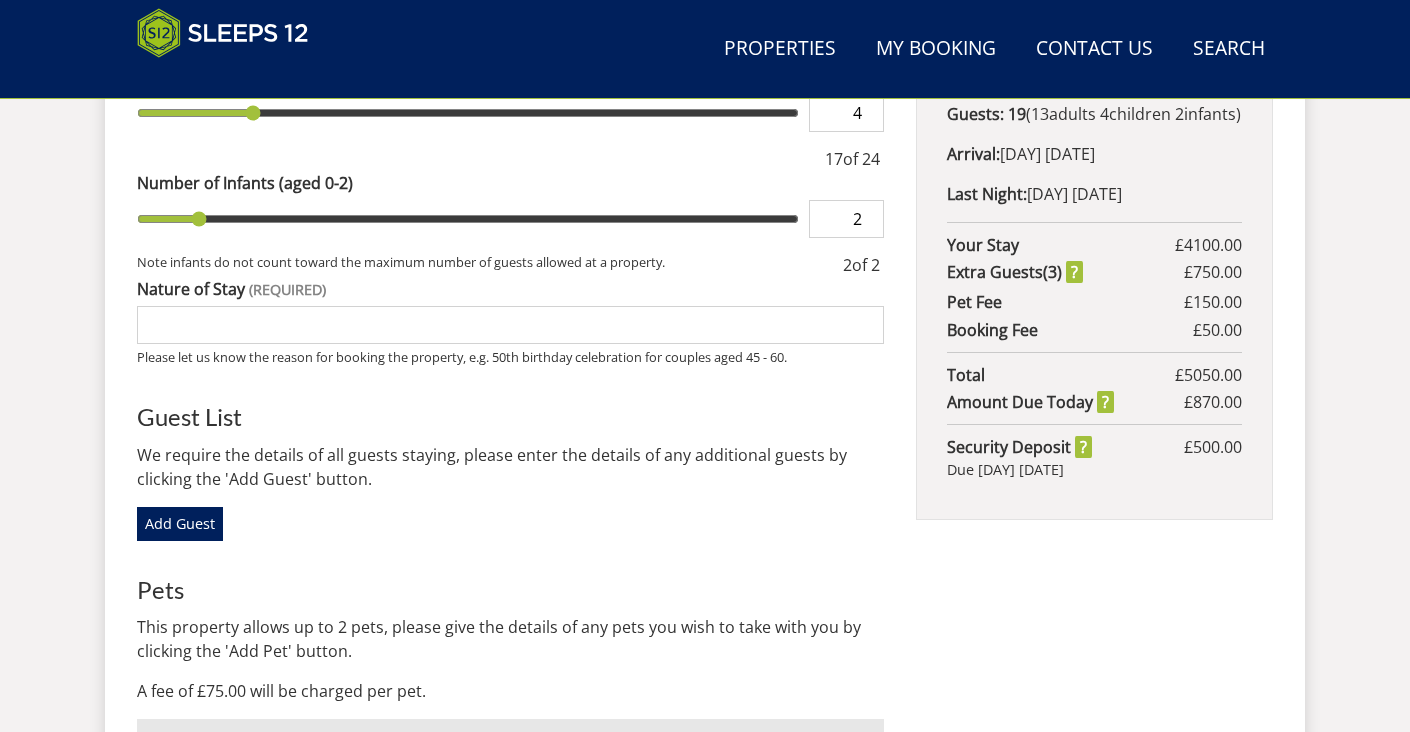 scroll, scrollTop: 1104, scrollLeft: 0, axis: vertical 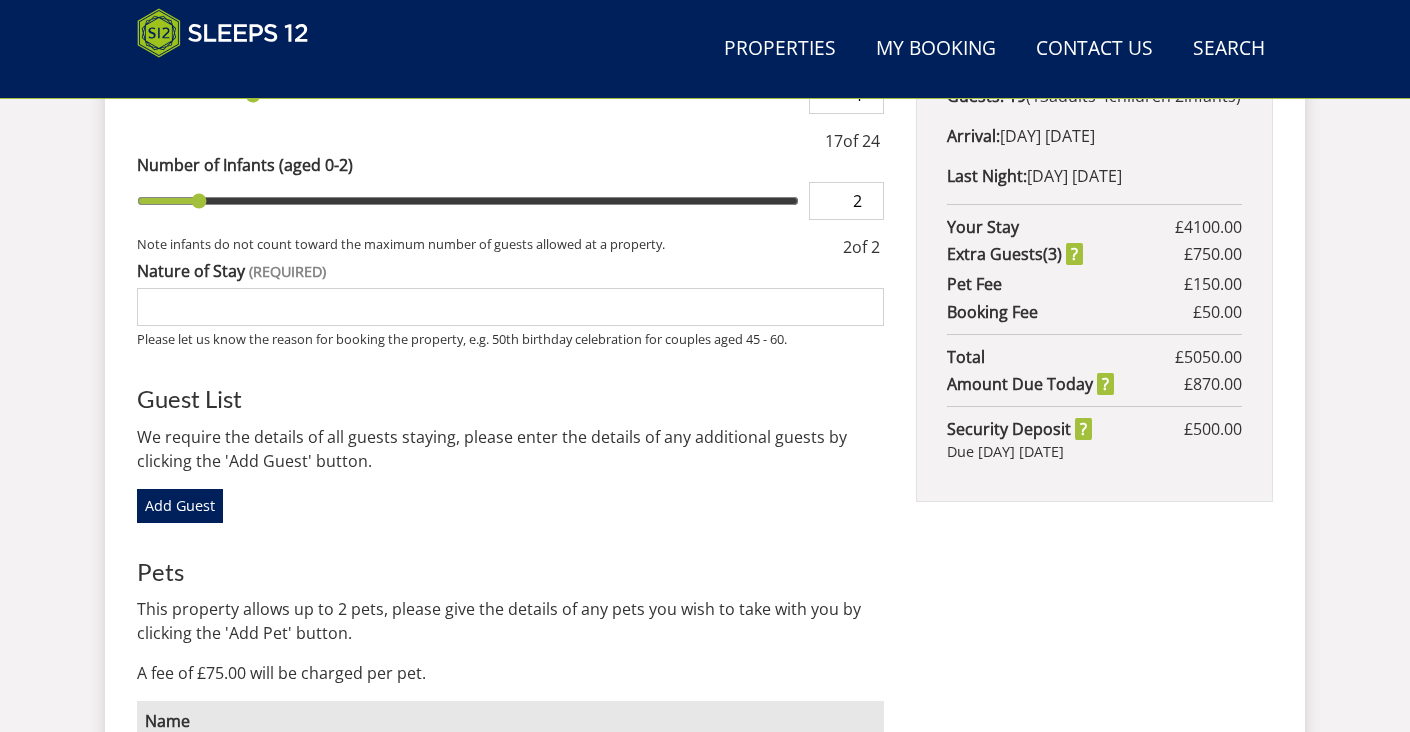 click on "Nature of Stay" at bounding box center [510, 307] 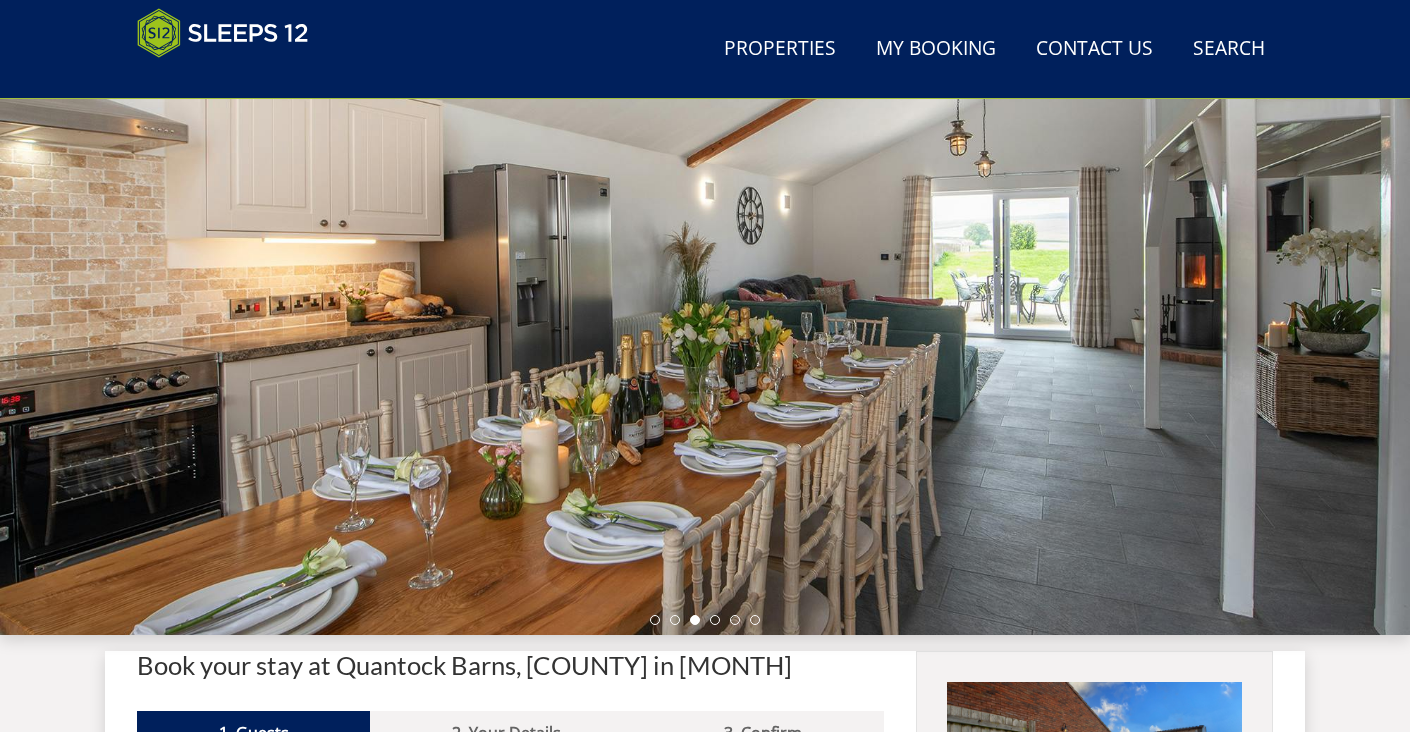 scroll, scrollTop: 187, scrollLeft: 0, axis: vertical 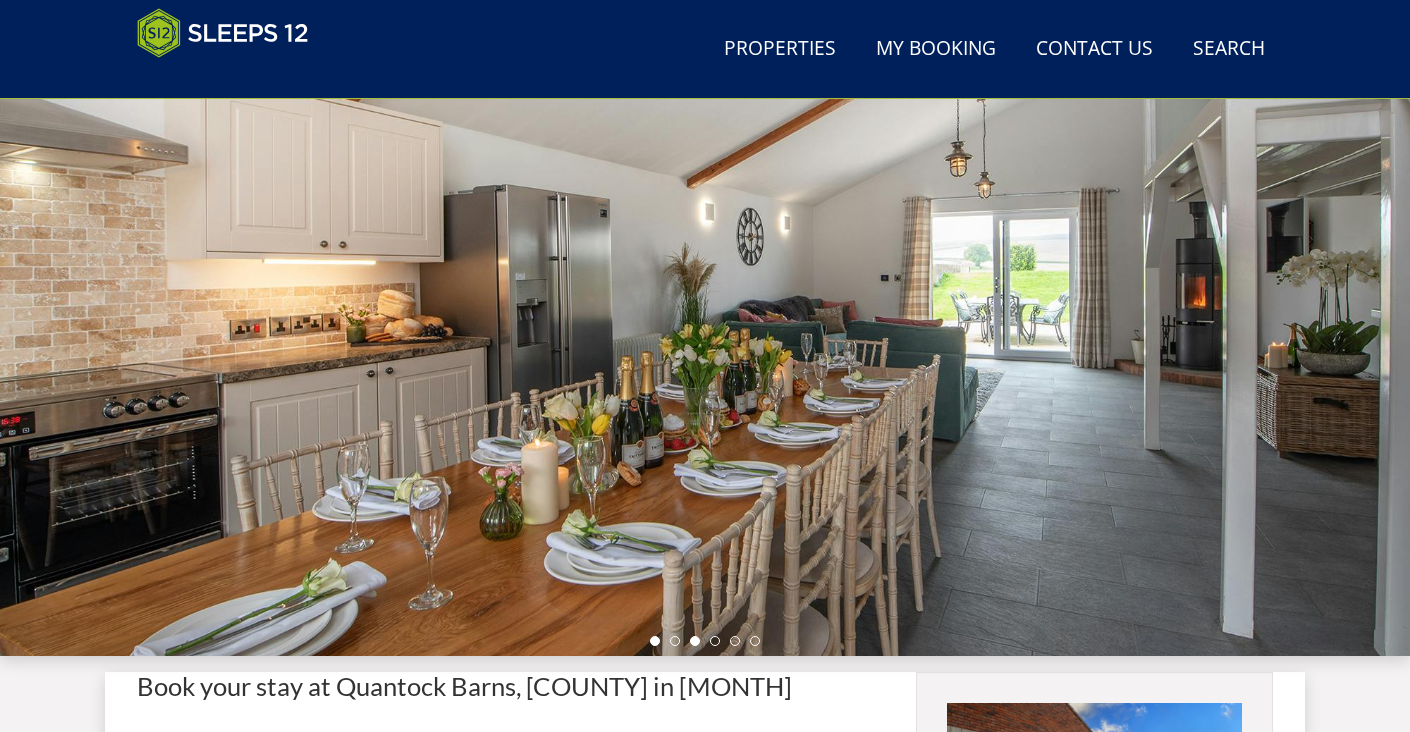 type on "NEW" 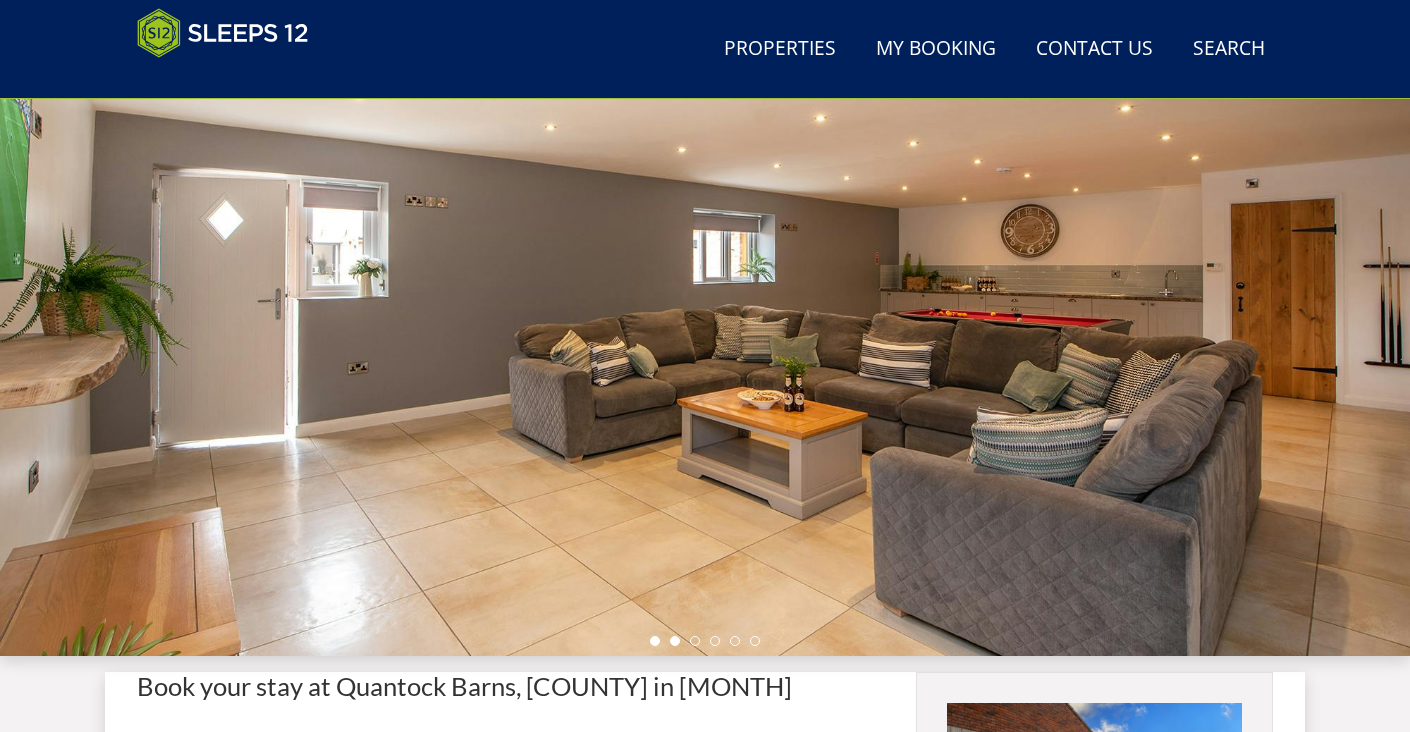 click at bounding box center (675, 641) 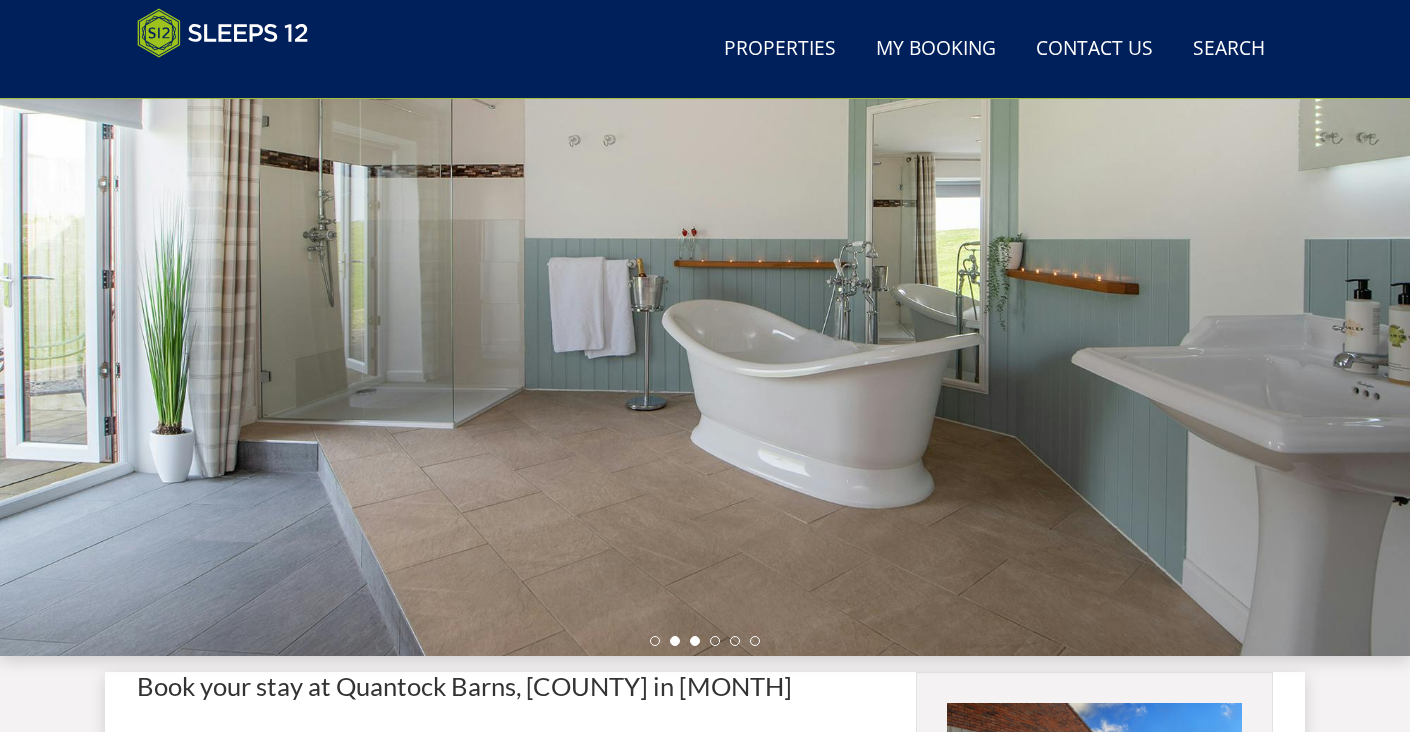 click at bounding box center [695, 641] 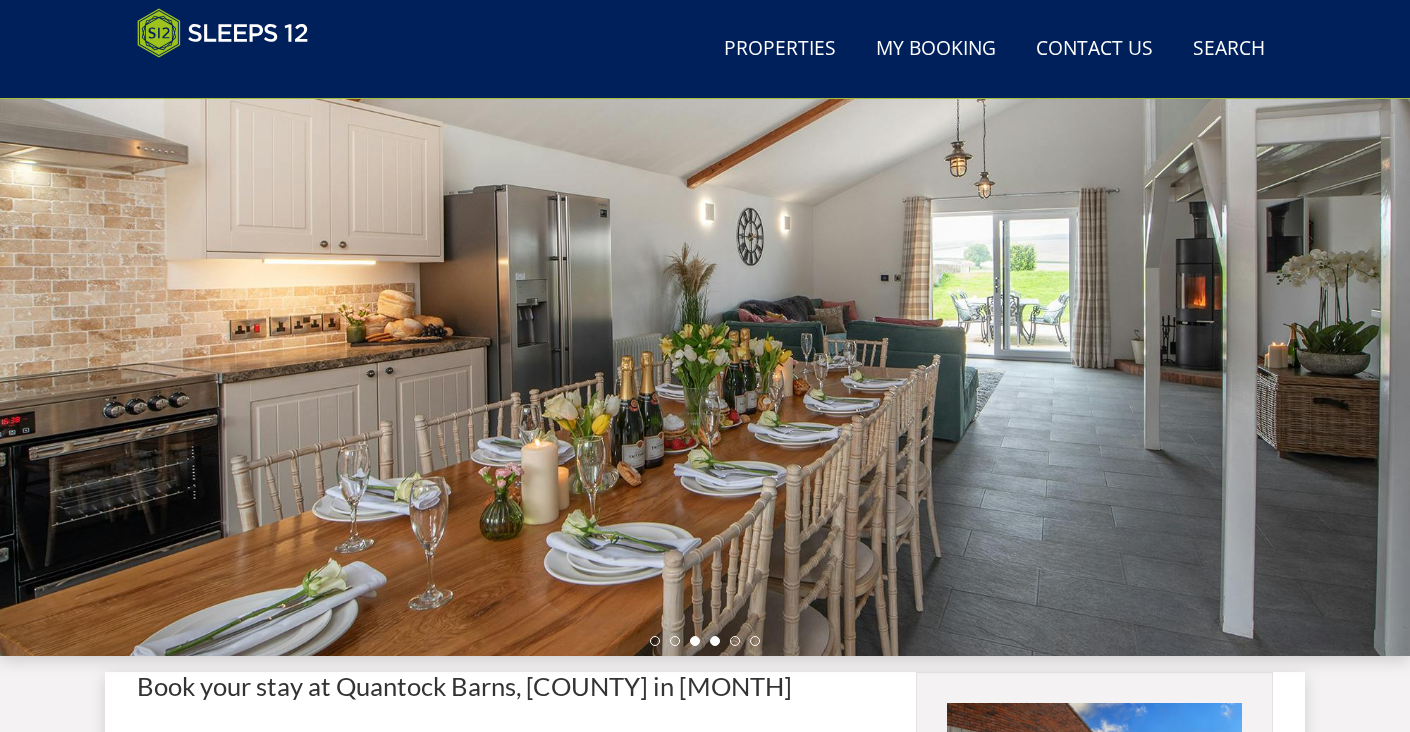 click at bounding box center (715, 641) 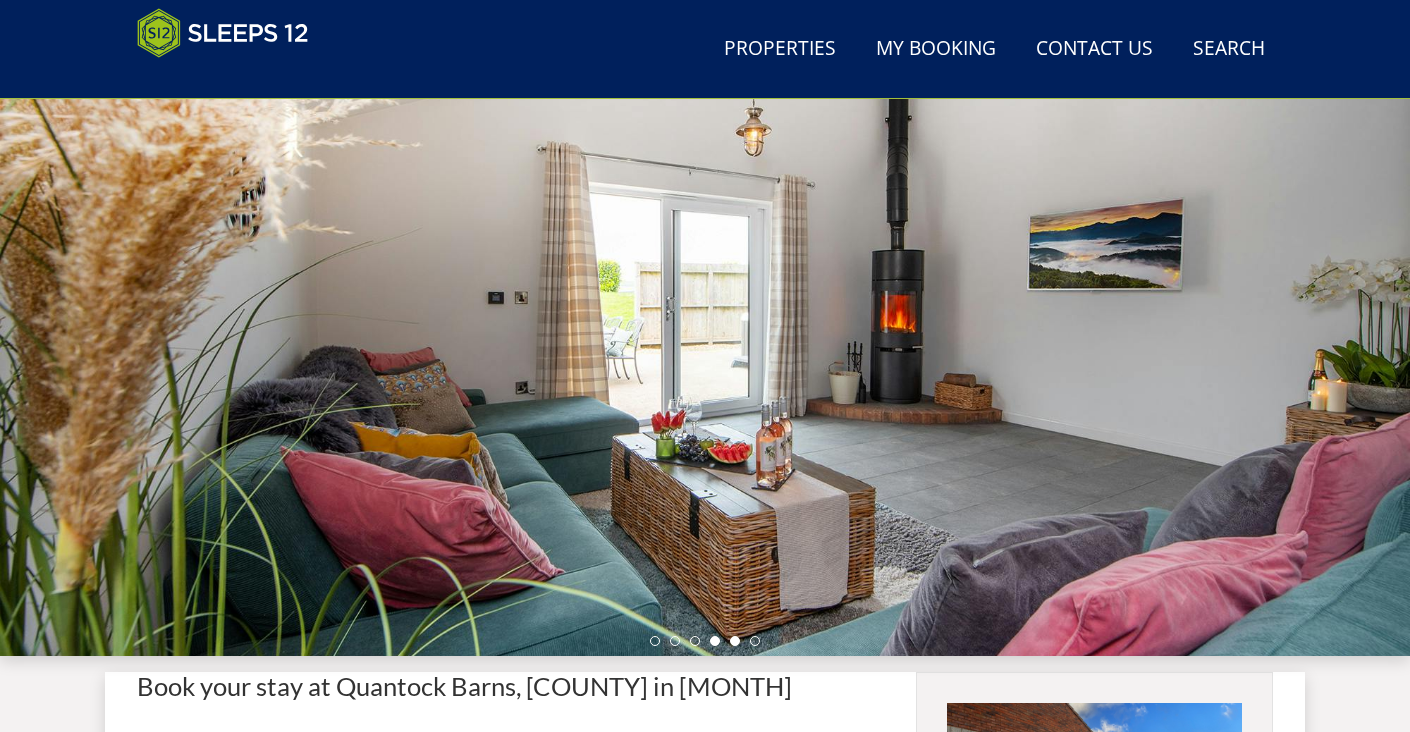 click at bounding box center [735, 641] 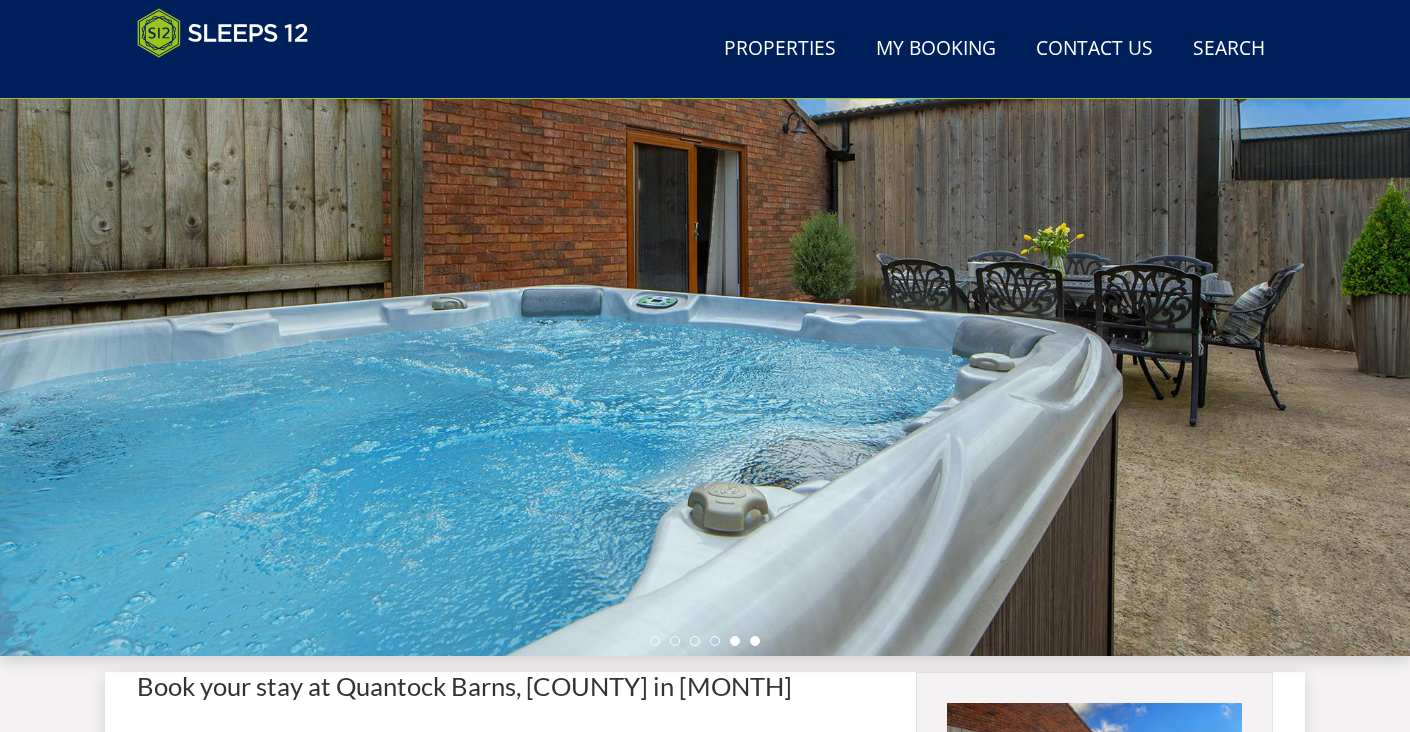 click at bounding box center [755, 641] 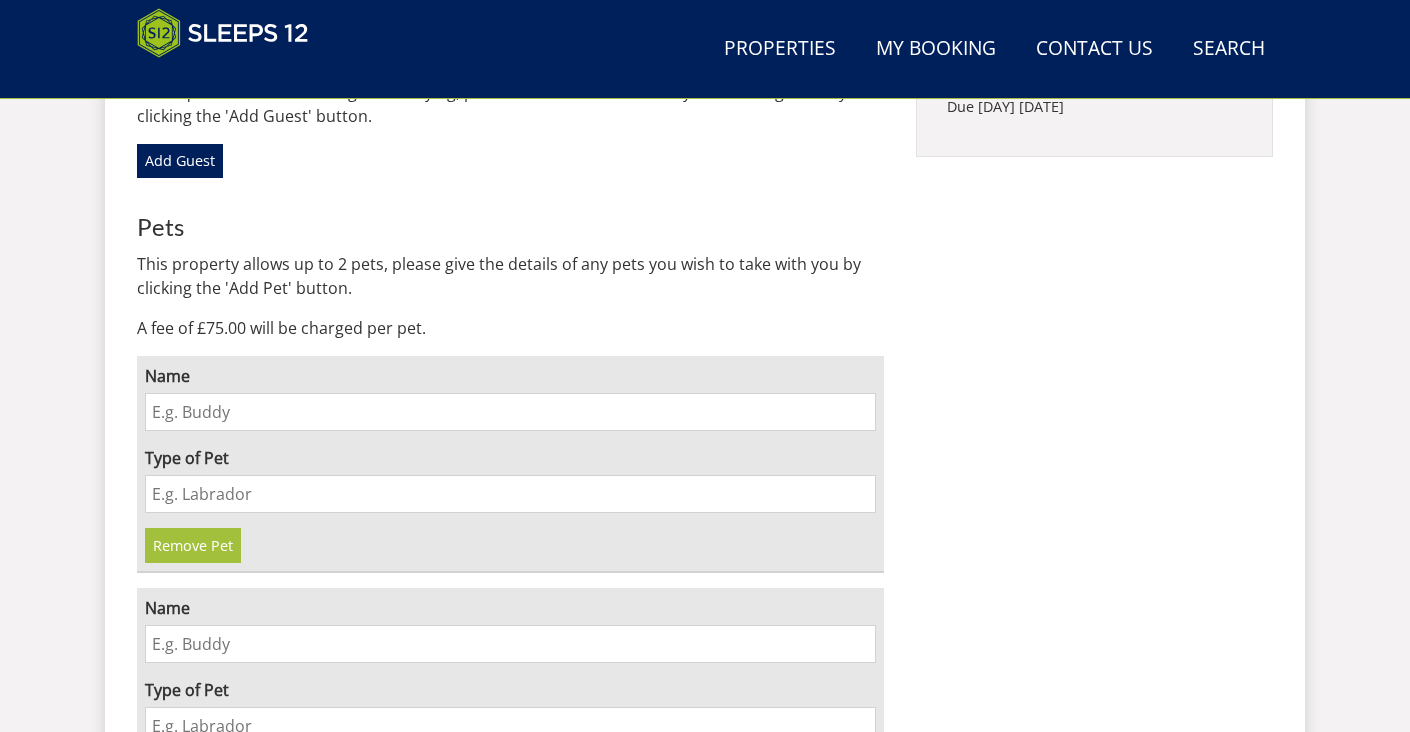 scroll, scrollTop: 1448, scrollLeft: 0, axis: vertical 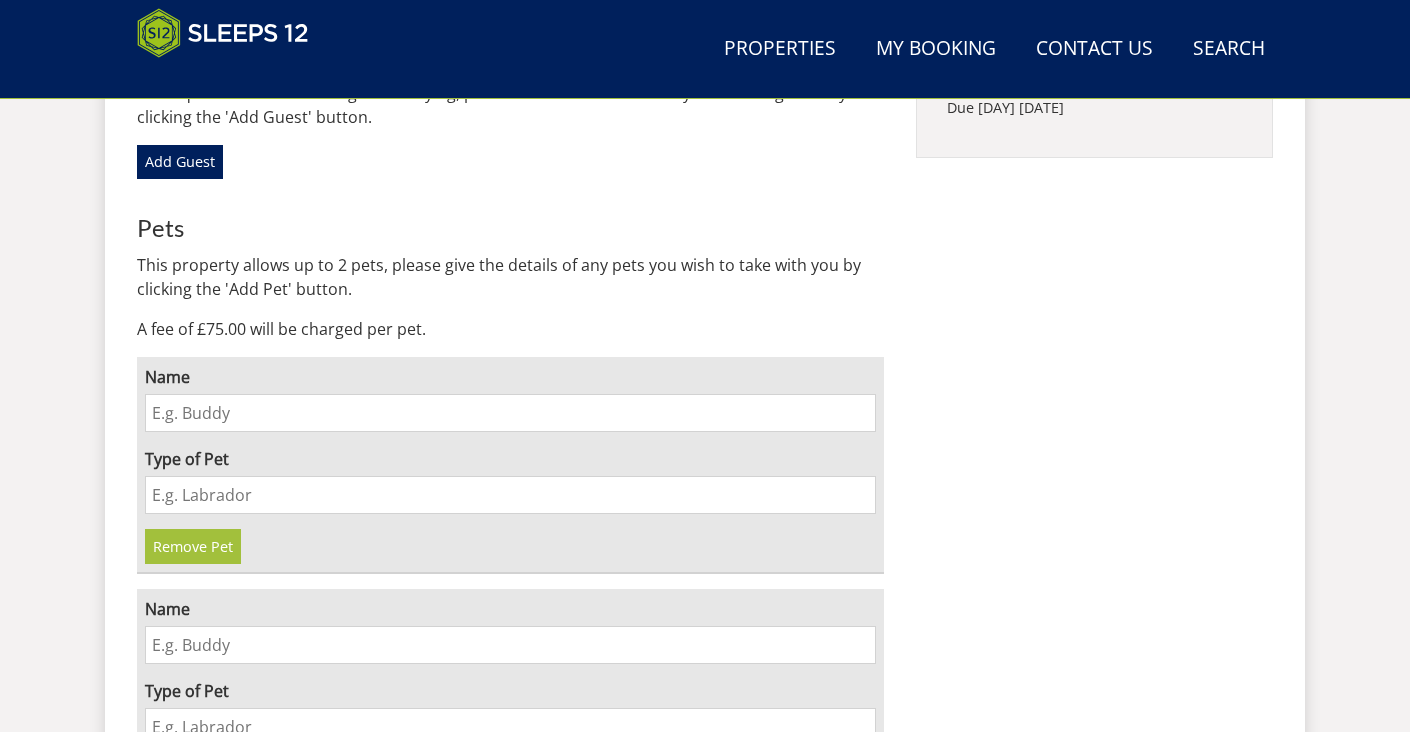 click on "Name" at bounding box center (510, 413) 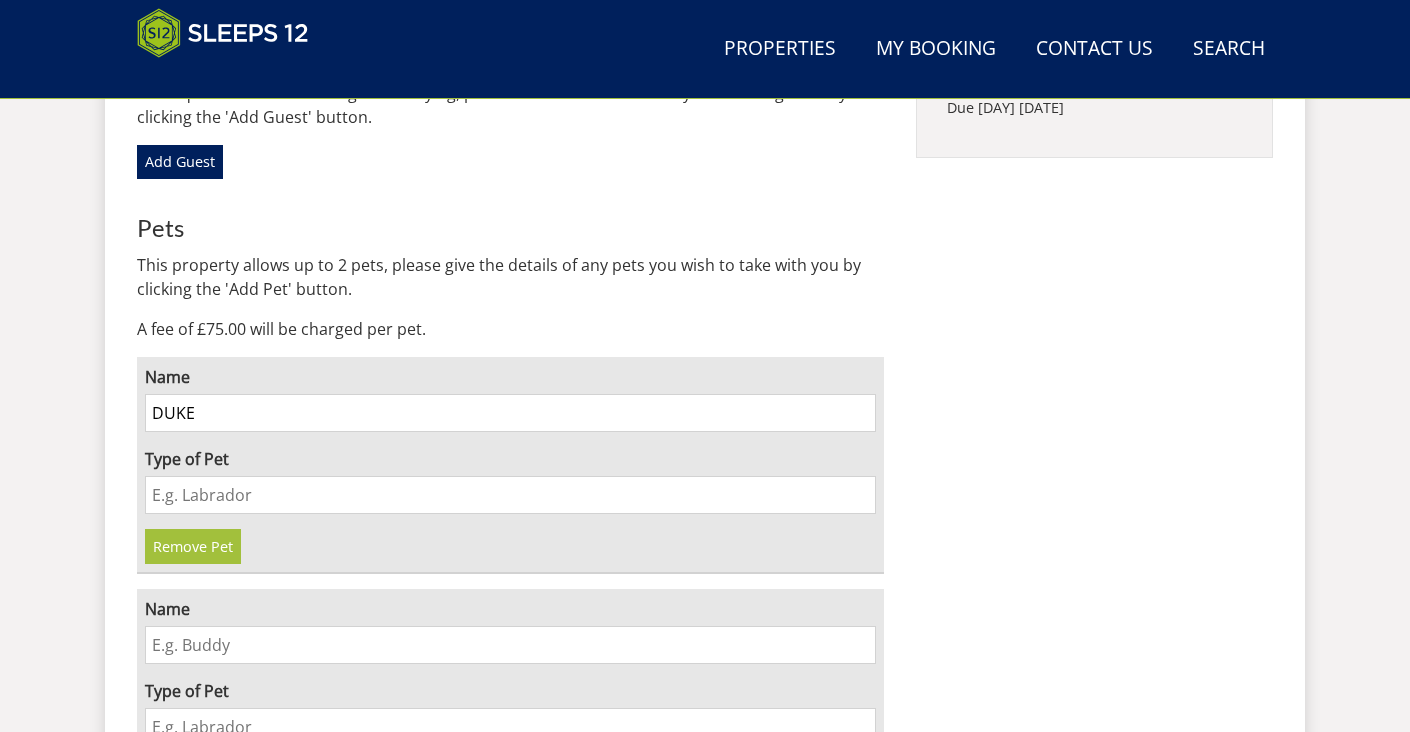 type on "DUKE" 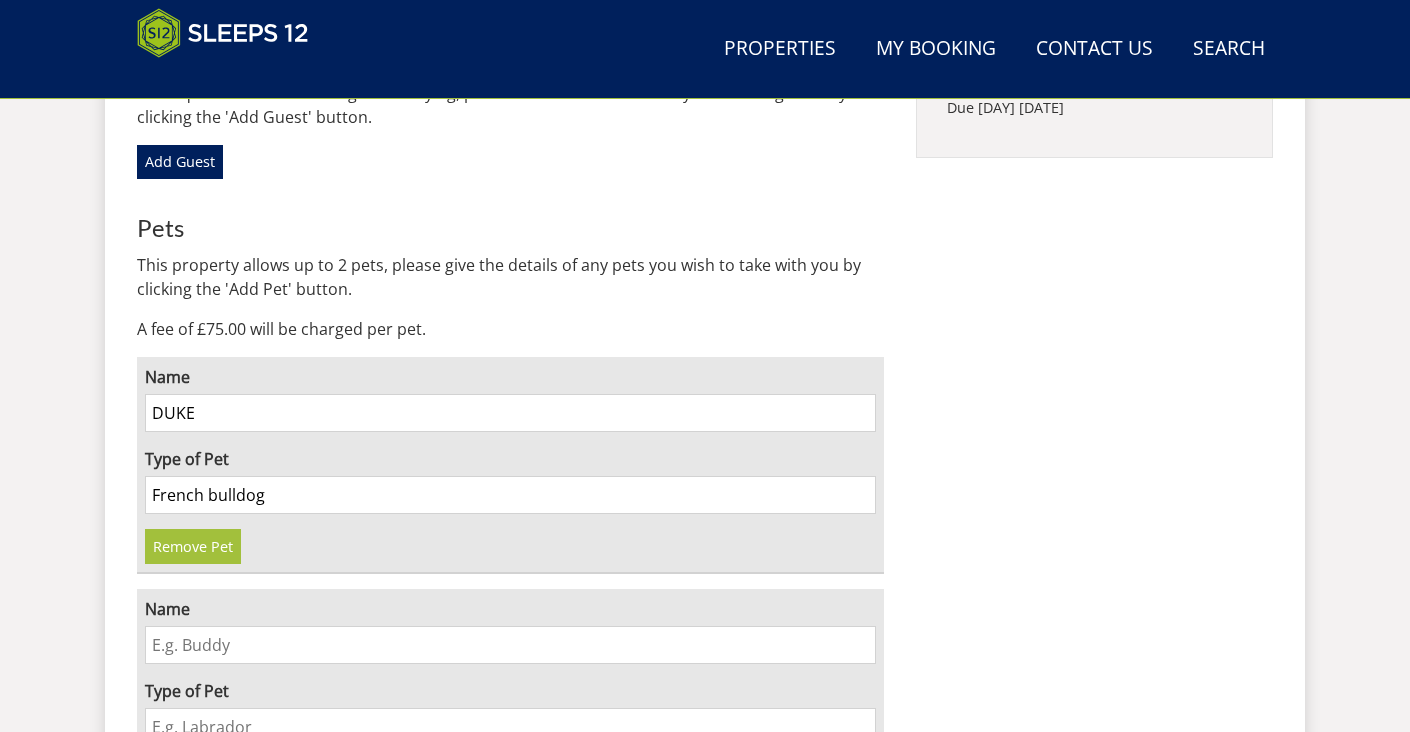 type on "French bulldog" 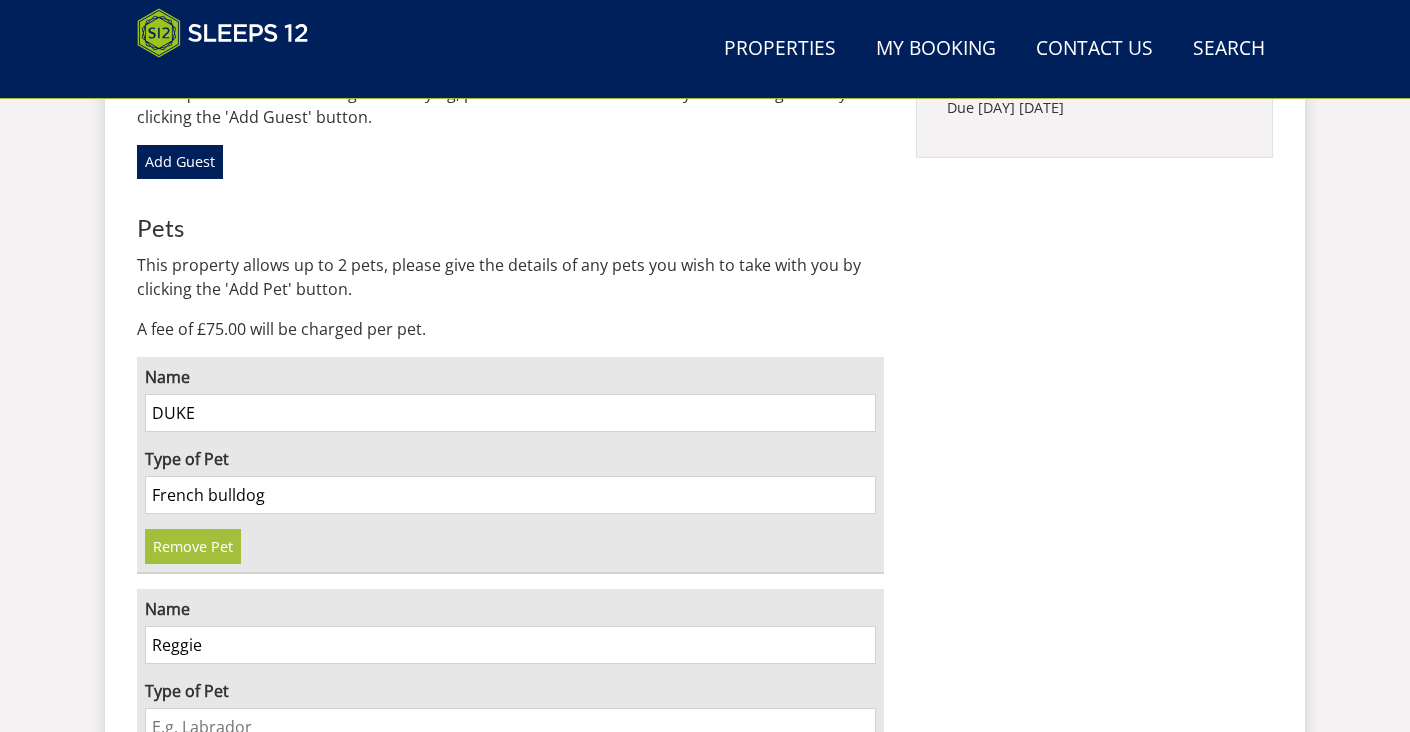 type on "Reggie" 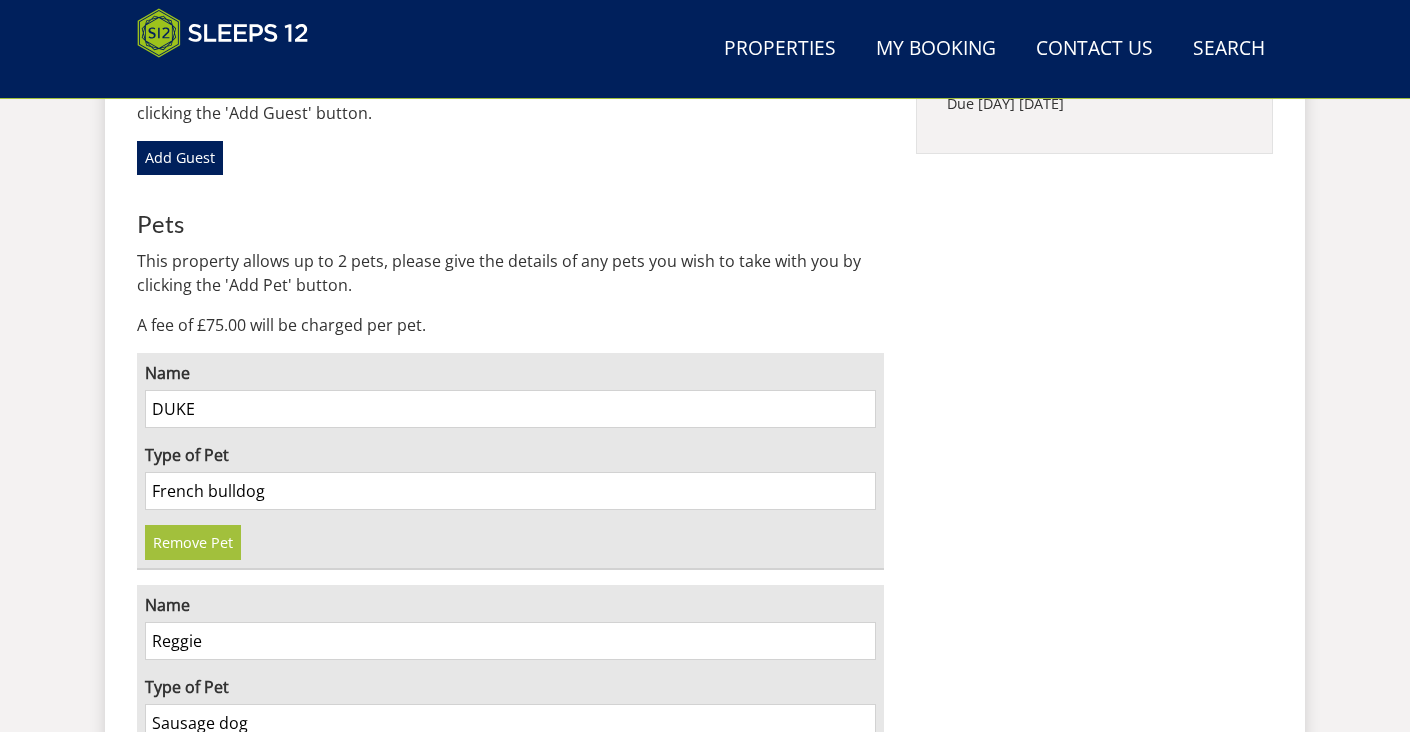 type on "Sausage dog" 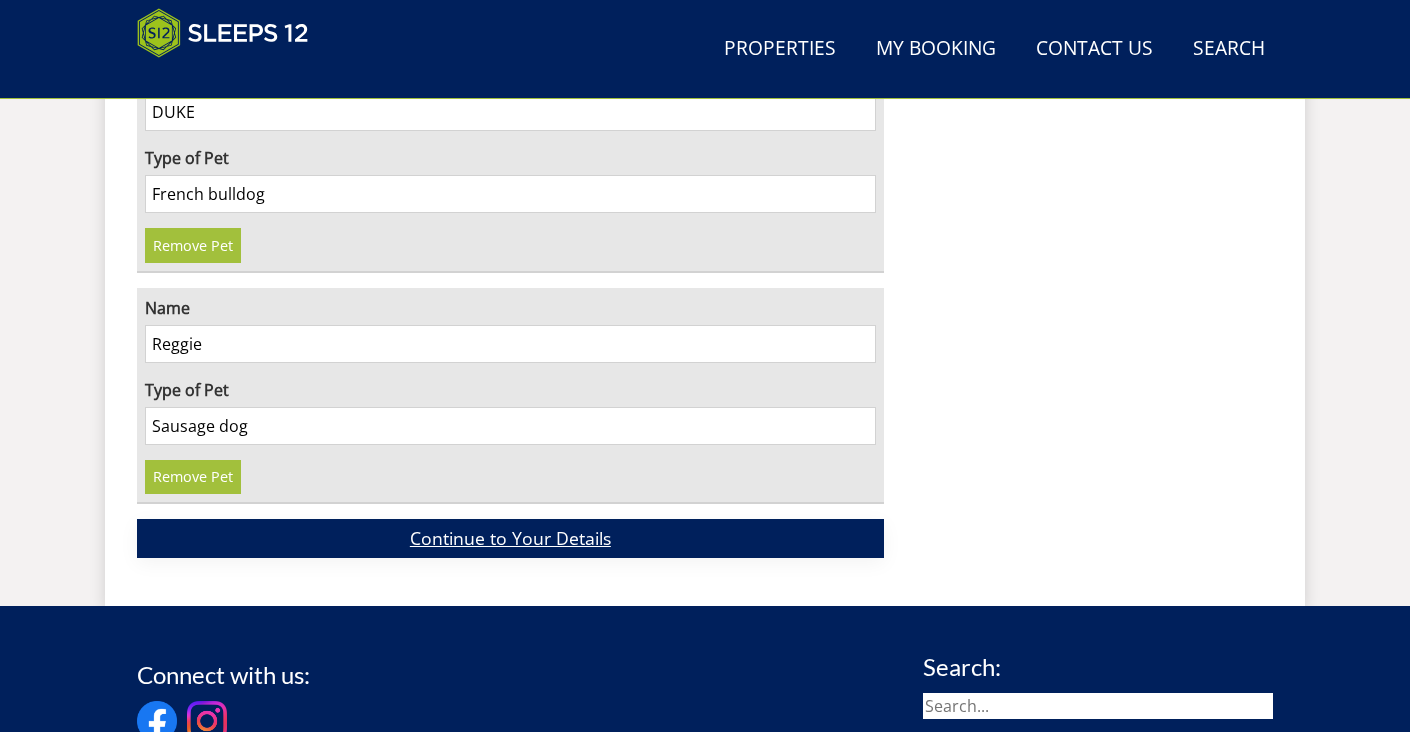 click on "Continue to Your Details" at bounding box center (510, 538) 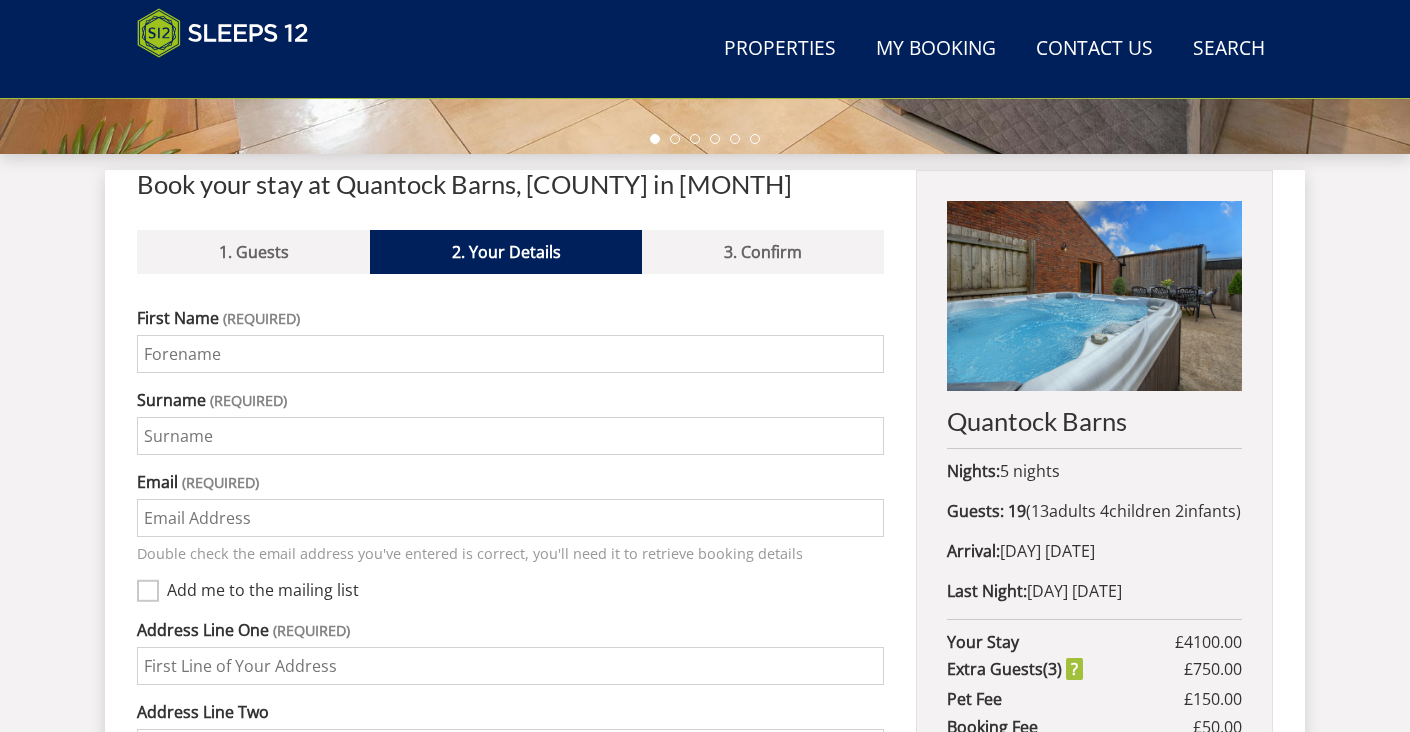 scroll, scrollTop: 691, scrollLeft: 0, axis: vertical 